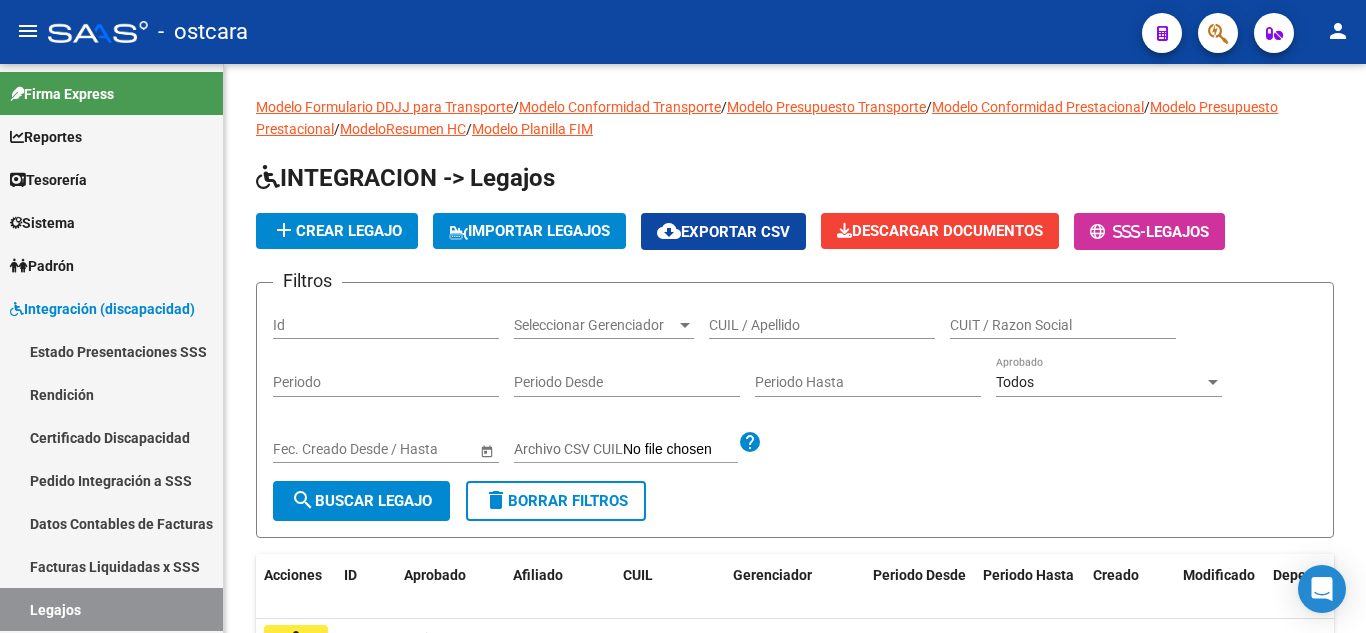 scroll, scrollTop: 0, scrollLeft: 0, axis: both 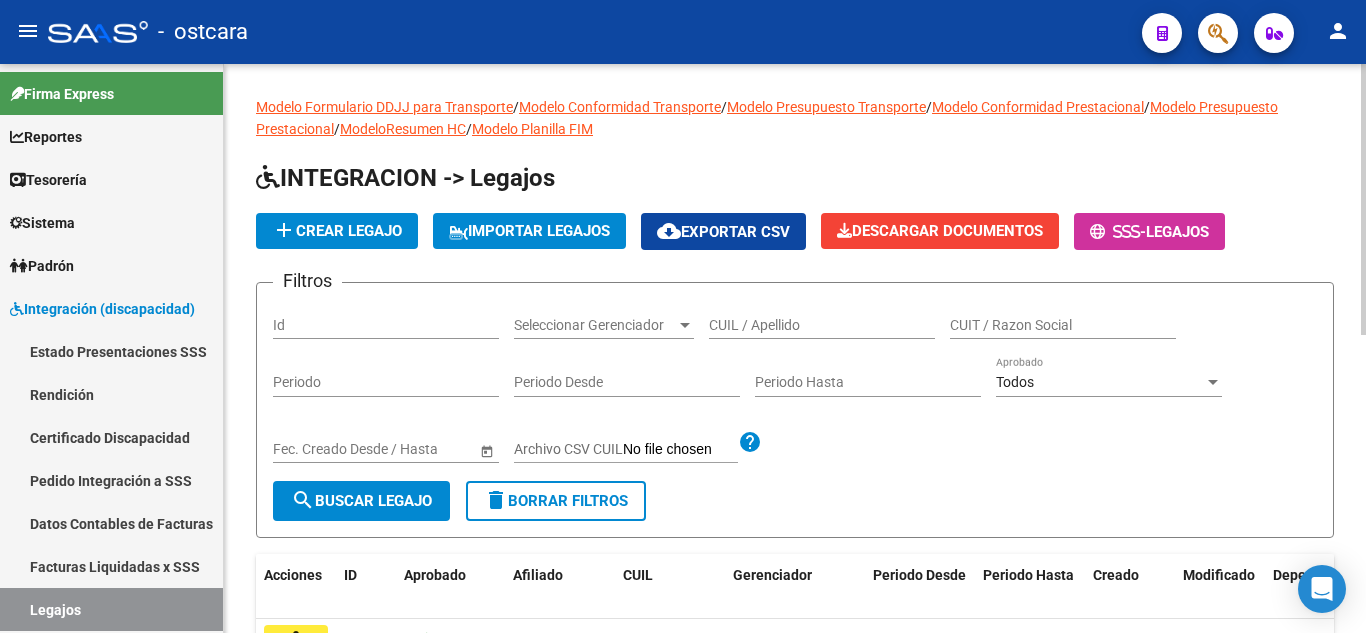 click on "CUIL / Apellido" at bounding box center [822, 325] 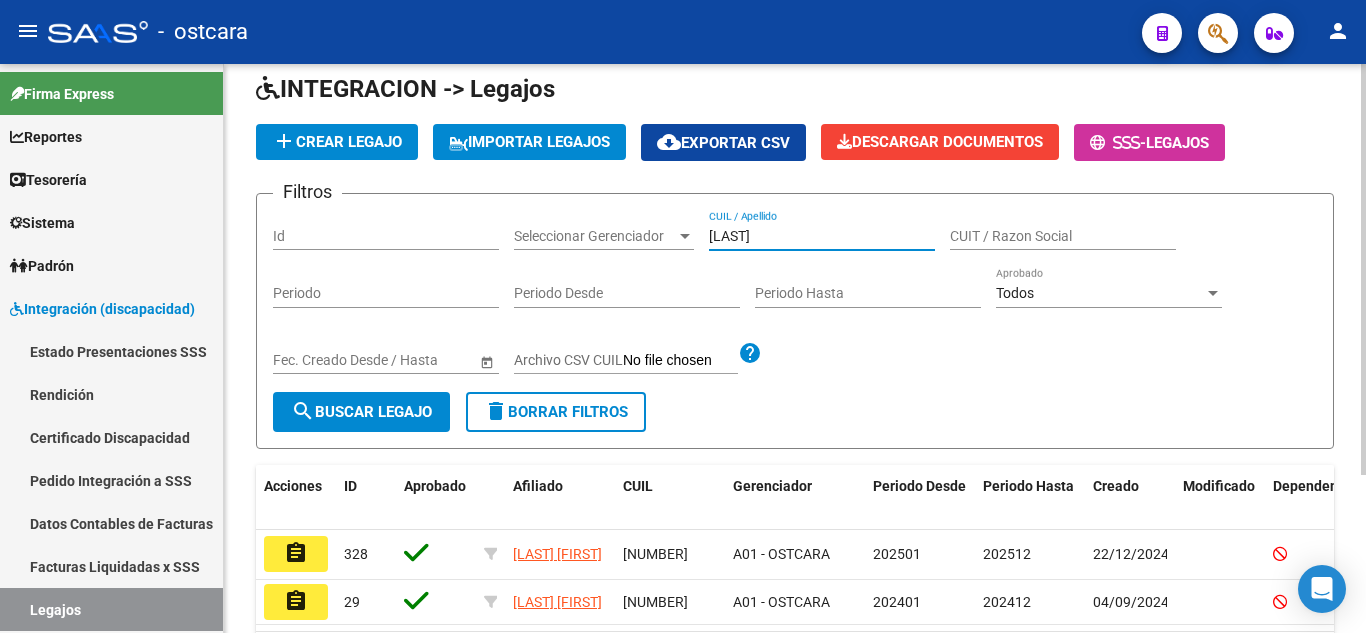 scroll, scrollTop: 200, scrollLeft: 0, axis: vertical 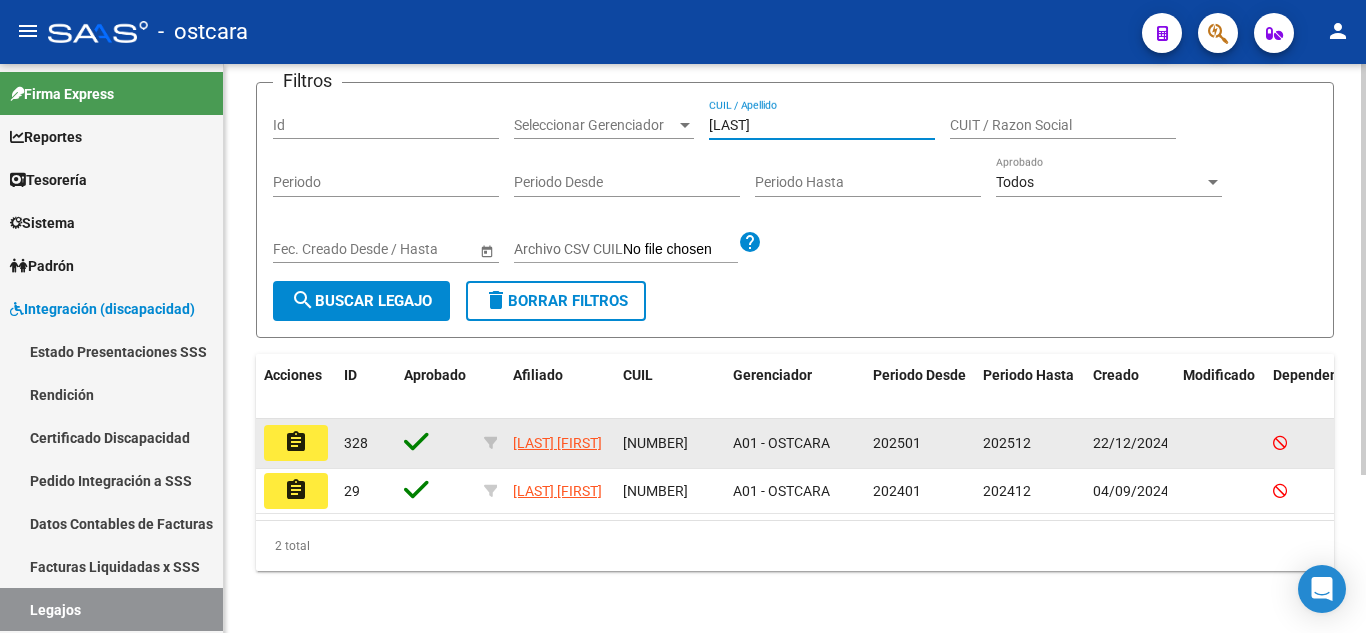 type on "[LAST]" 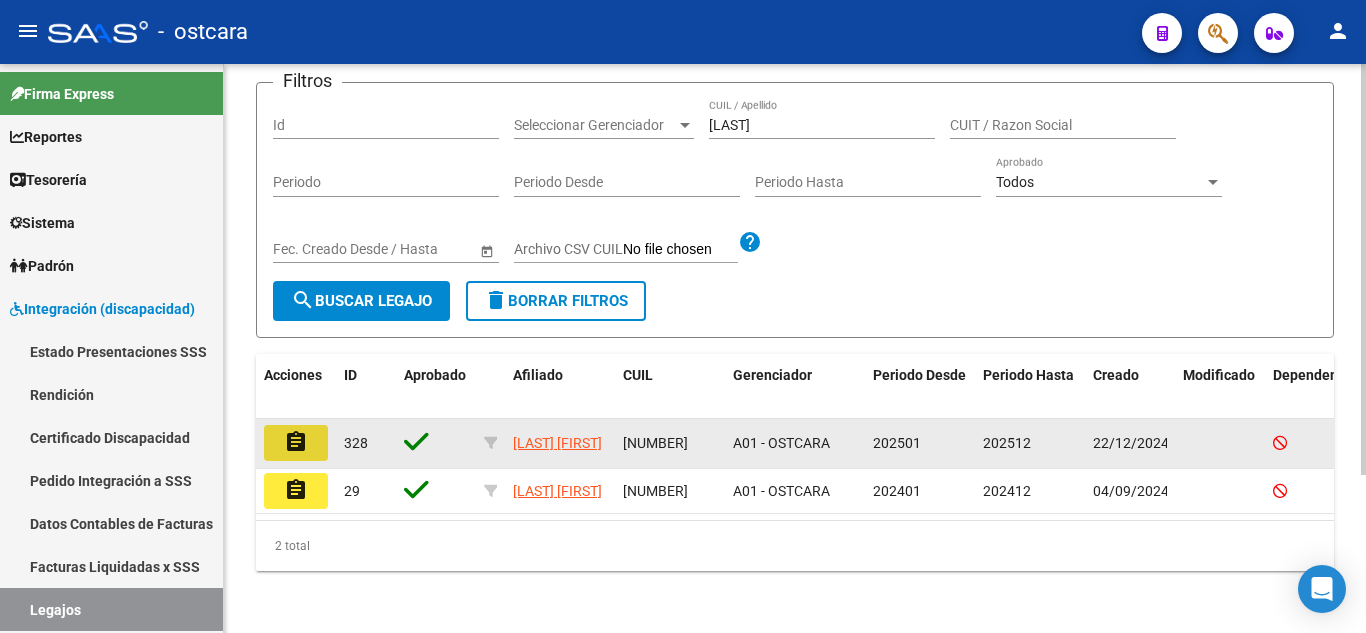 click on "assignment" 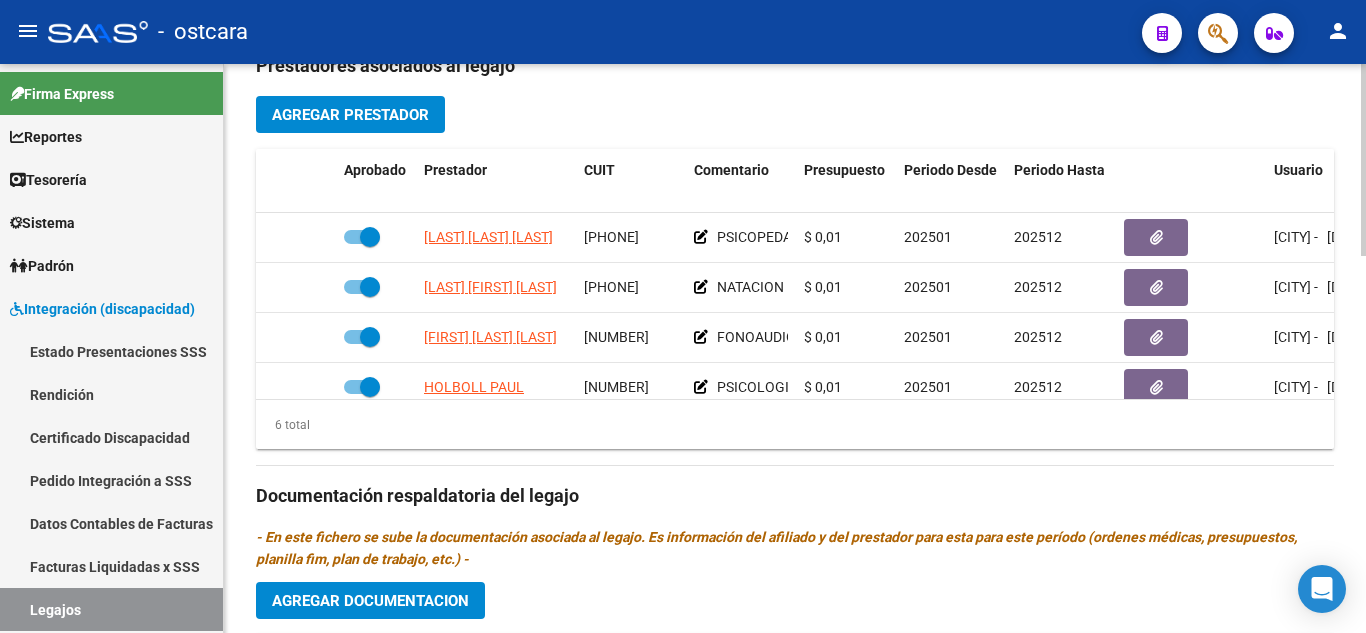 scroll, scrollTop: 800, scrollLeft: 0, axis: vertical 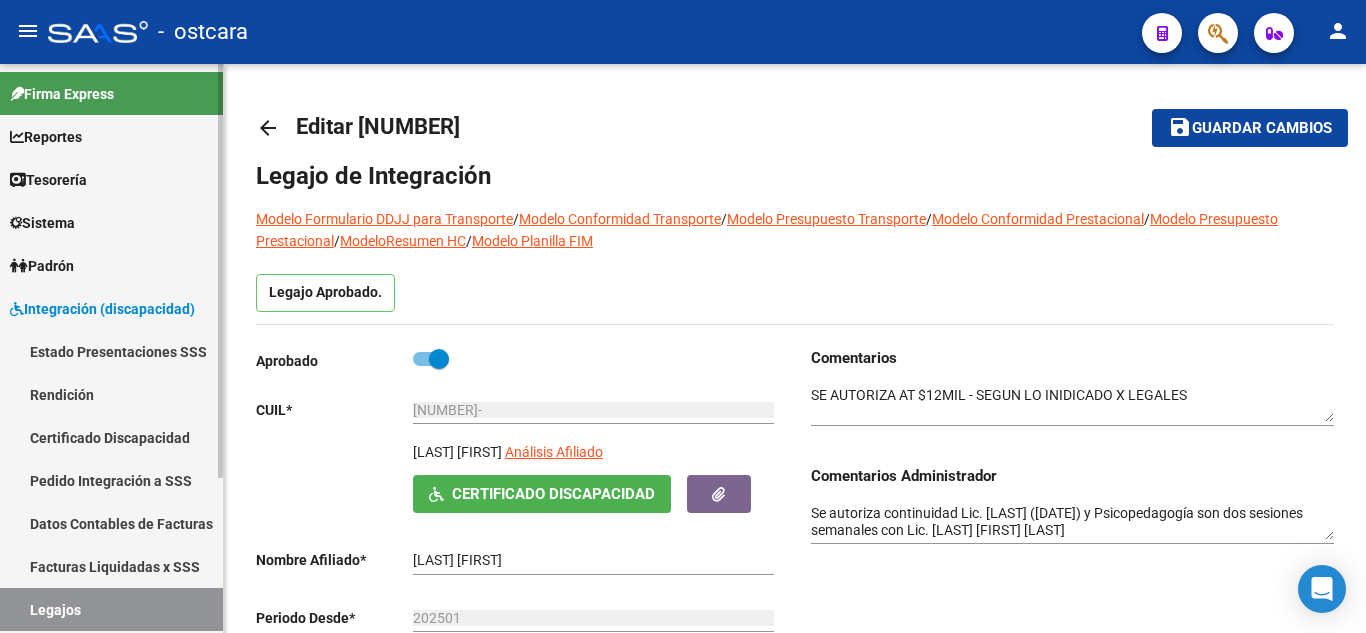 click on "Legajos" at bounding box center (111, 609) 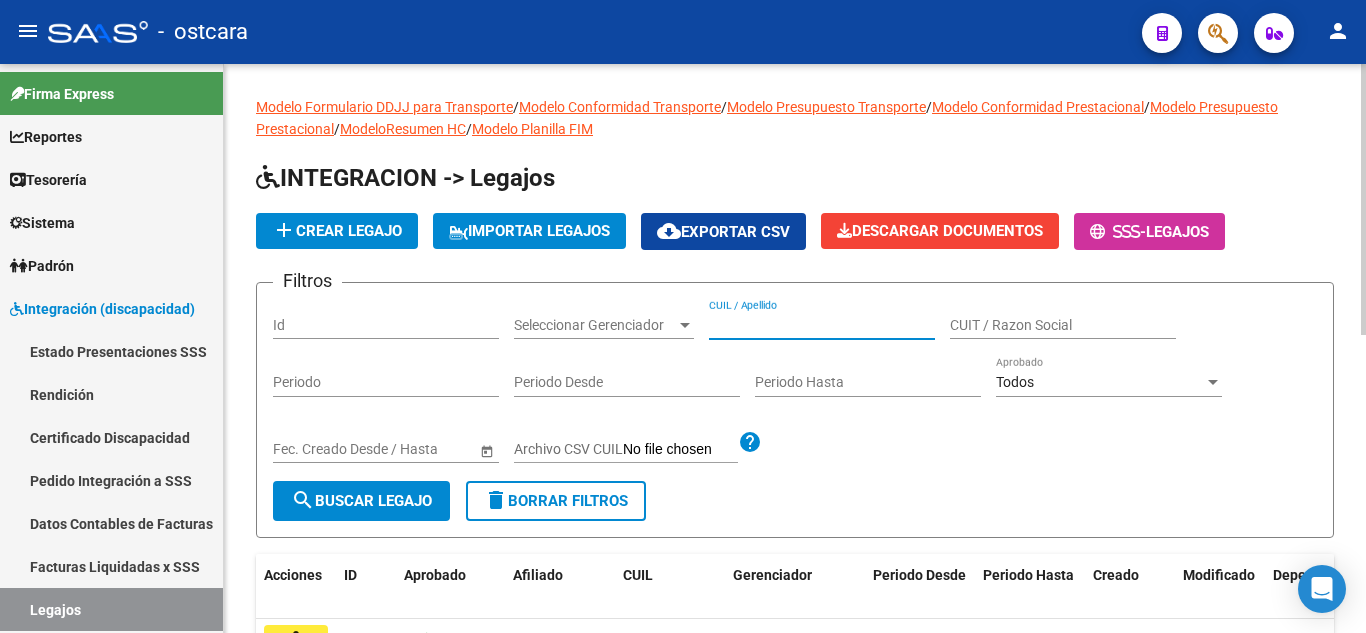 click on "CUIL / Apellido" at bounding box center [822, 325] 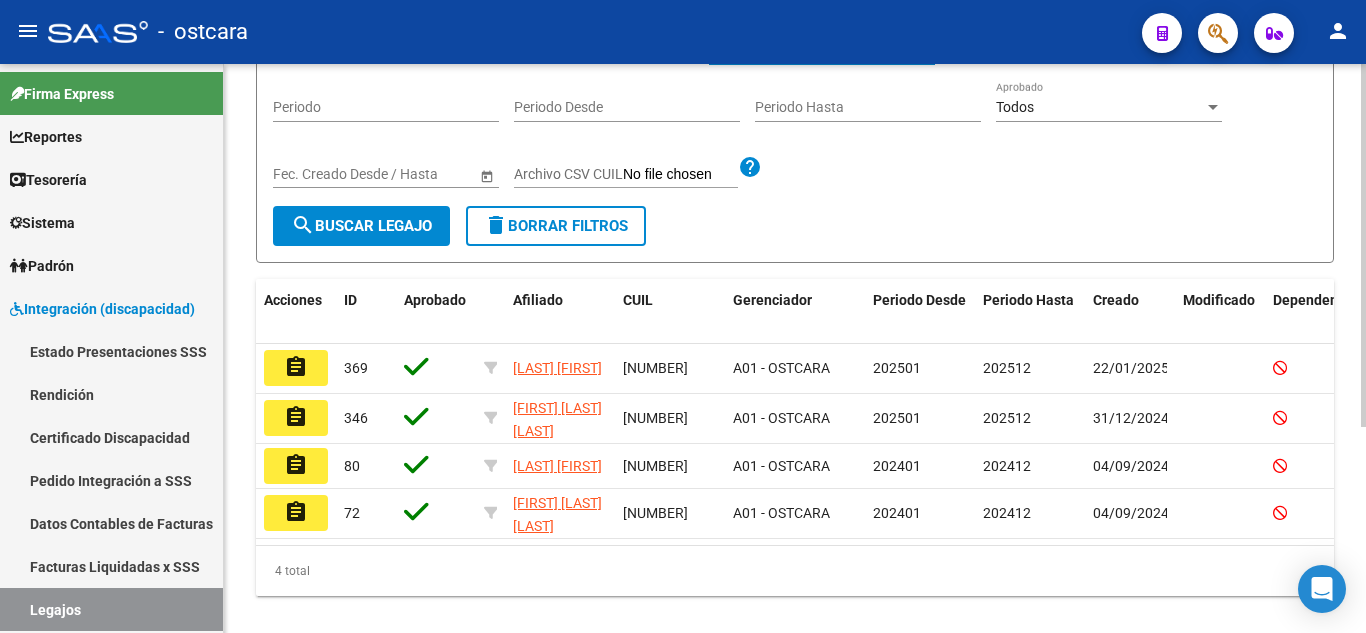 scroll, scrollTop: 300, scrollLeft: 0, axis: vertical 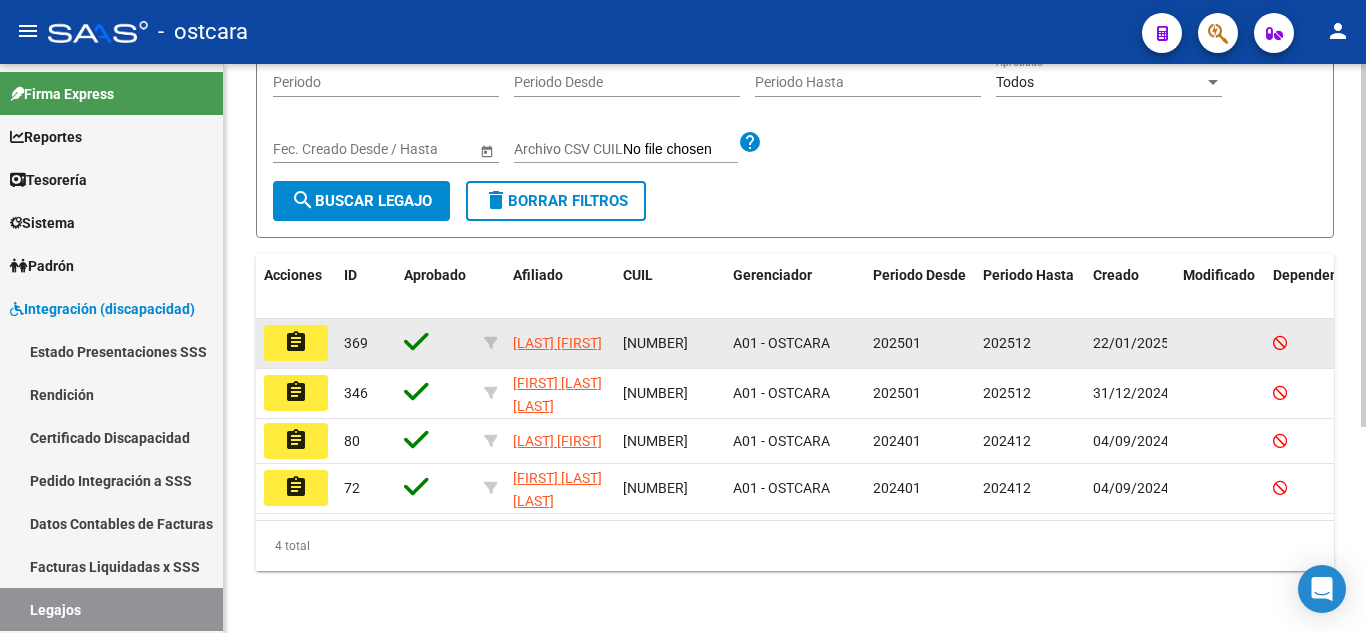 type on "[LAST]" 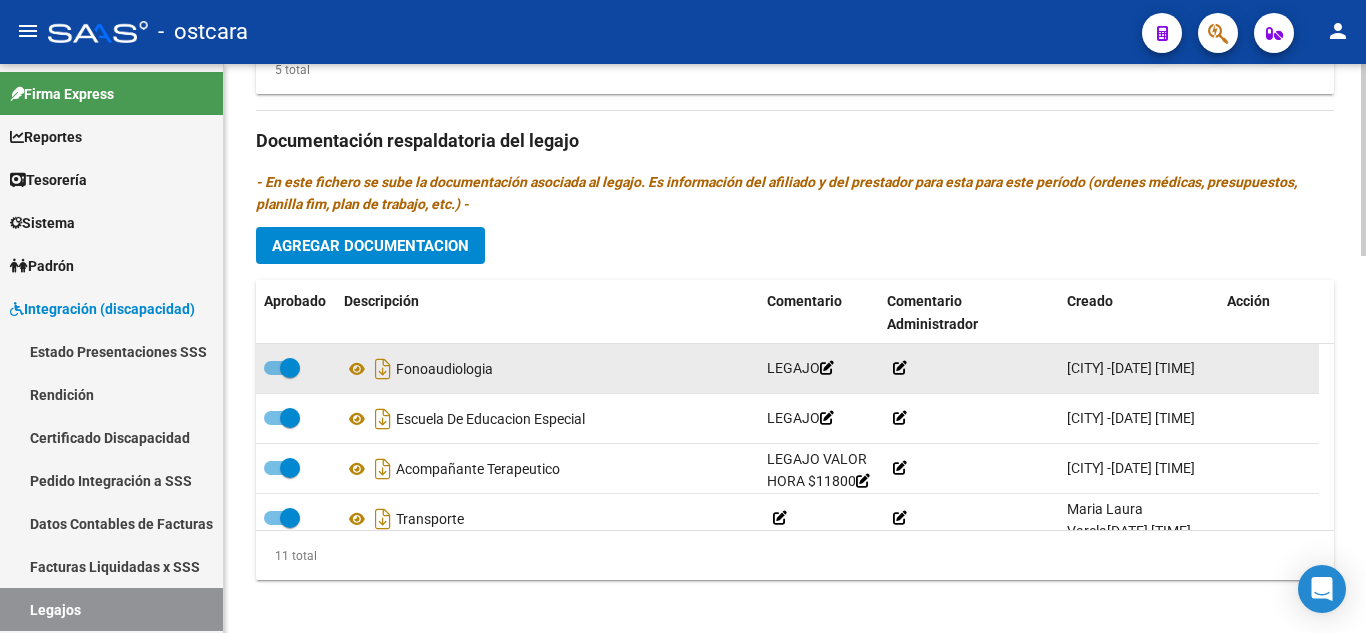 scroll, scrollTop: 1115, scrollLeft: 0, axis: vertical 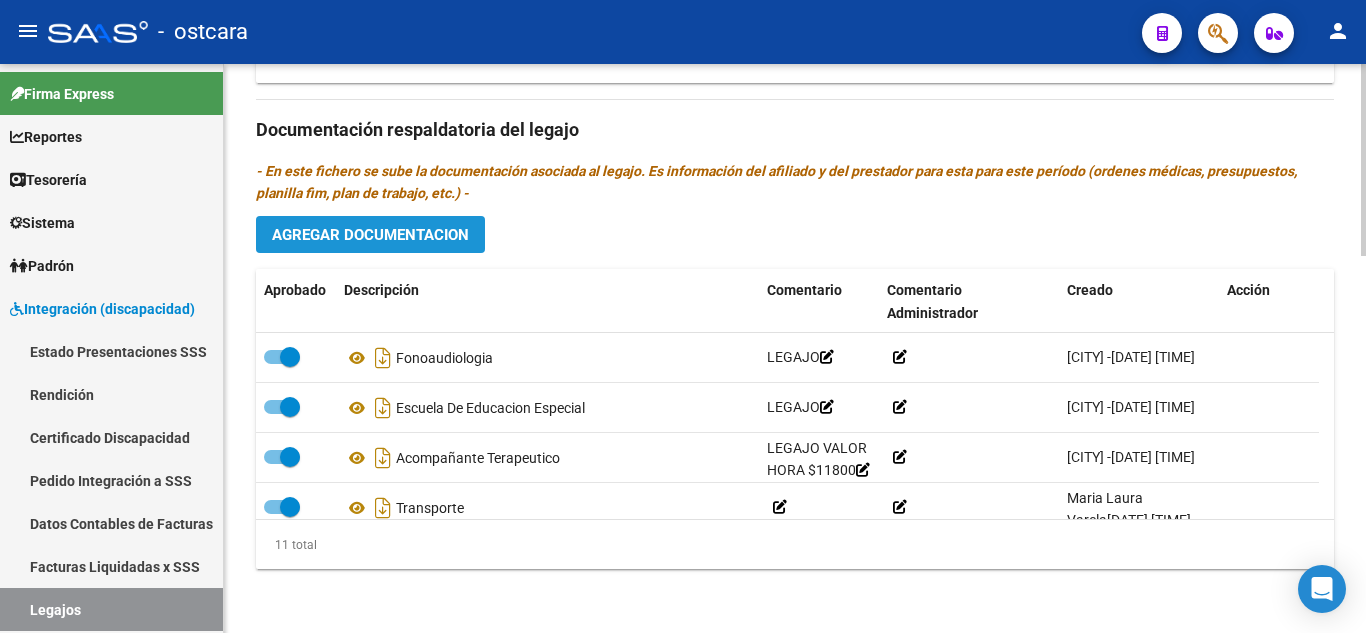 click on "Agregar Documentacion" 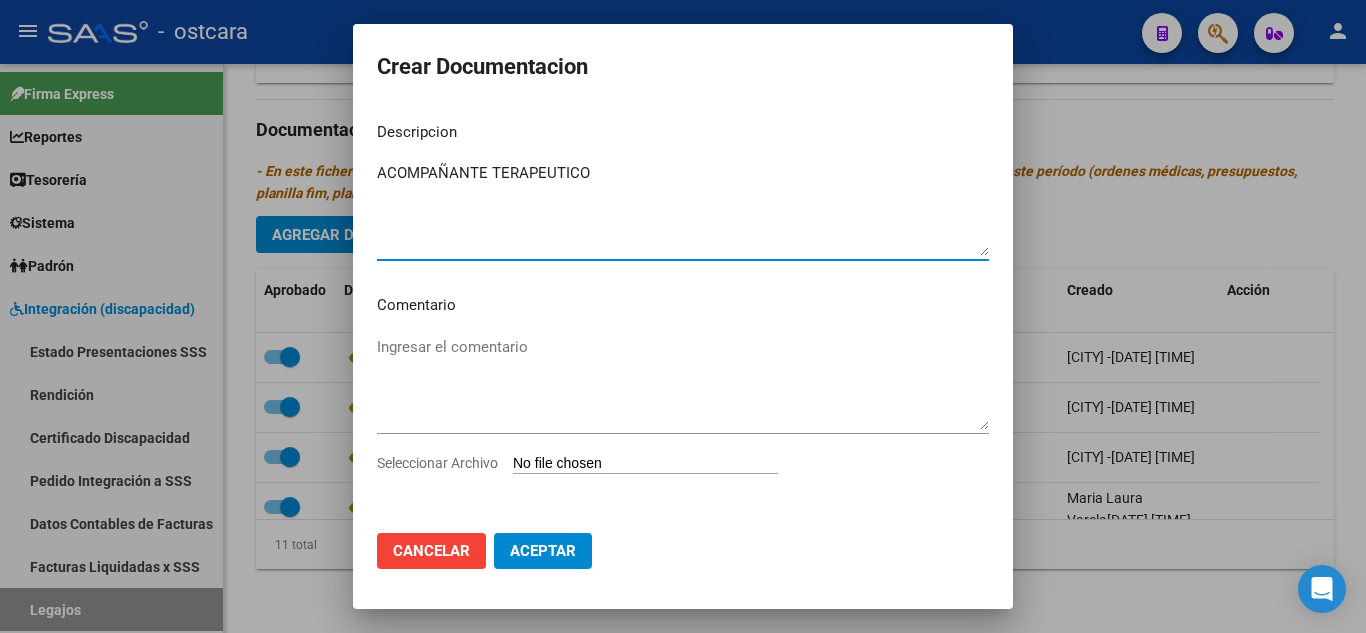 type on "ACOMPAÑANTE TERAPEUTICO" 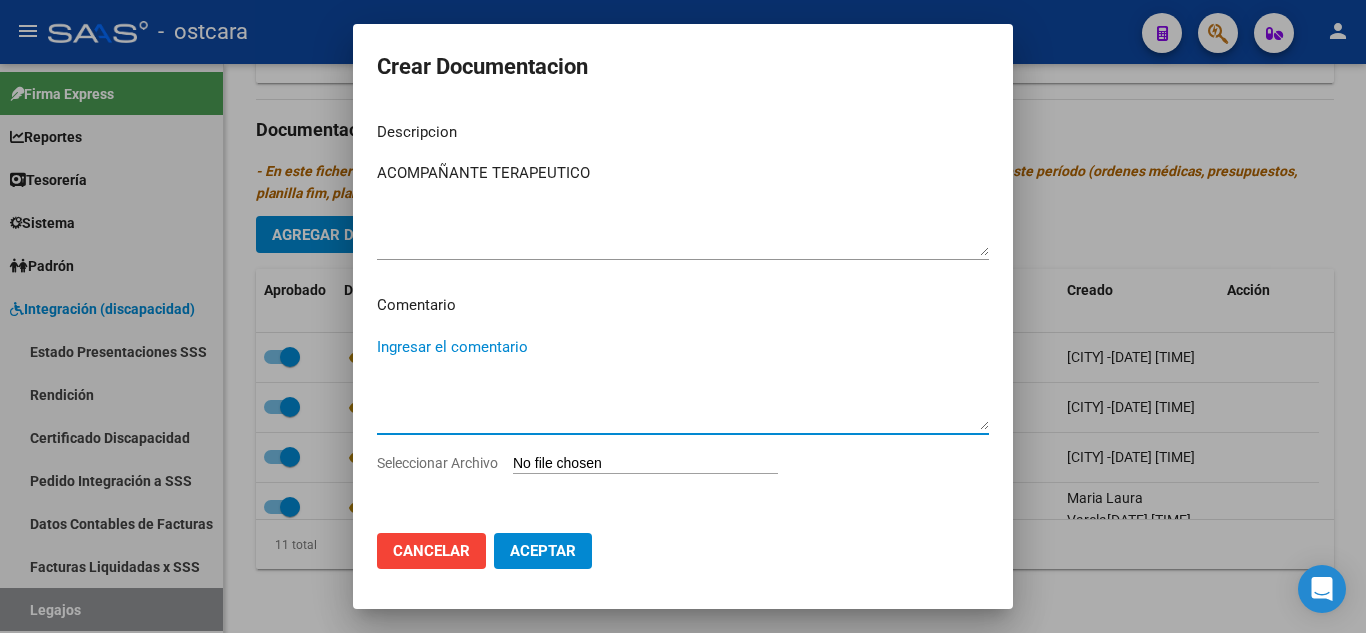 click on "Ingresar el comentario" at bounding box center [683, 383] 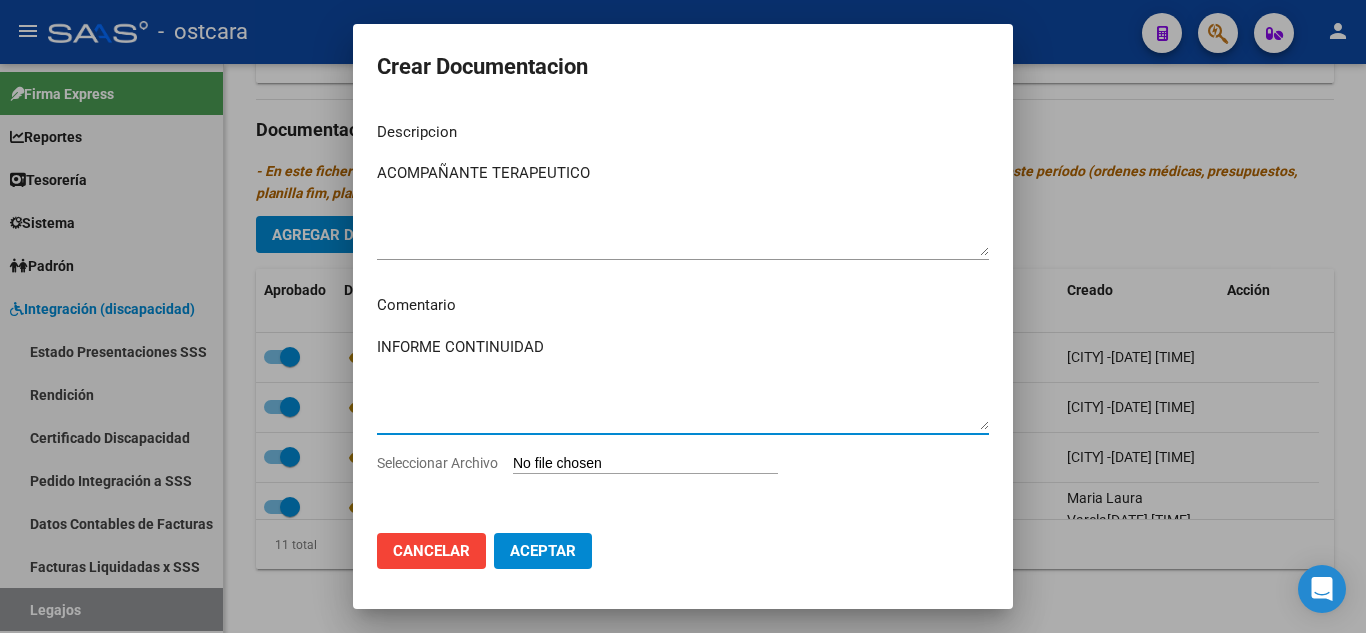 click on "INFORME CONTINUIDAD" at bounding box center (683, 383) 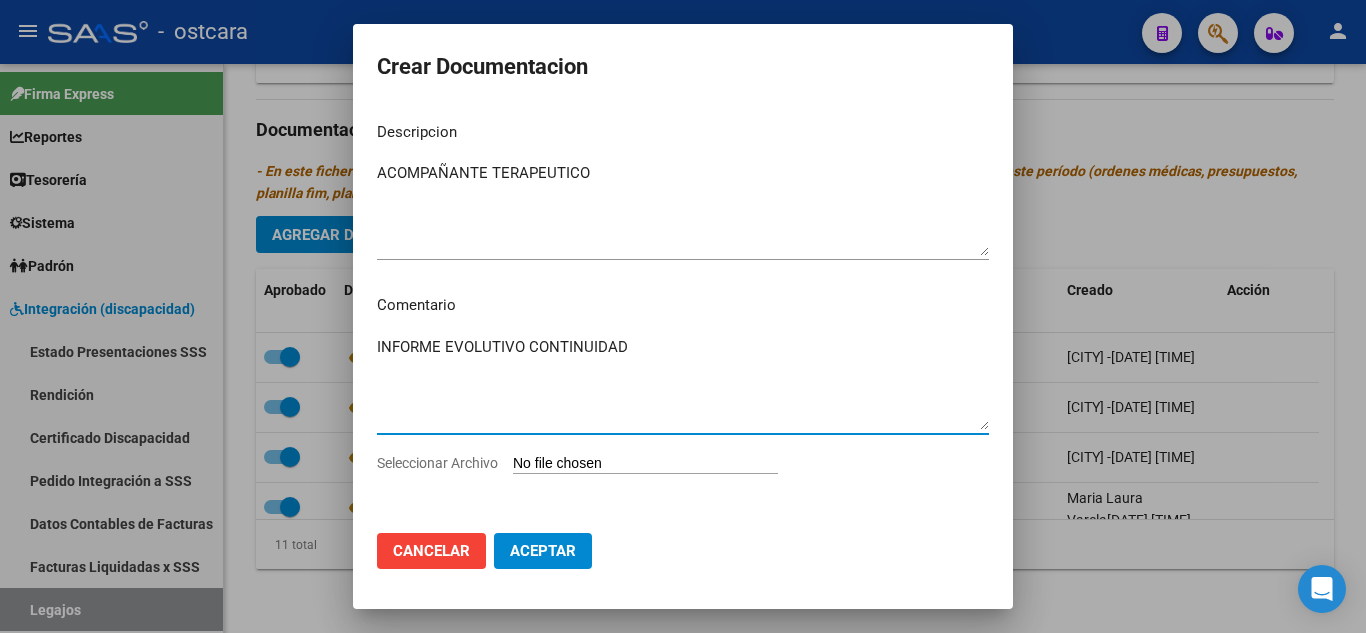 type on "INFORME EVOLUTIVO CONTINUIDAD" 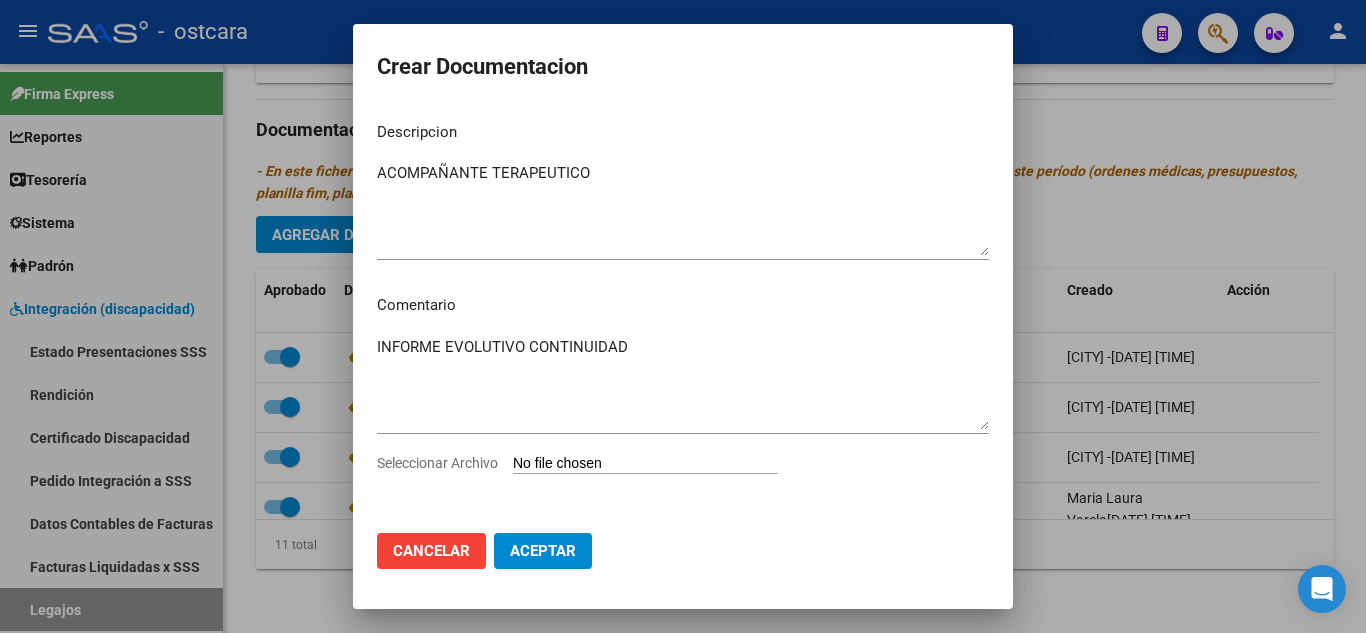 click on "Seleccionar Archivo" at bounding box center [645, 464] 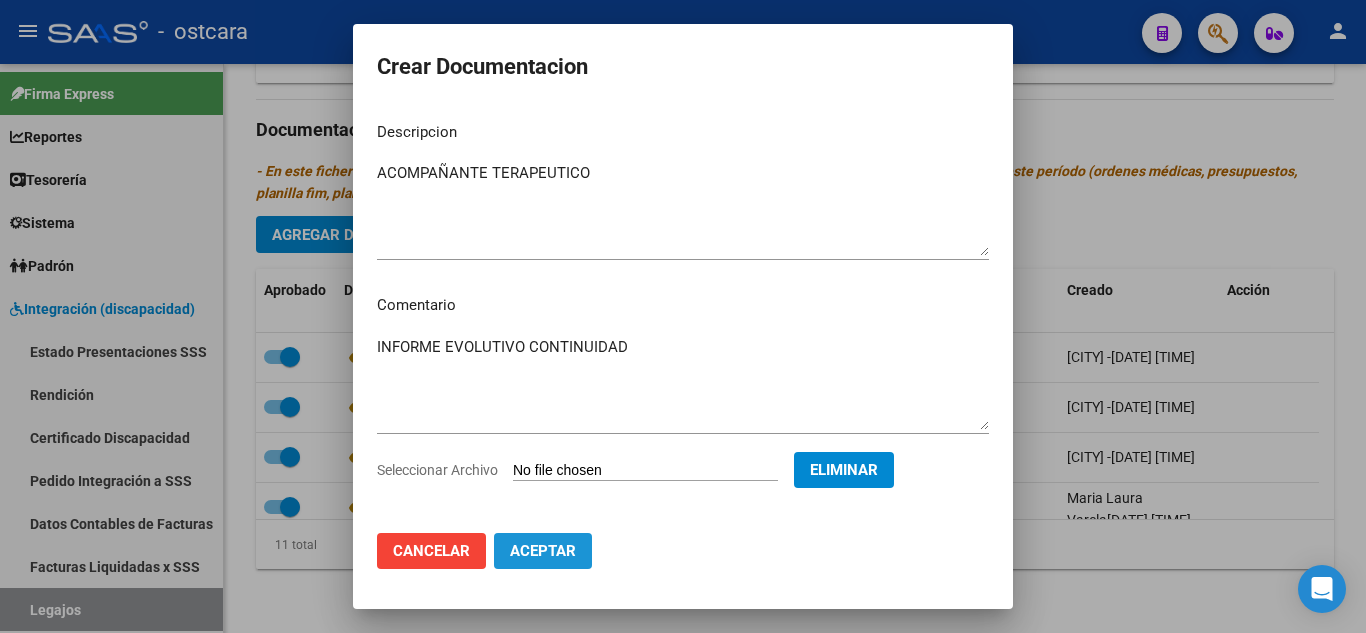 click on "Aceptar" 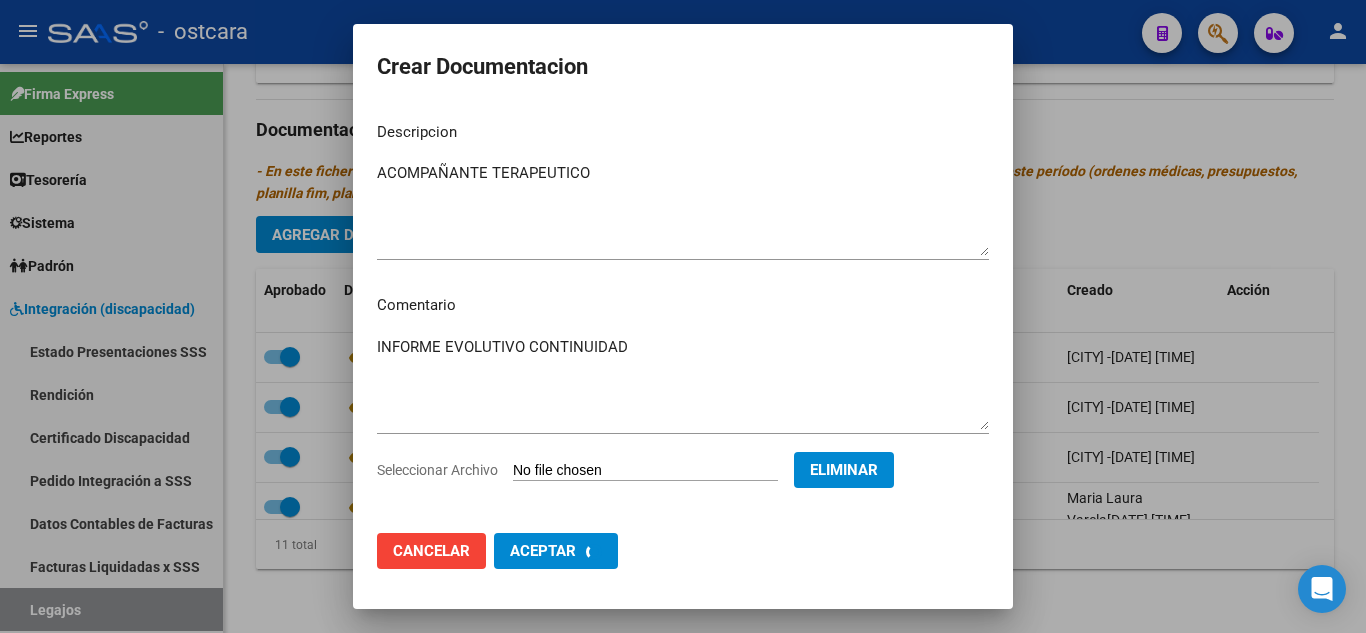 checkbox on "false" 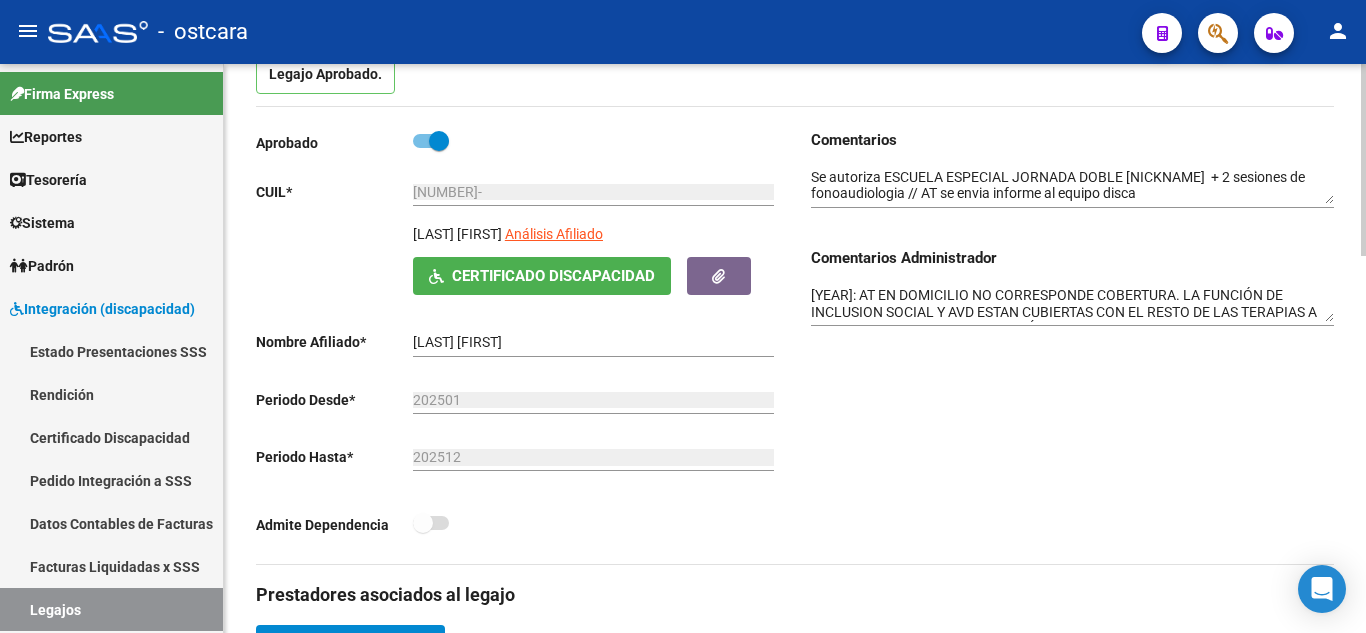 scroll, scrollTop: 215, scrollLeft: 0, axis: vertical 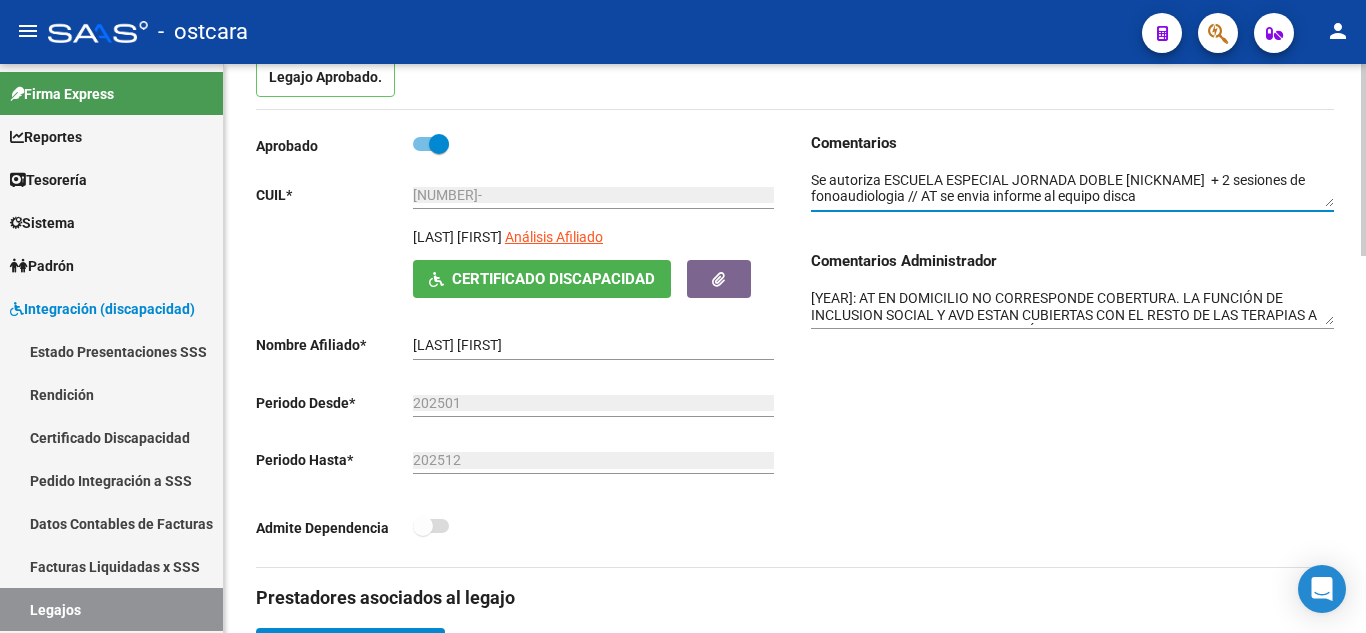 click at bounding box center (1072, 189) 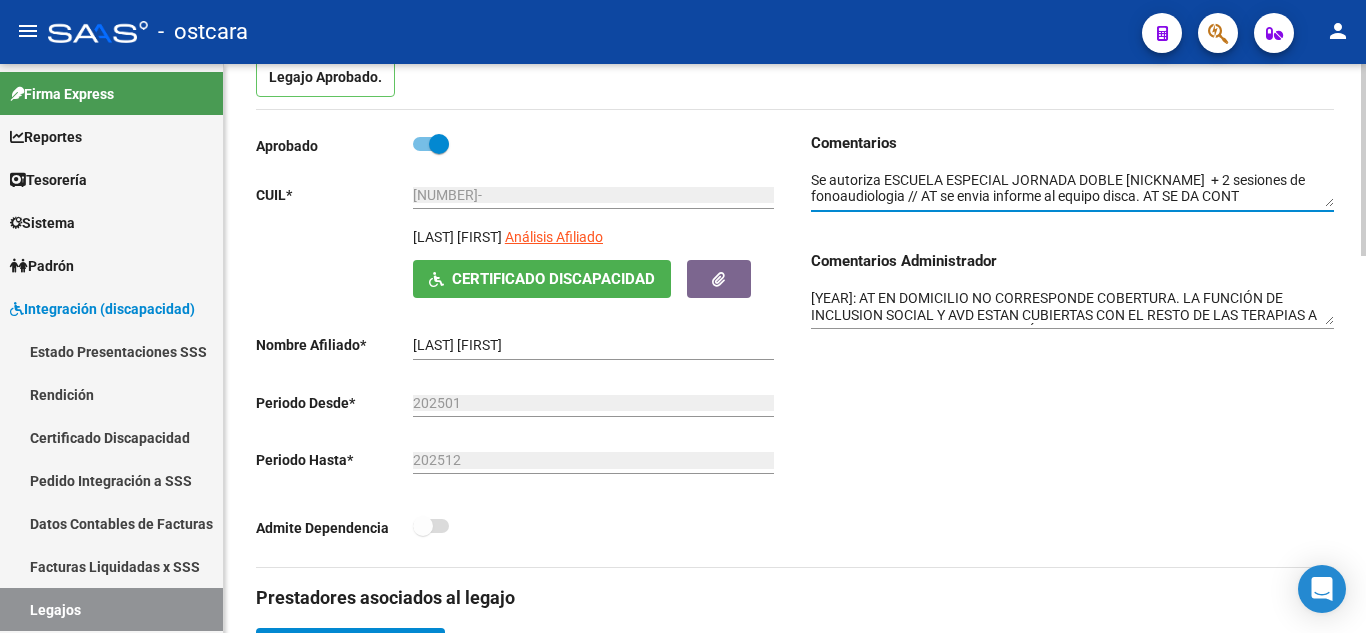 scroll, scrollTop: 15, scrollLeft: 0, axis: vertical 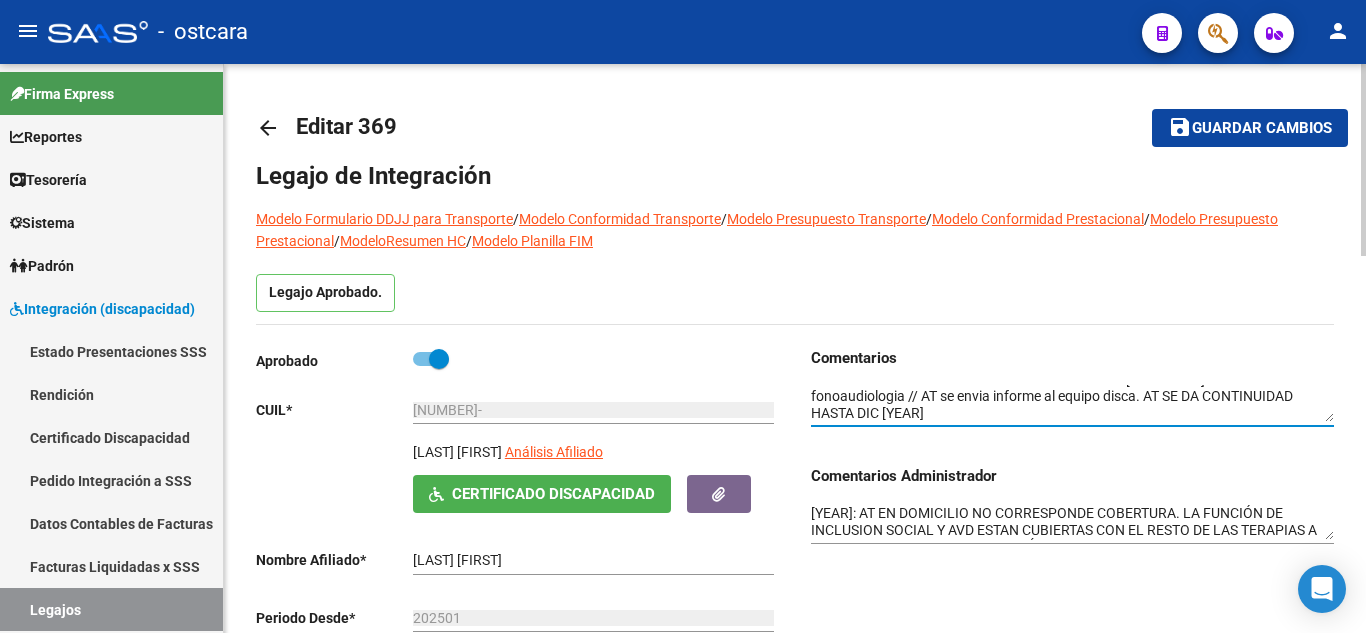type on "Se autoriza ESCUELA ESPECIAL JORNADA DOBLE [NICKNAME]  + 2 sesiones de fonoaudiologia // AT se envia informe al equipo disca. AT SE DA CONTINUIDAD HASTA DIC [YEAR]" 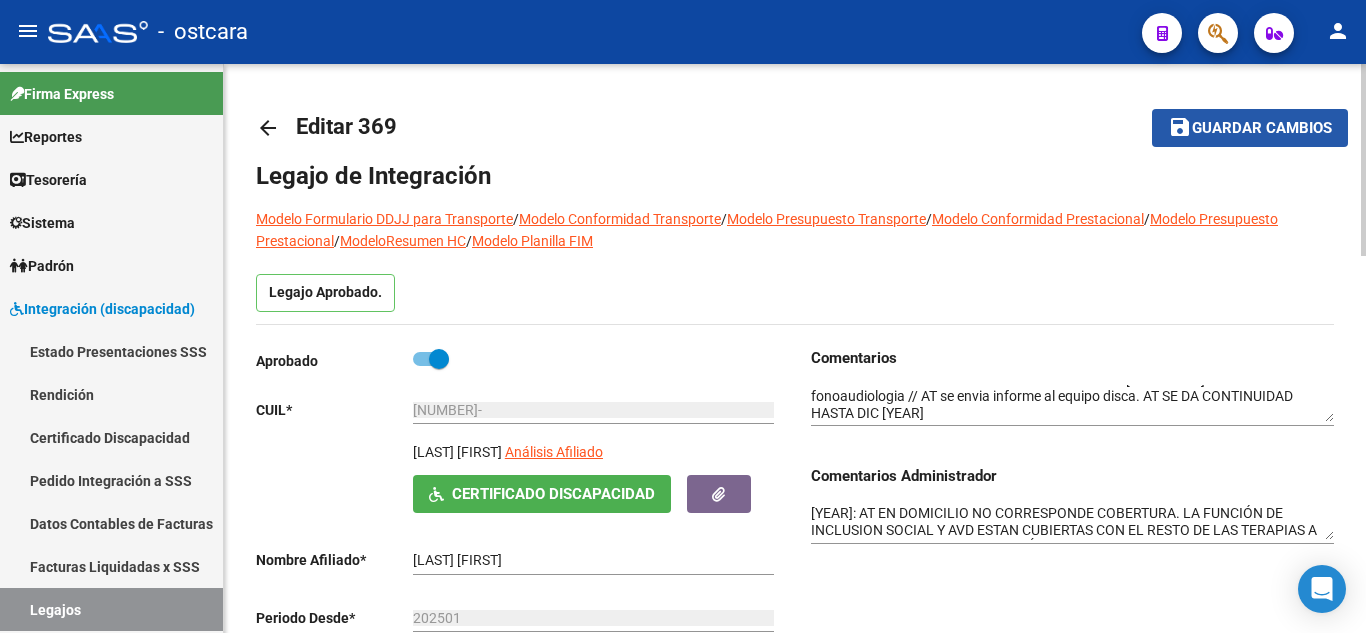 click on "Guardar cambios" 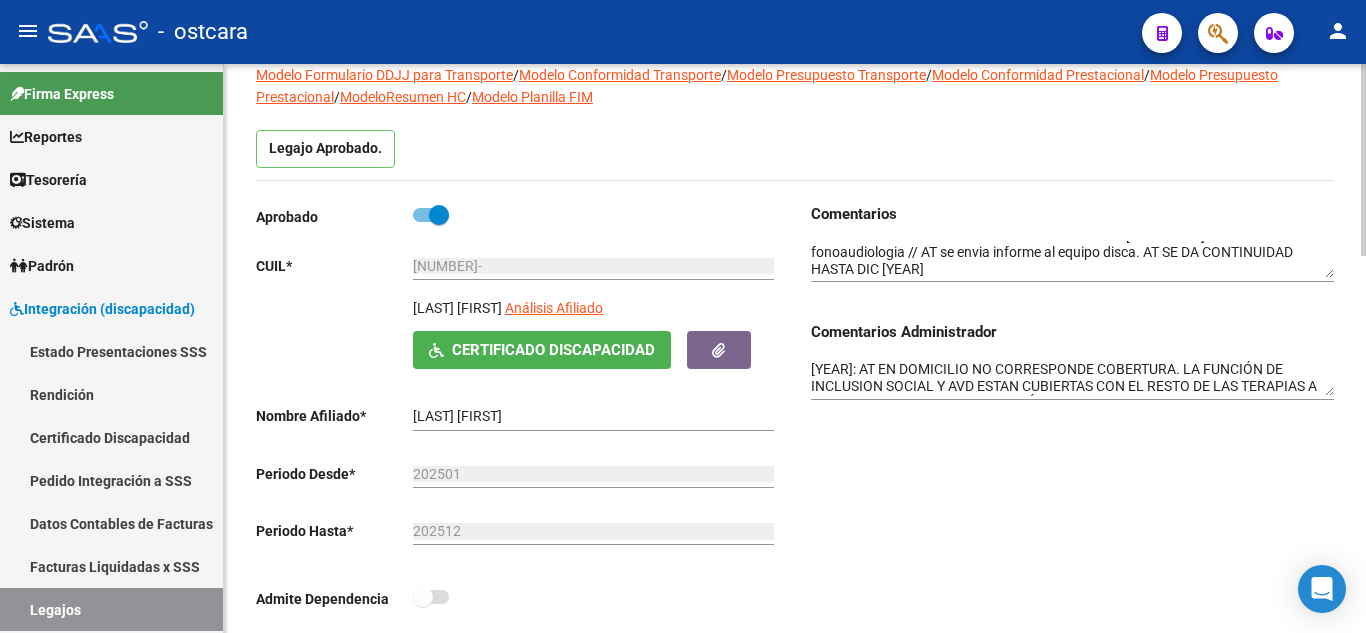 scroll, scrollTop: 200, scrollLeft: 0, axis: vertical 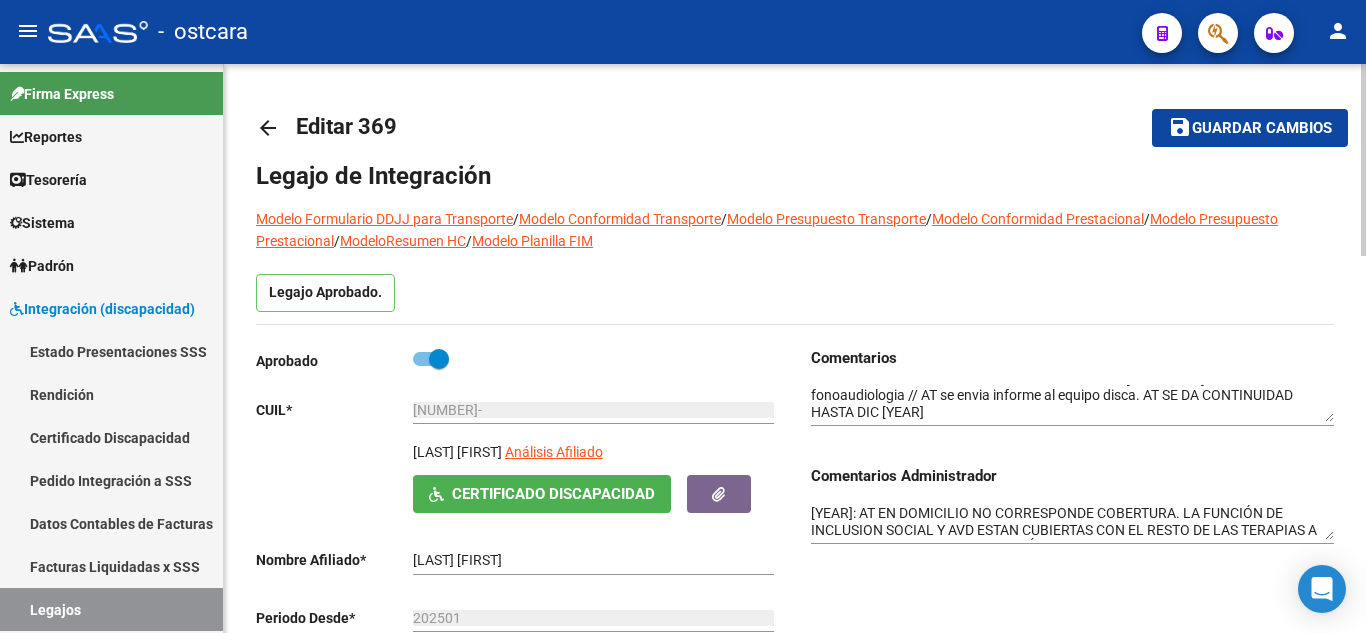 click on "Guardar cambios" 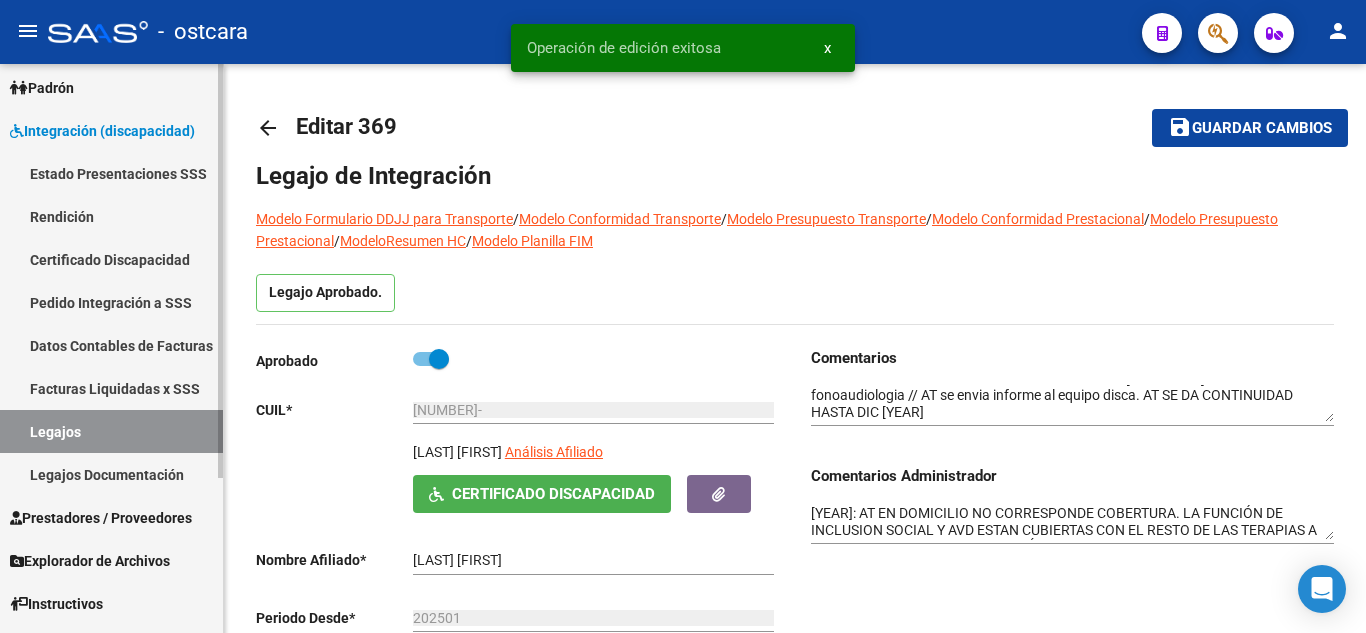 scroll, scrollTop: 213, scrollLeft: 0, axis: vertical 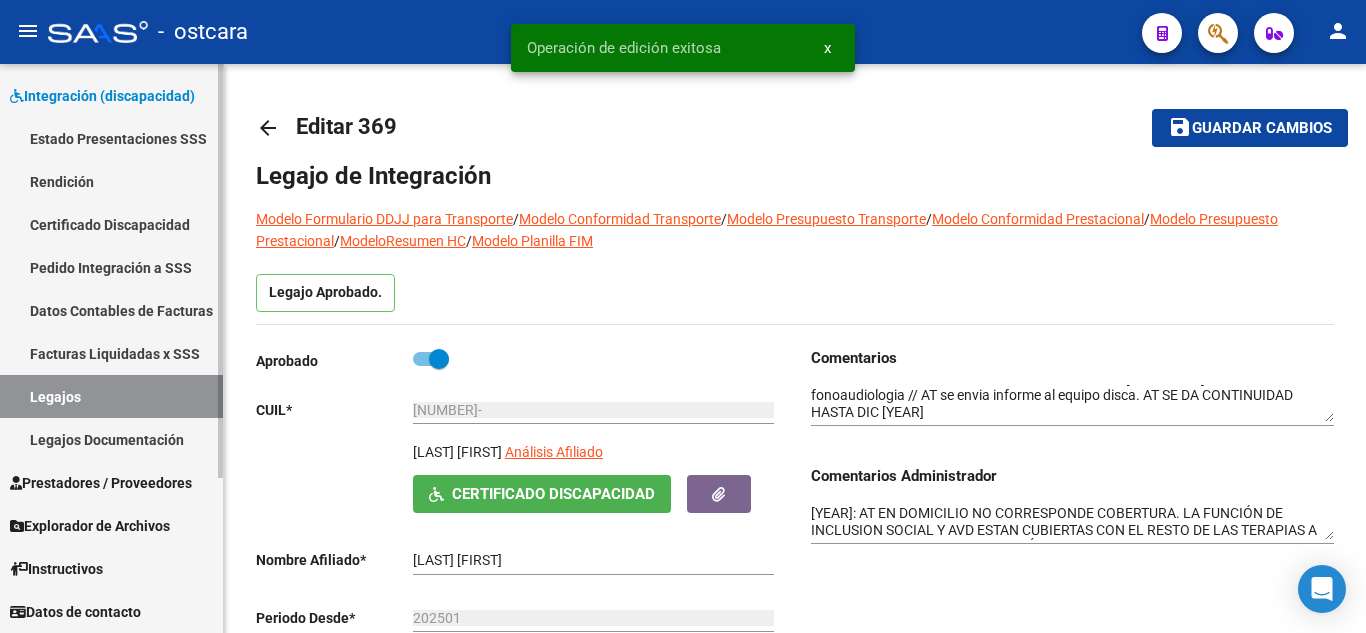 click on "Legajos" at bounding box center (111, 396) 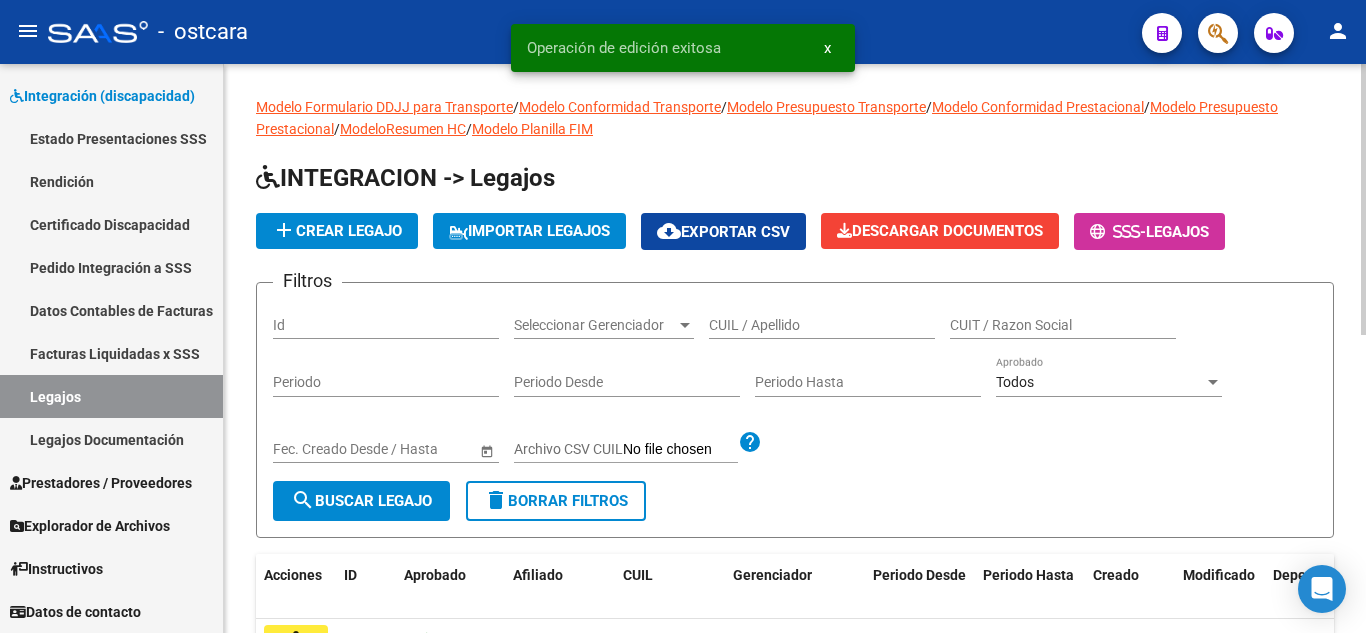 click on "CUIL / Apellido" at bounding box center [822, 325] 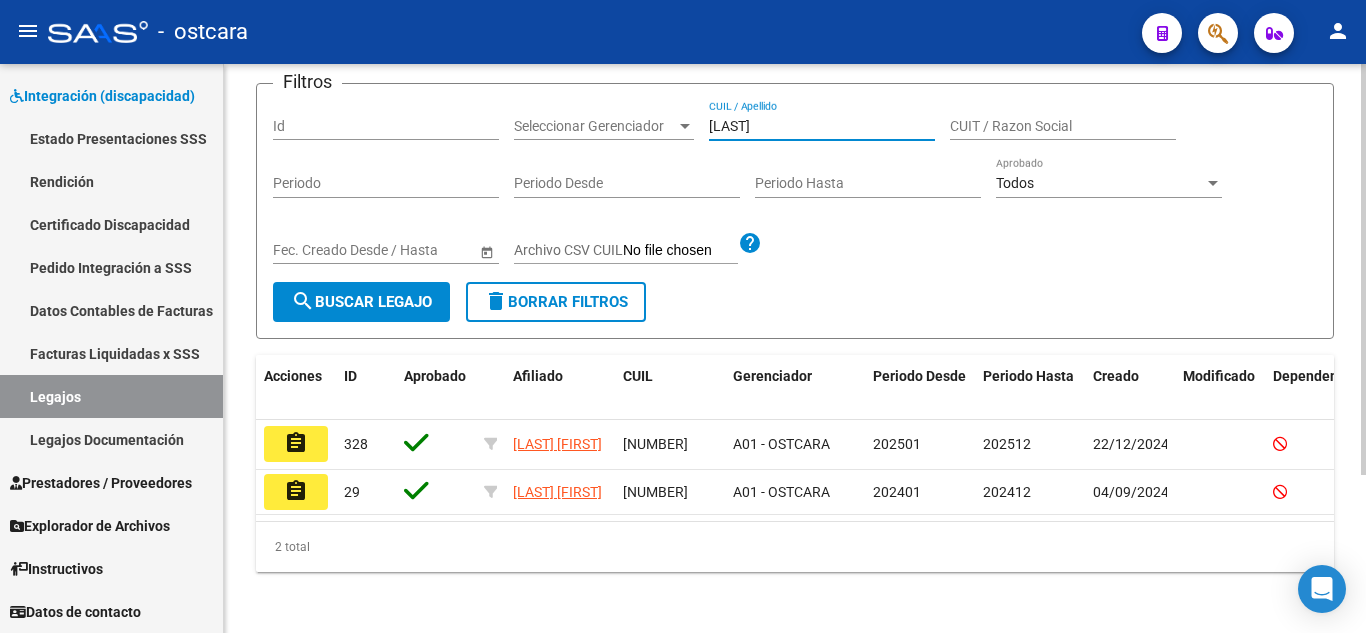 scroll, scrollTop: 200, scrollLeft: 0, axis: vertical 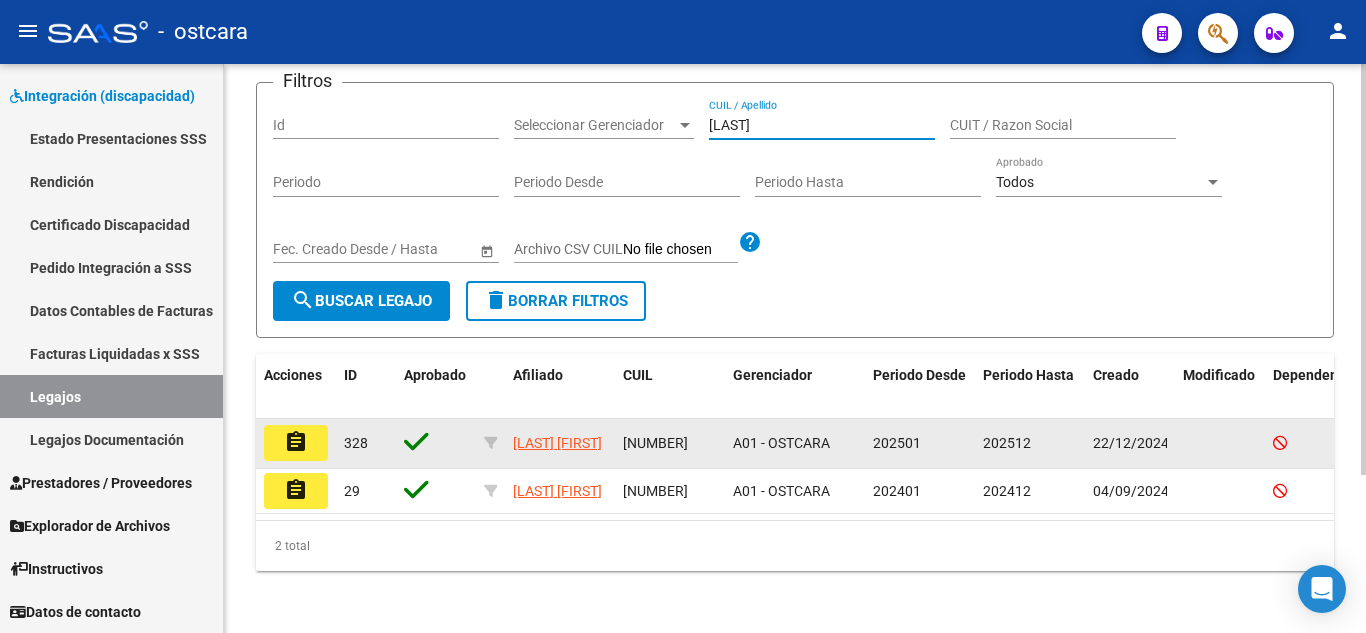 type on "[LAST]" 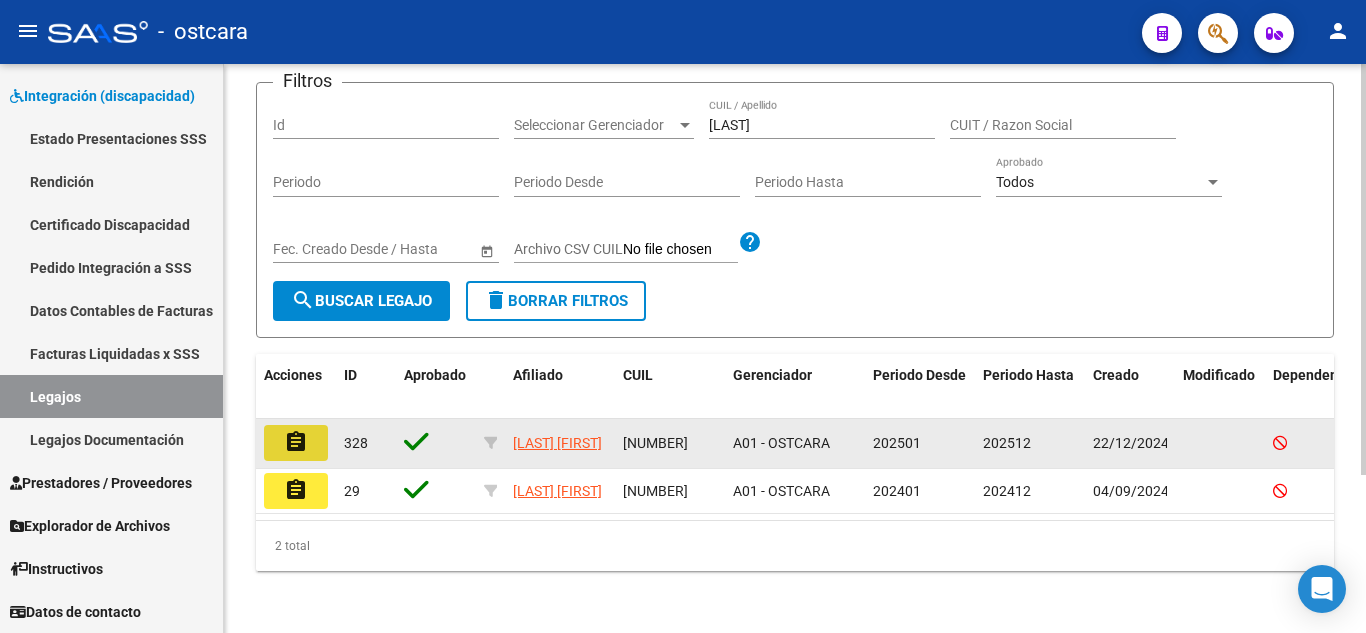 click on "assignment" 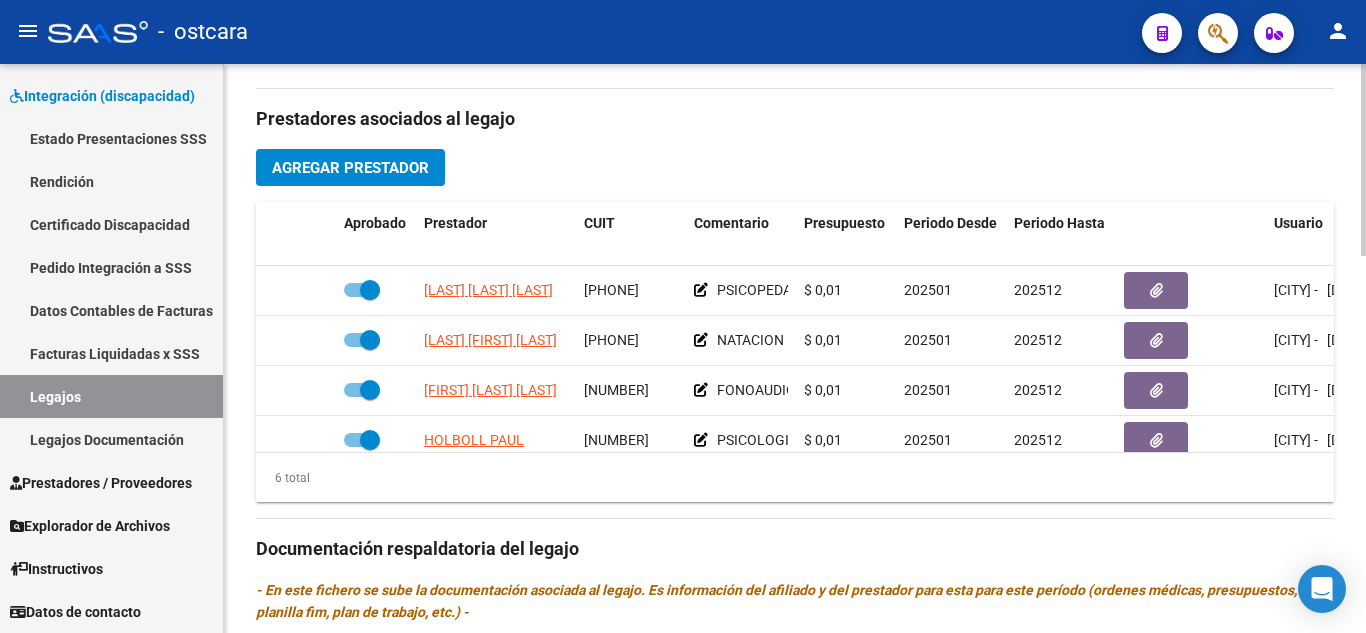 scroll, scrollTop: 600, scrollLeft: 0, axis: vertical 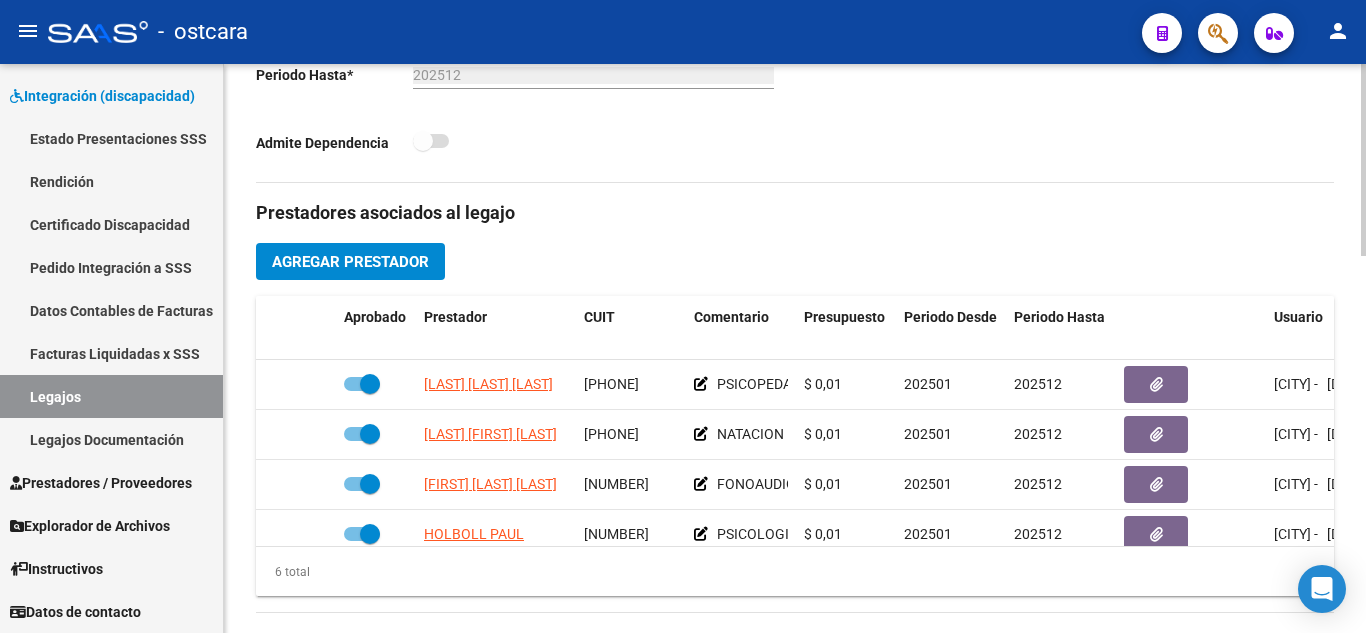 click on "Agregar Prestador" 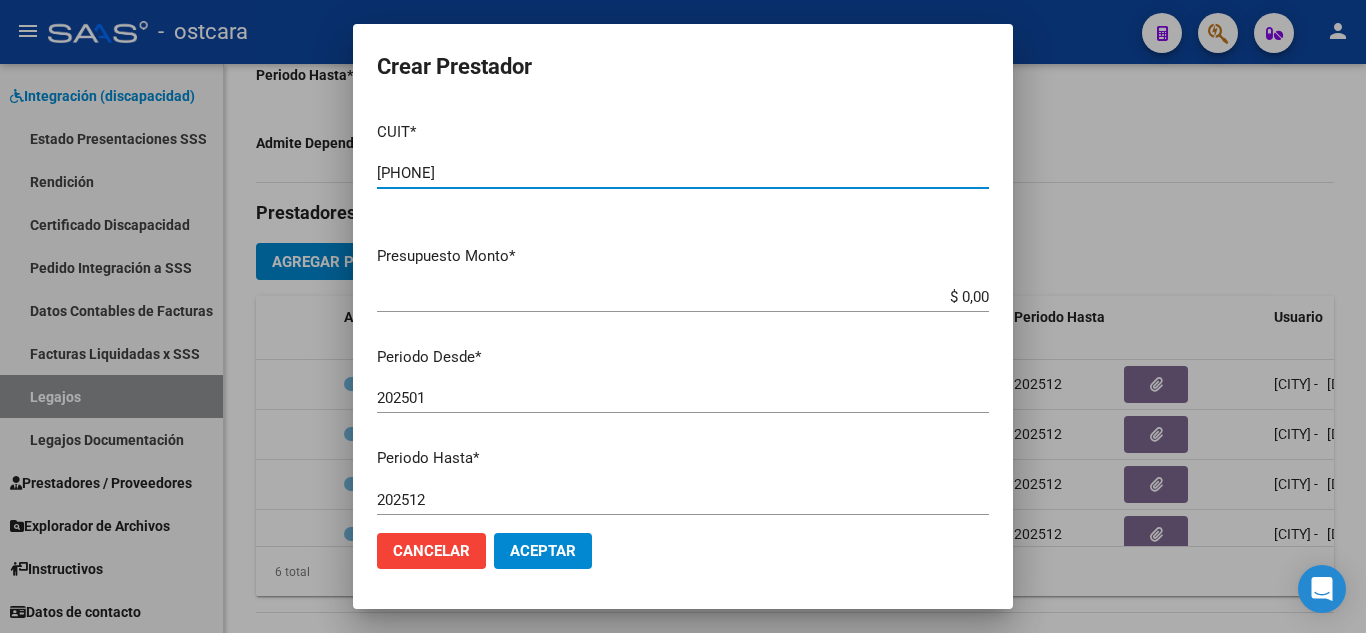 type on "[PHONE]" 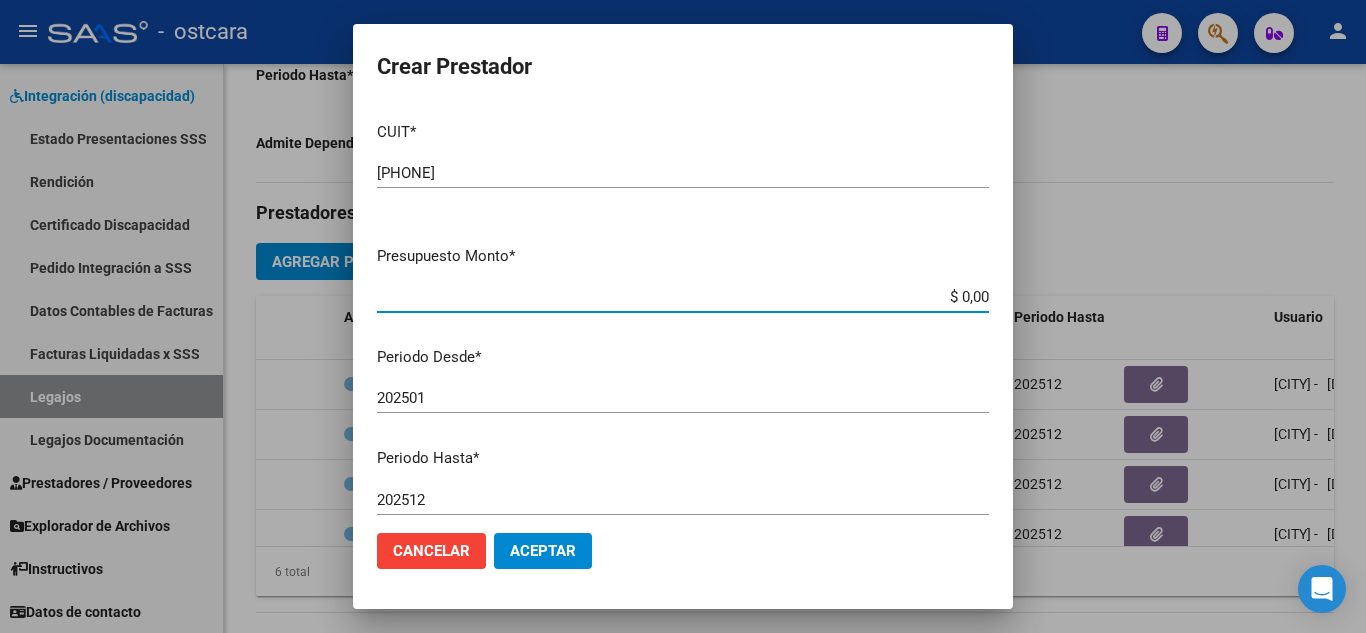 click on "$ 0,00" at bounding box center (683, 297) 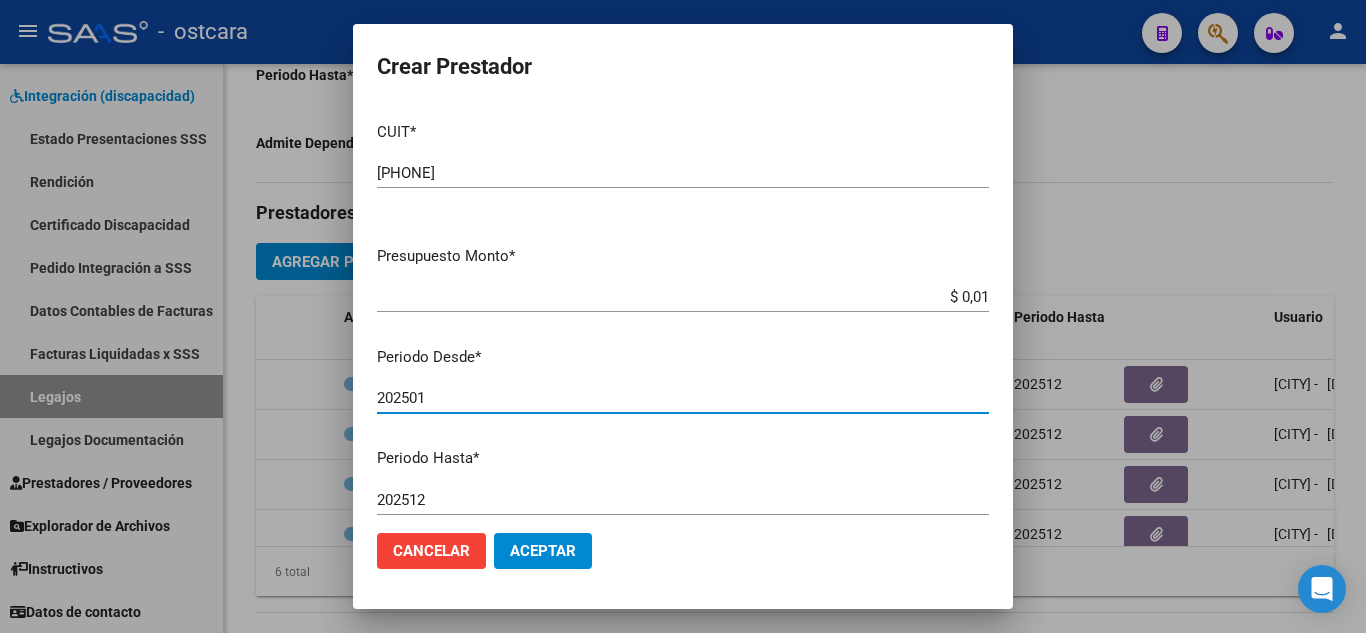 click on "202501" at bounding box center (683, 398) 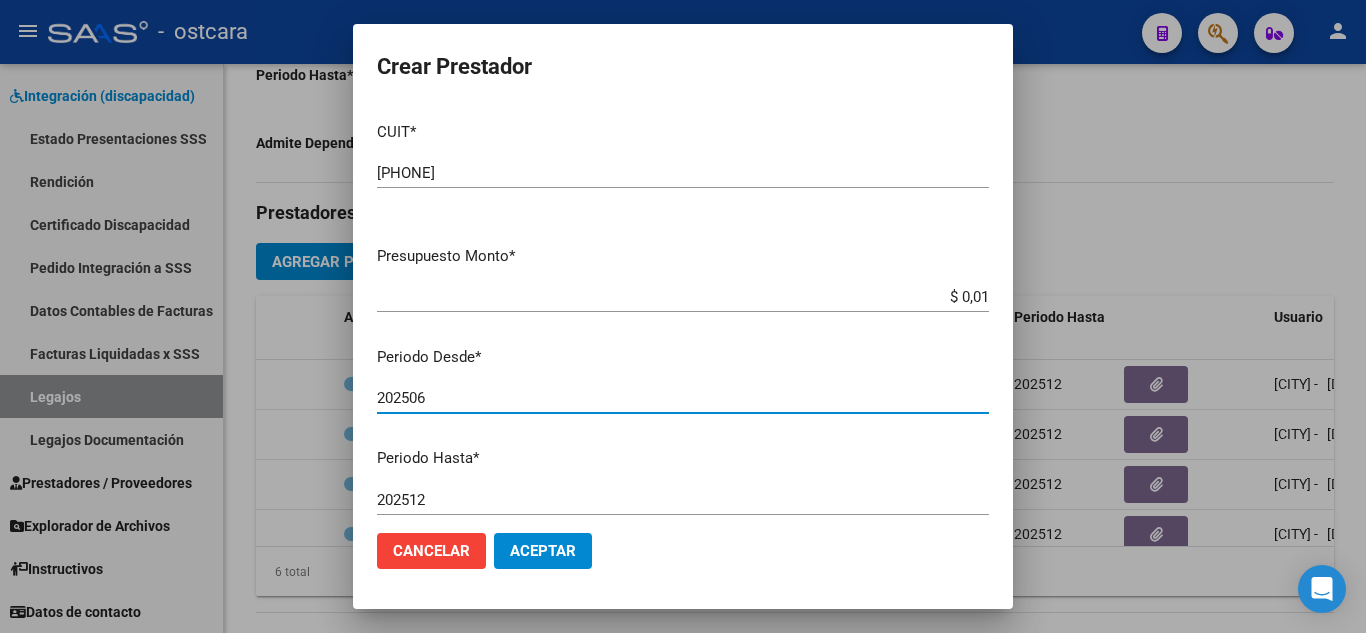 type on "202506" 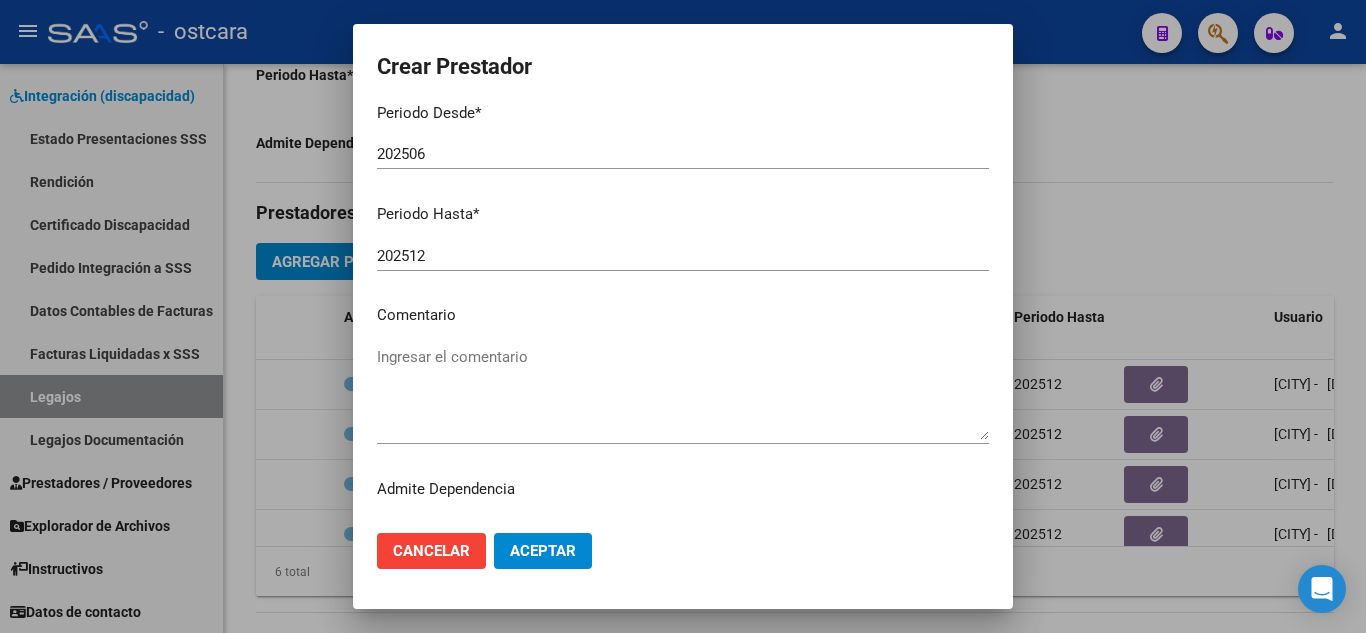 scroll, scrollTop: 274, scrollLeft: 0, axis: vertical 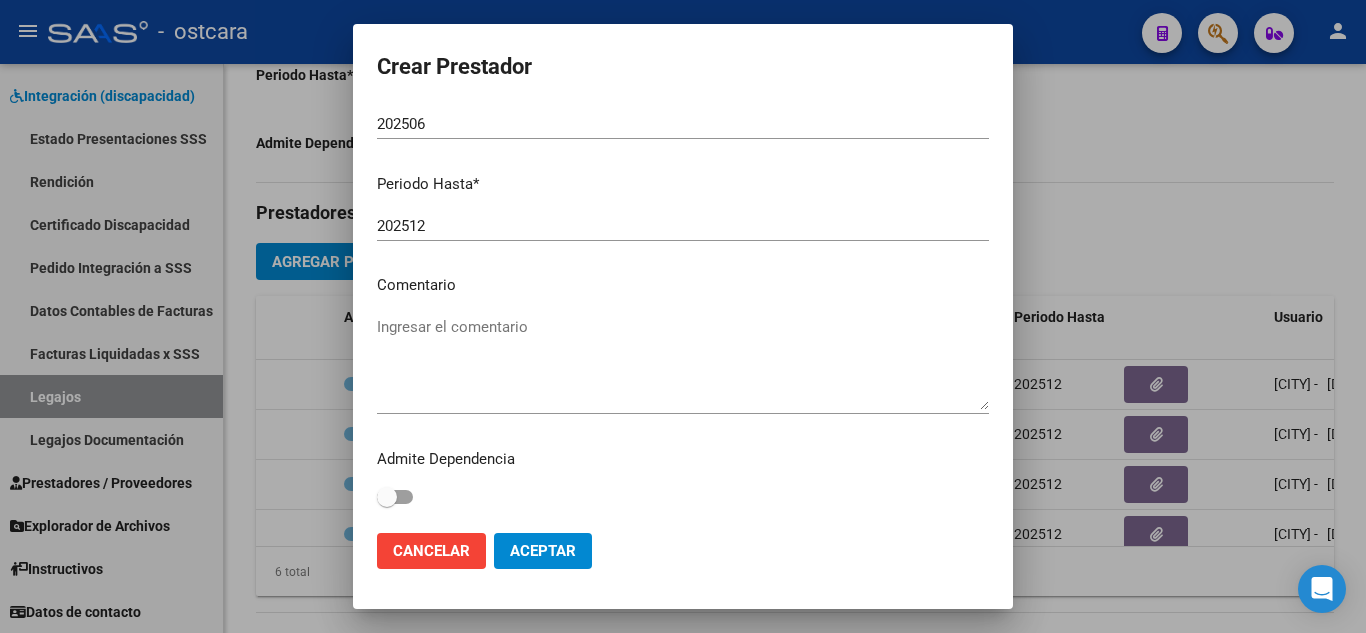 click on "Ingresar el comentario" at bounding box center (683, 363) 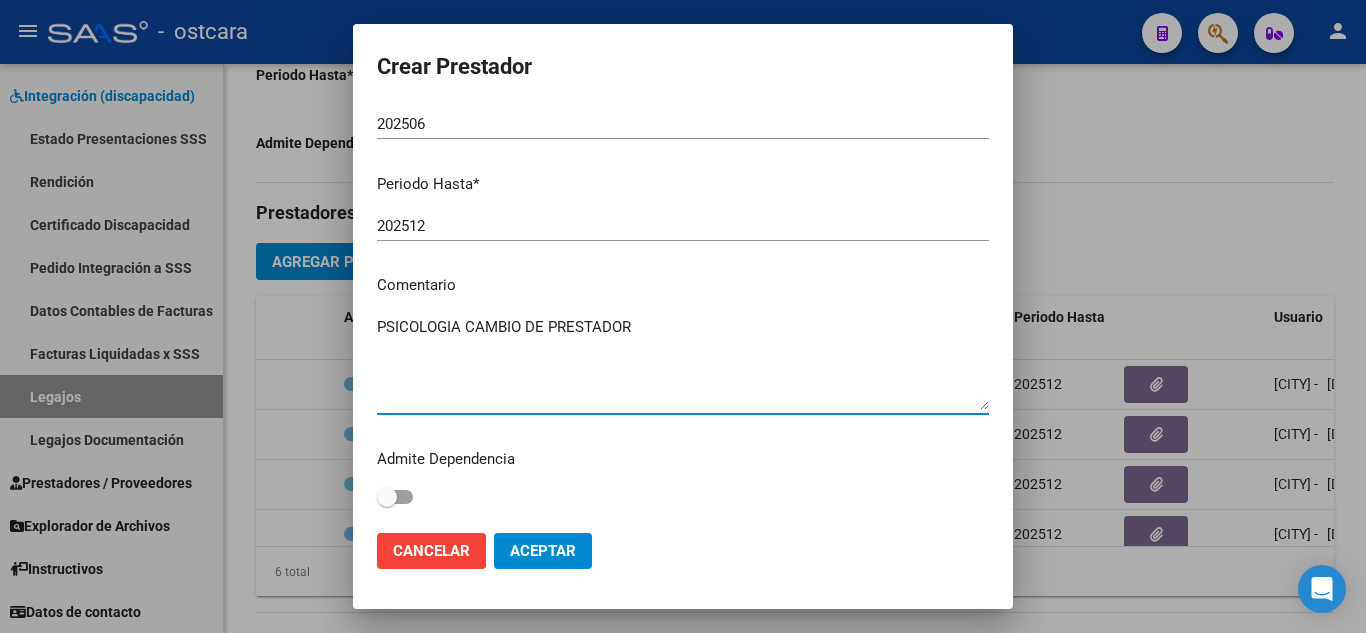 type on "PSICOLOGIA CAMBIO DE PRESTADOR" 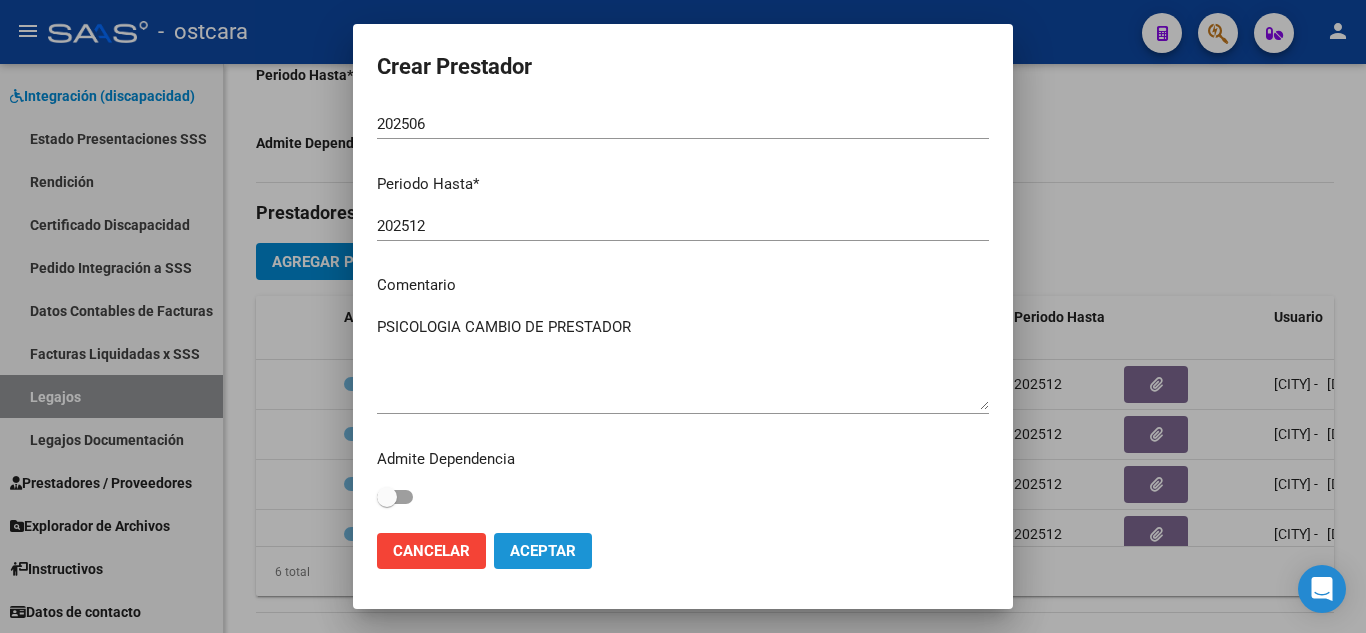 click on "Aceptar" 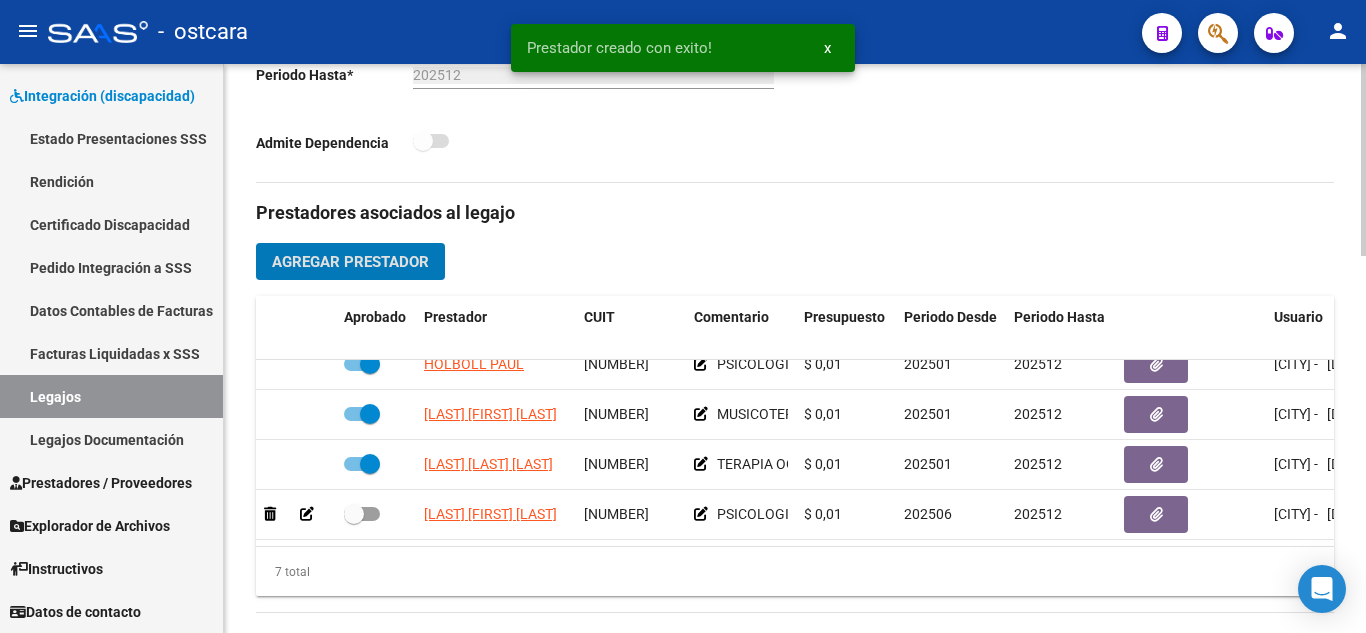 scroll, scrollTop: 186, scrollLeft: 0, axis: vertical 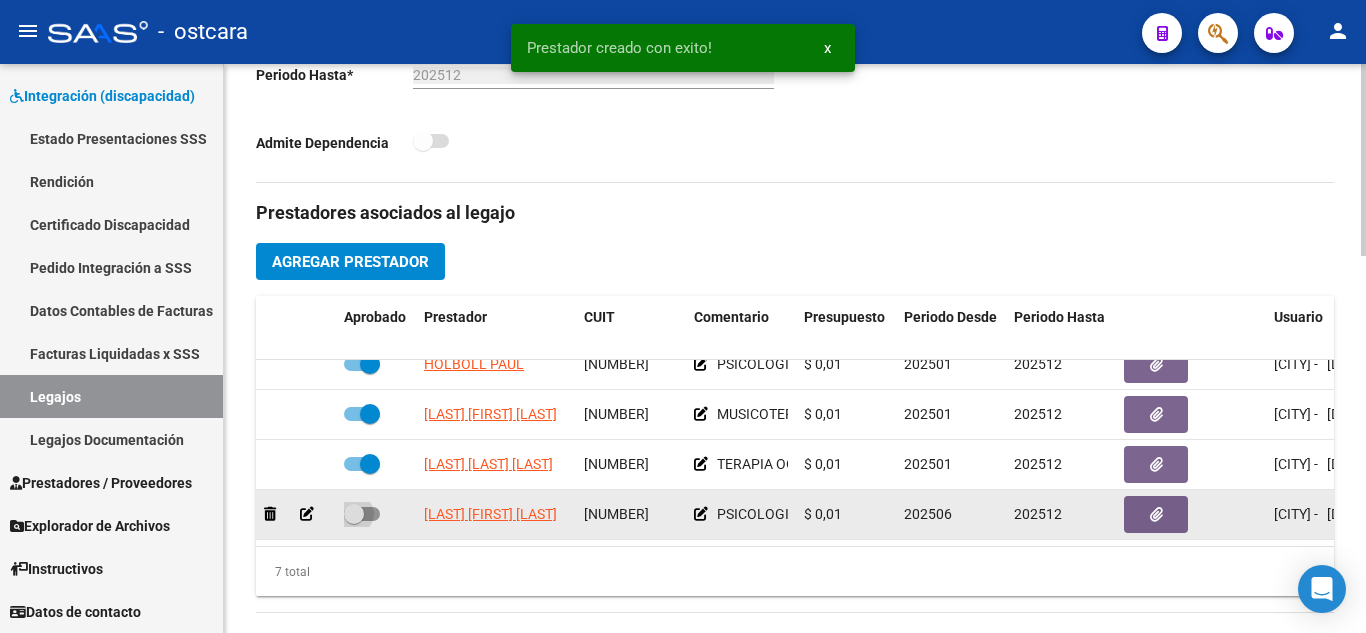 click at bounding box center (362, 514) 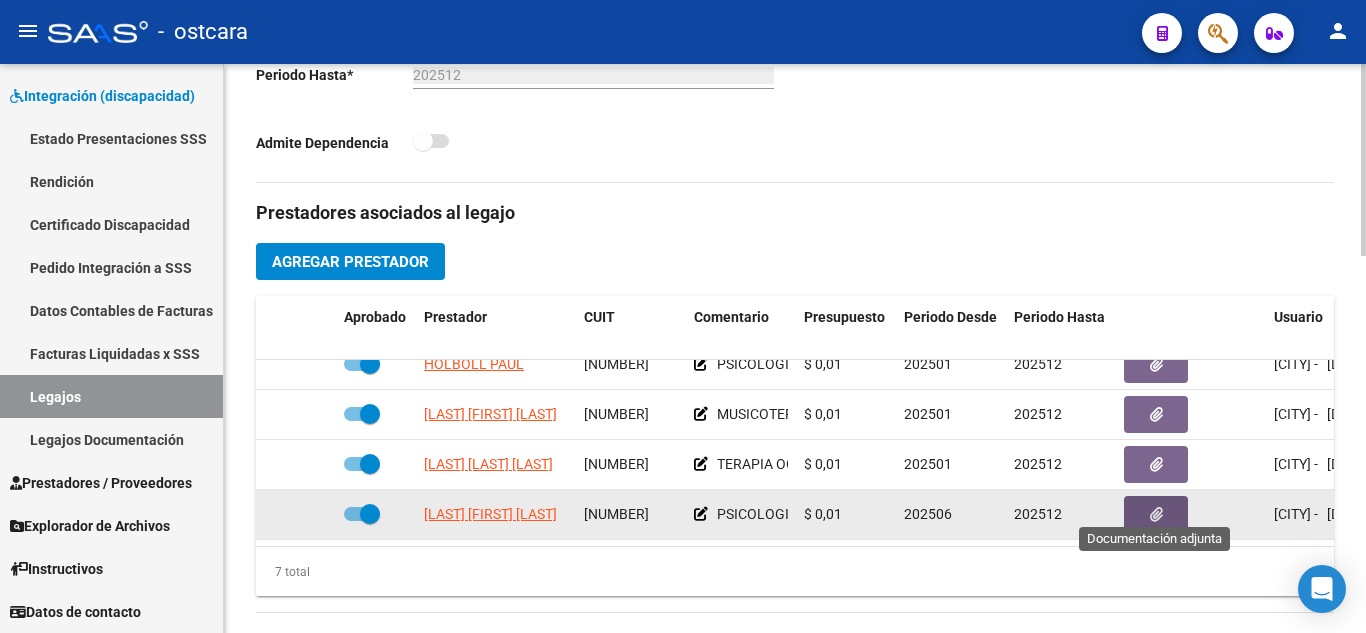 click 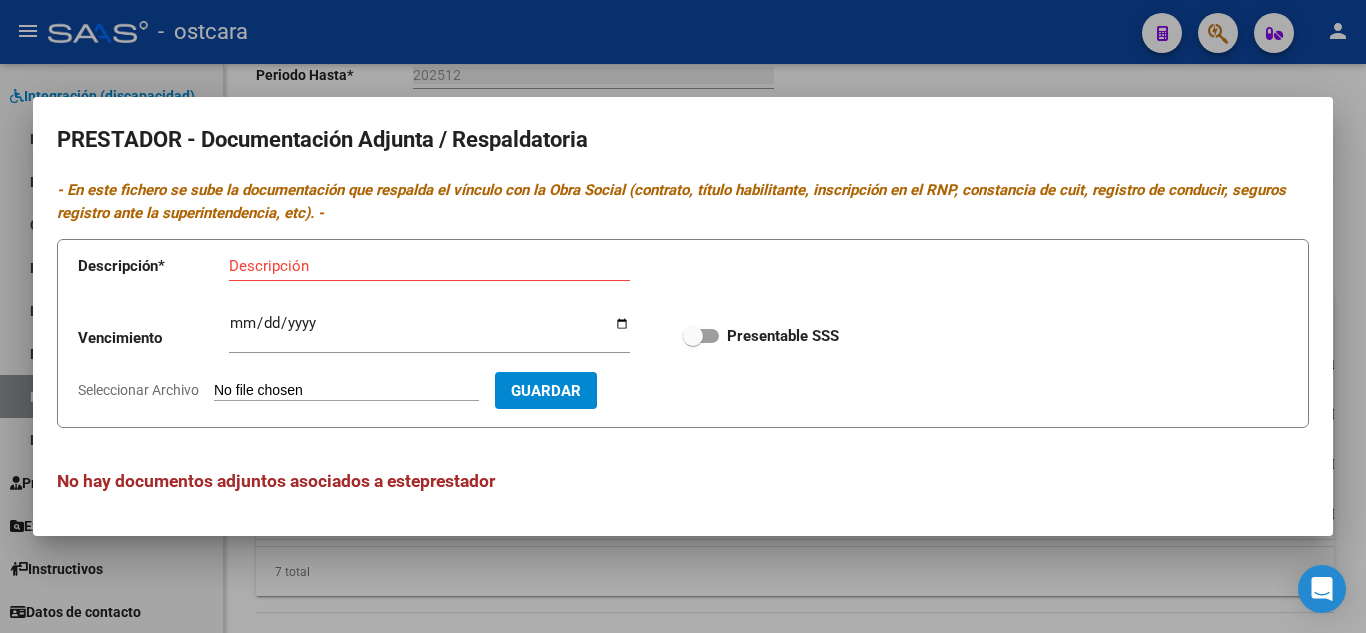 click on "Seleccionar Archivo" at bounding box center [346, 391] 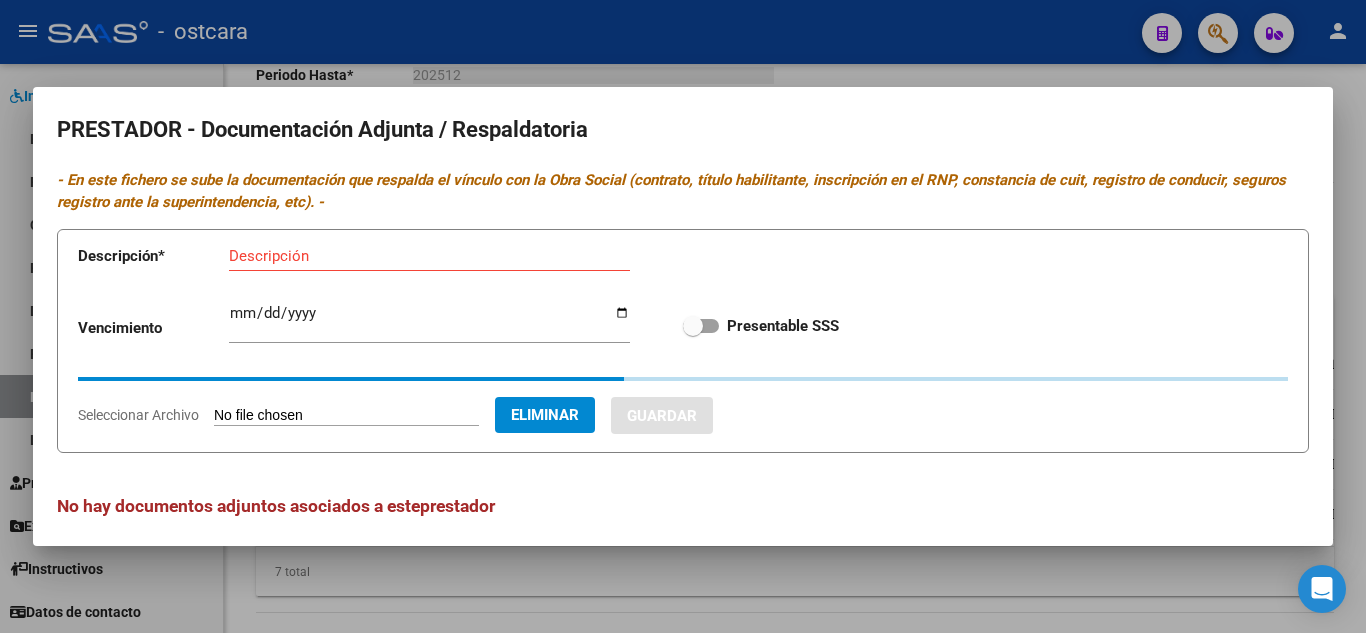 click at bounding box center (701, 326) 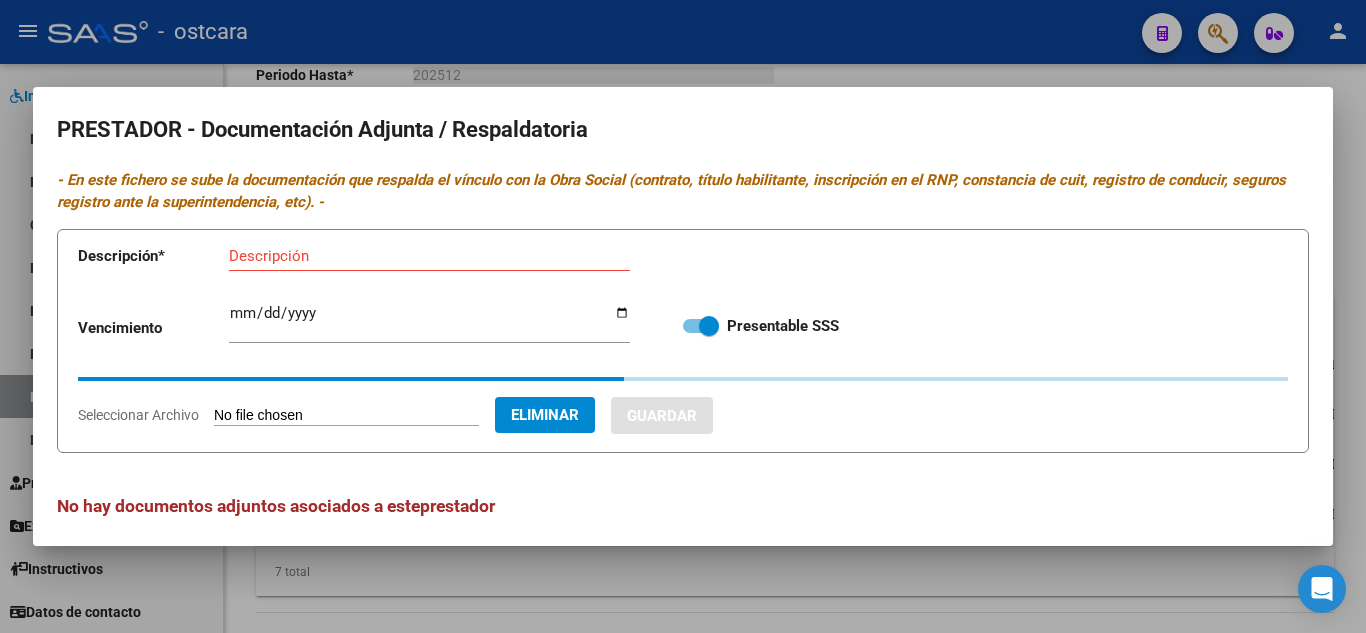 click on "Descripción" at bounding box center [429, 256] 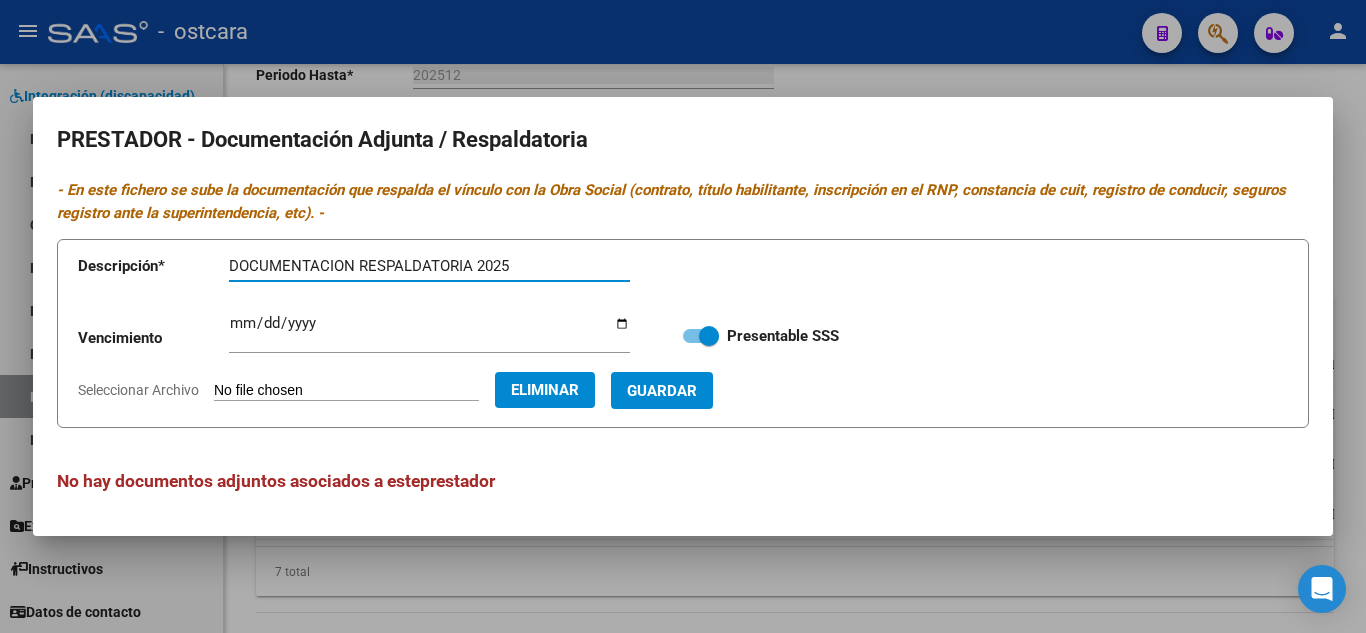type on "DOCUMENTACION RESPALDATORIA 2025" 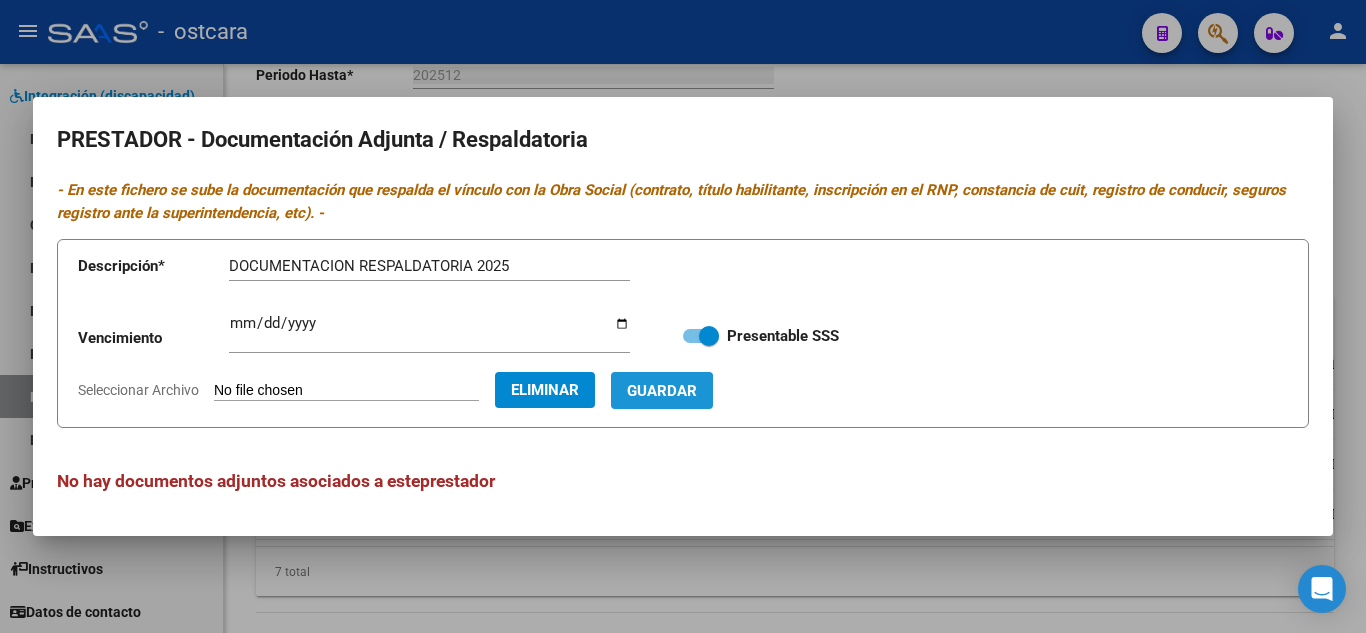 click on "Guardar" at bounding box center [662, 391] 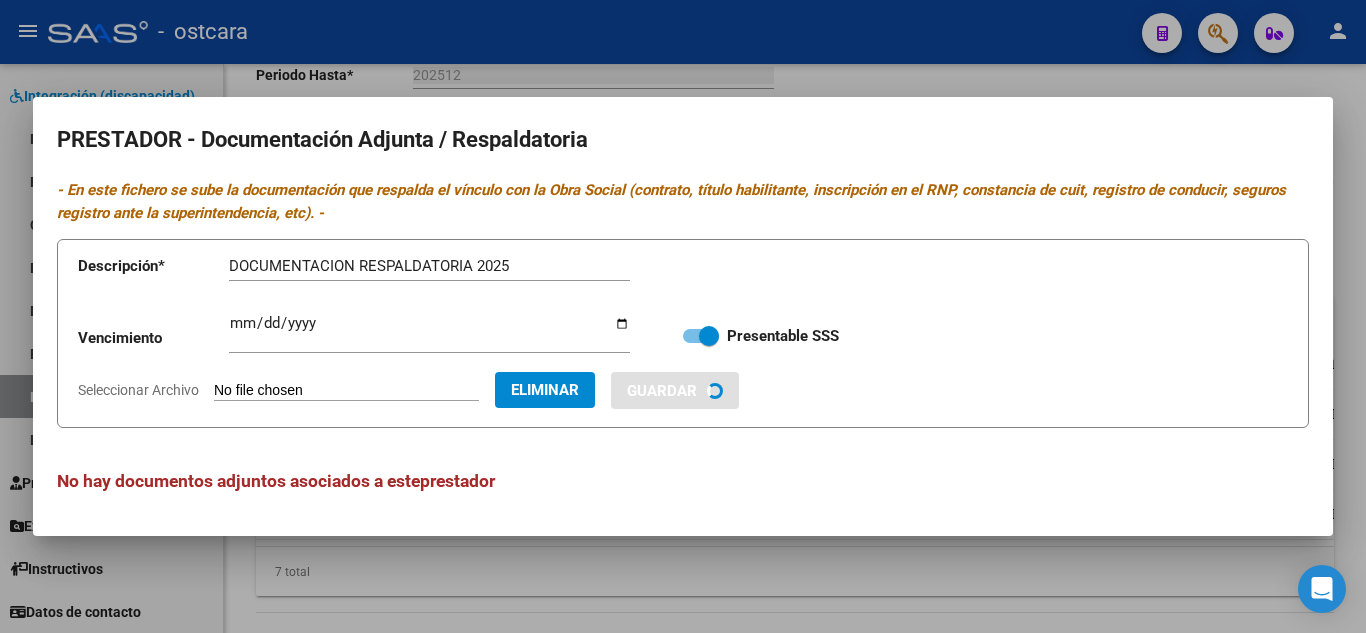 type 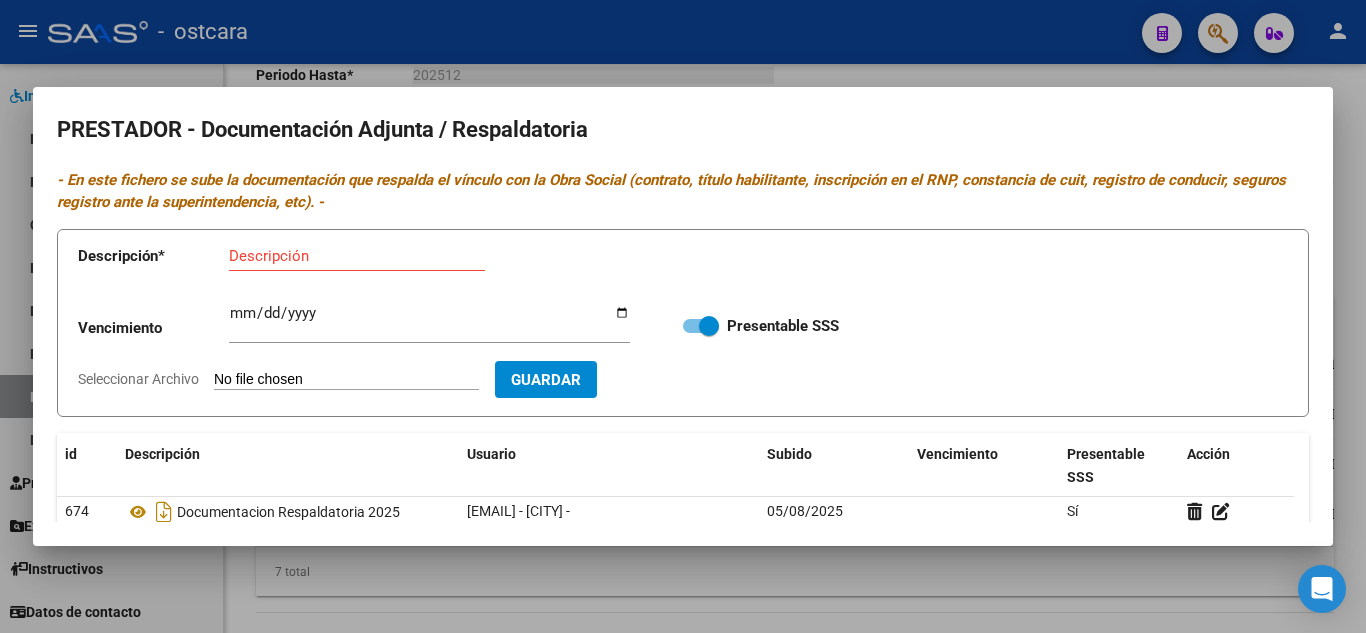 drag, startPoint x: 1317, startPoint y: 235, endPoint x: 1353, endPoint y: 392, distance: 161.07452 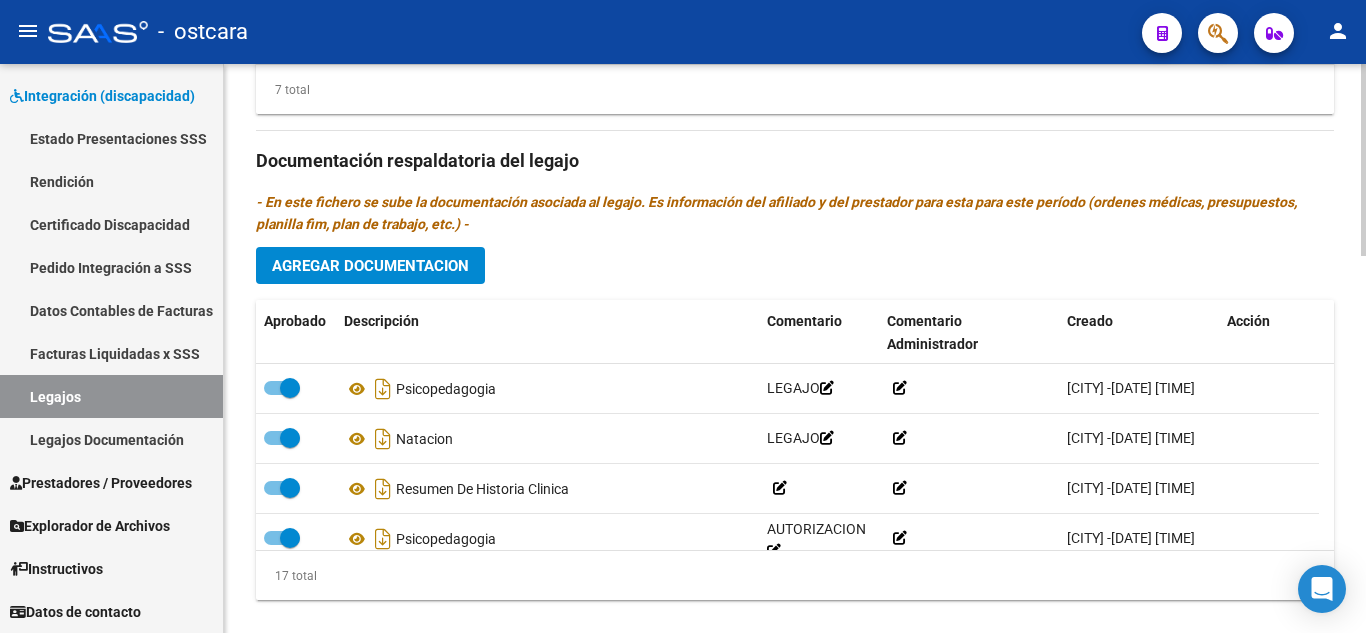 scroll, scrollTop: 1100, scrollLeft: 0, axis: vertical 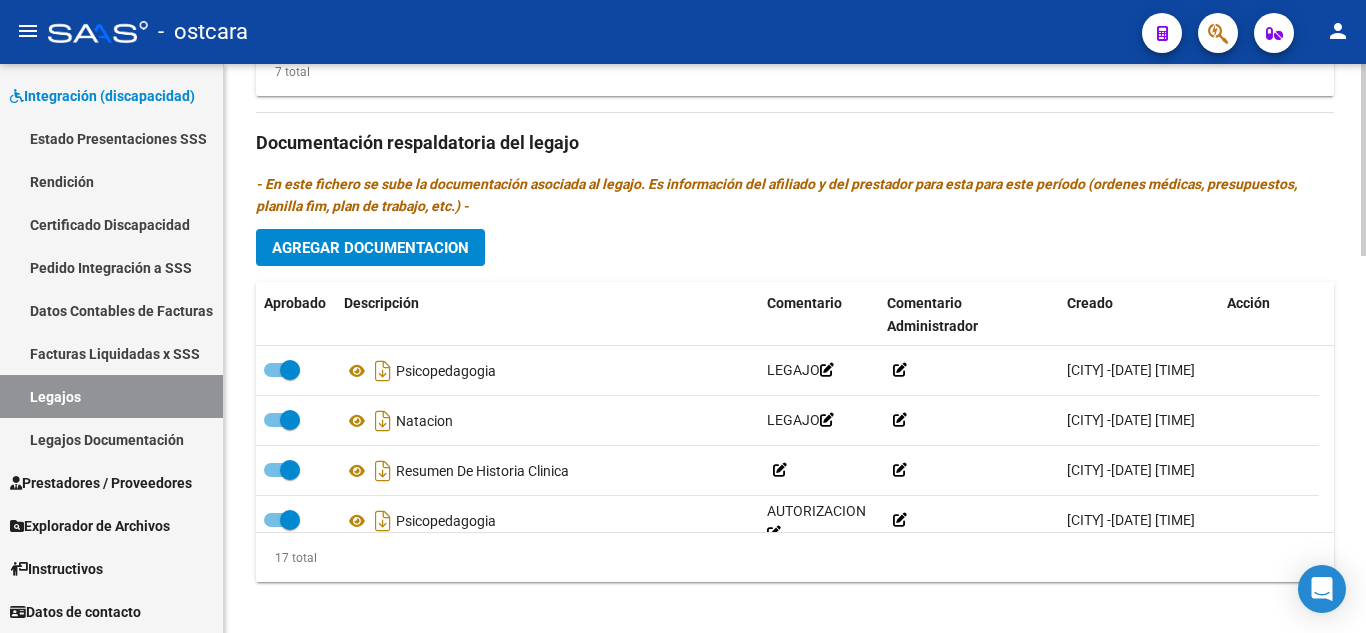 click on "Agregar Documentacion" 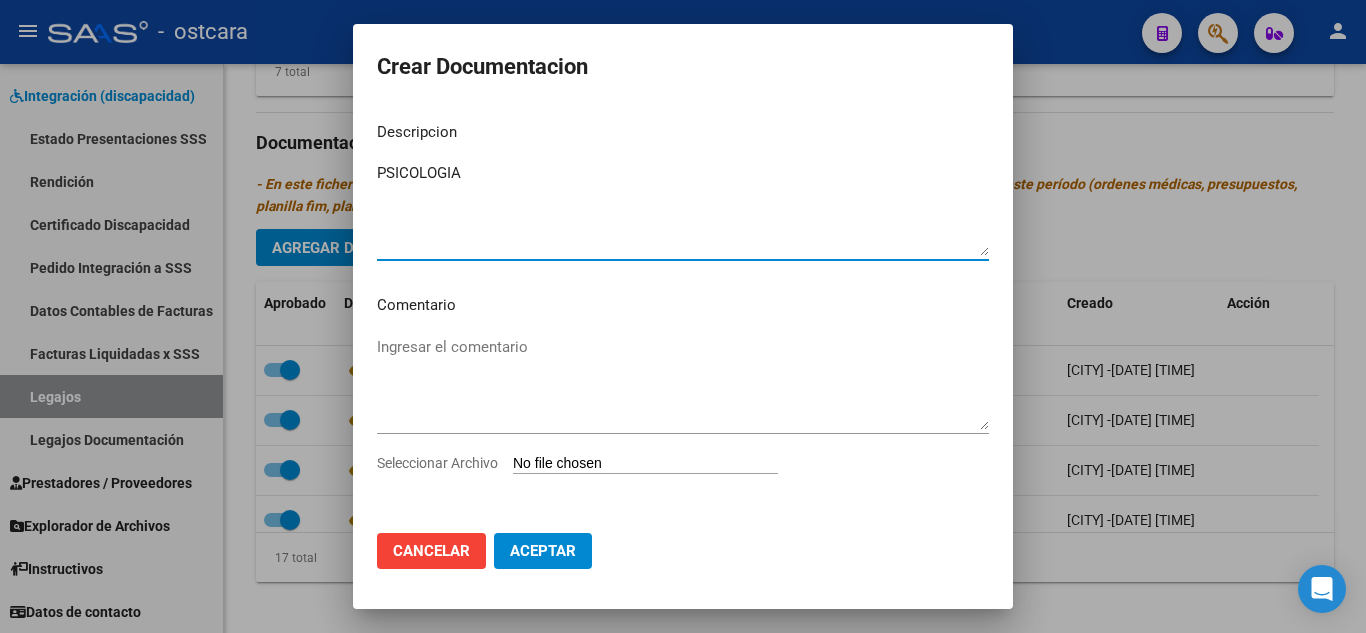 type on "PSICOLOGIA" 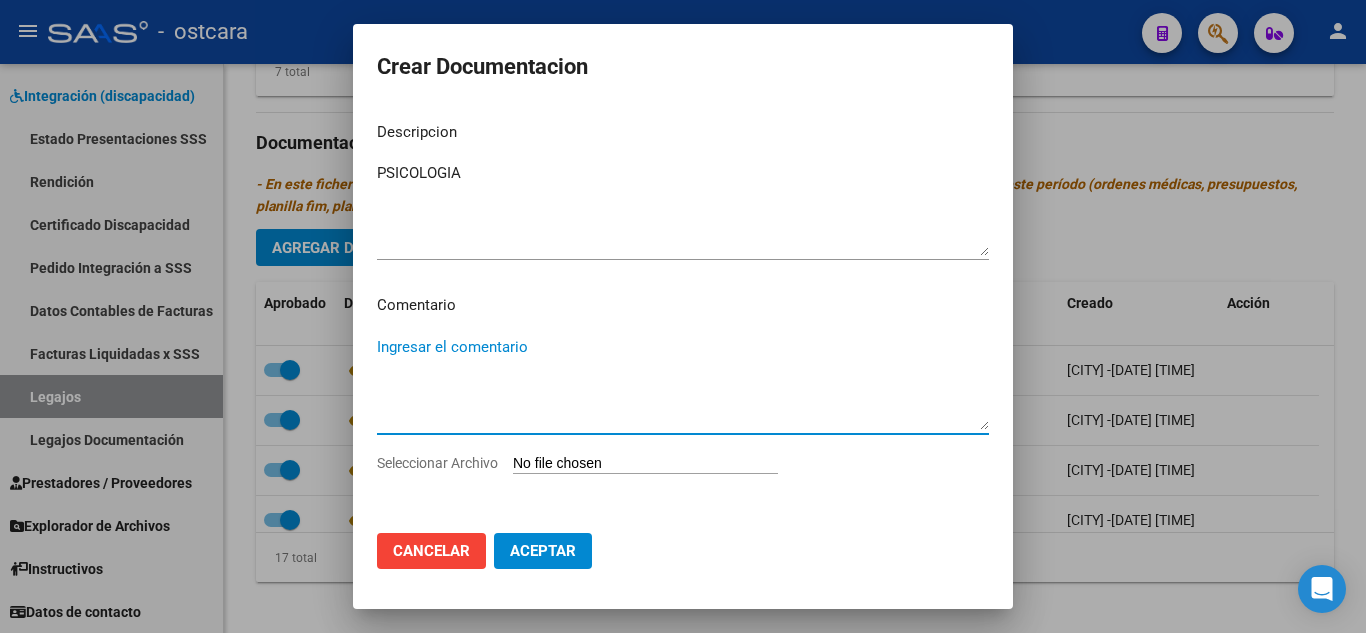 click on "Ingresar el comentario" at bounding box center (683, 383) 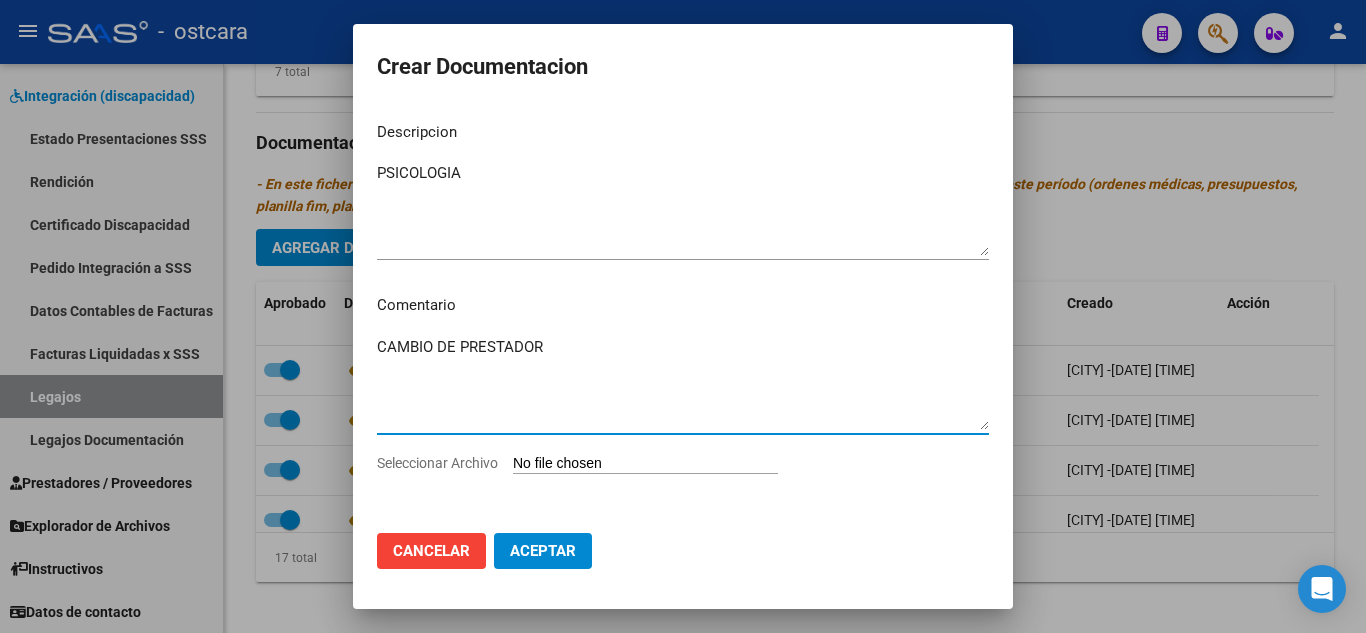 type on "CAMBIO DE PRESTADOR" 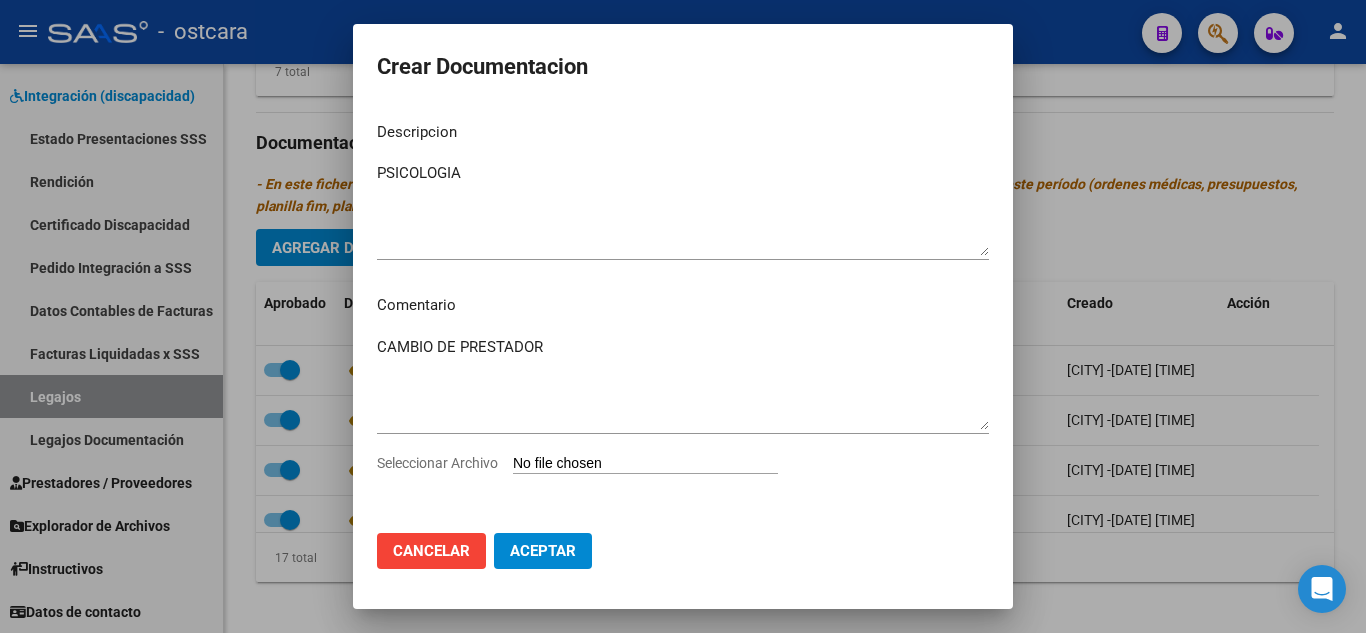 type on "C:\fakepath\[NAME] [PROFESSION] [LASTNAME] [NUMBER].pdf" 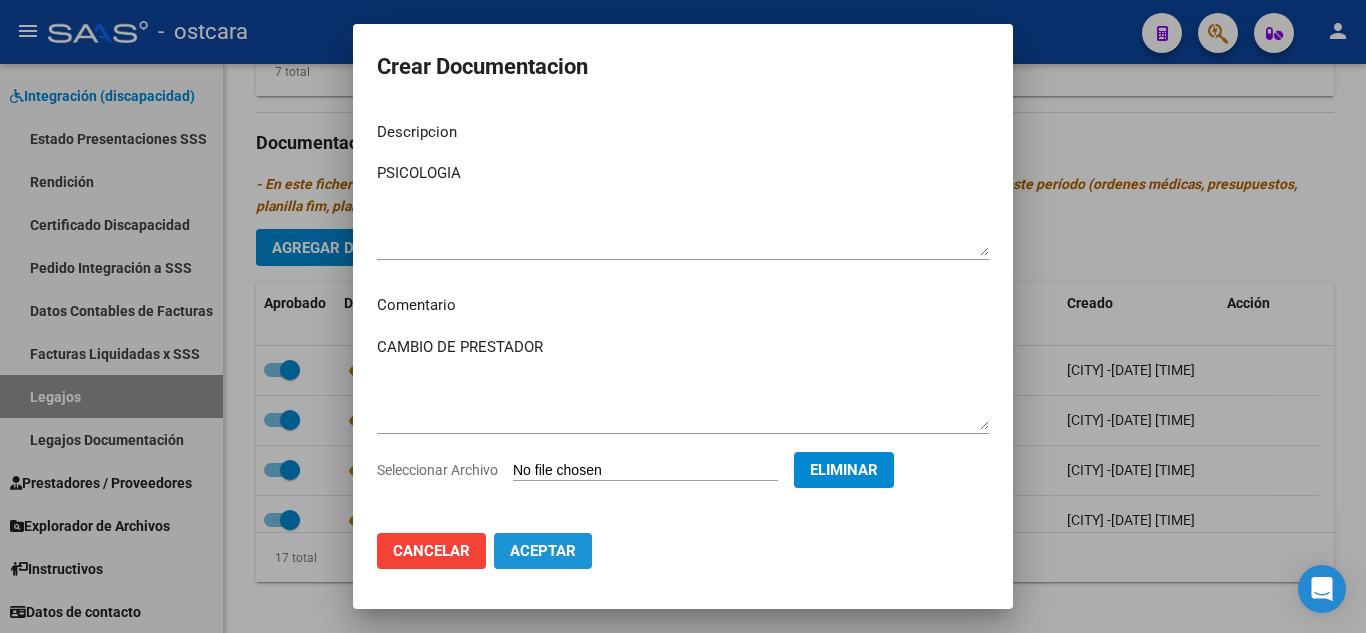 click on "Aceptar" 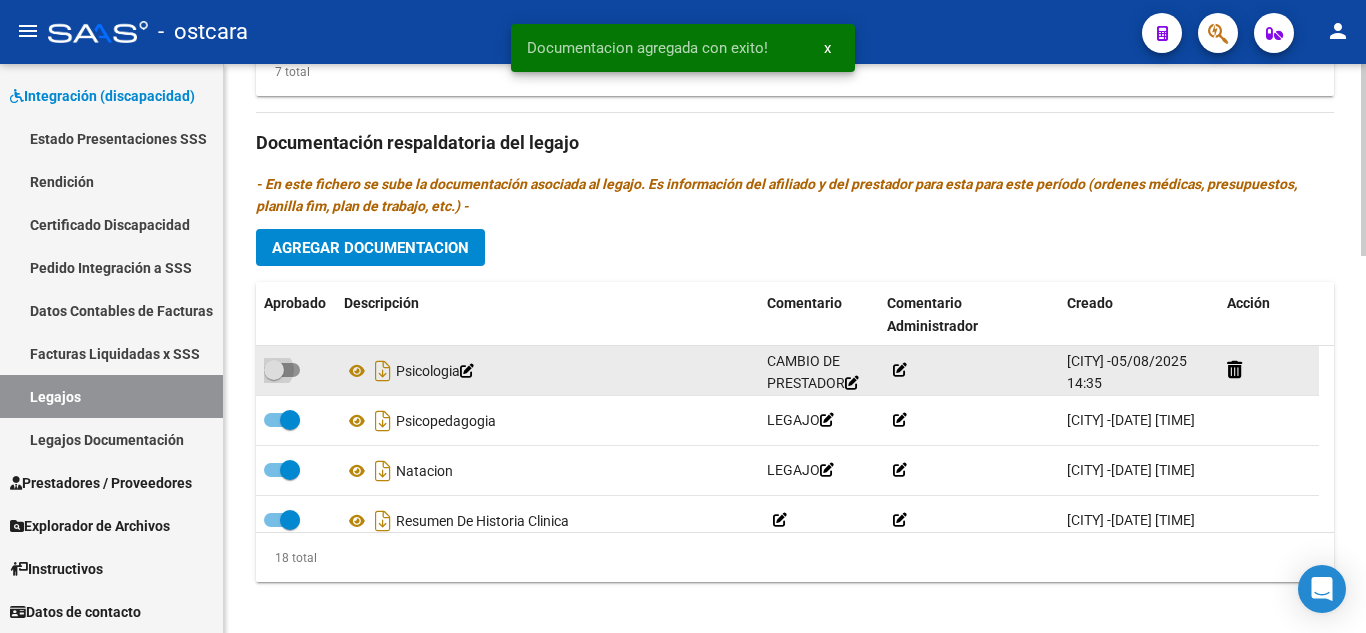 click at bounding box center [282, 370] 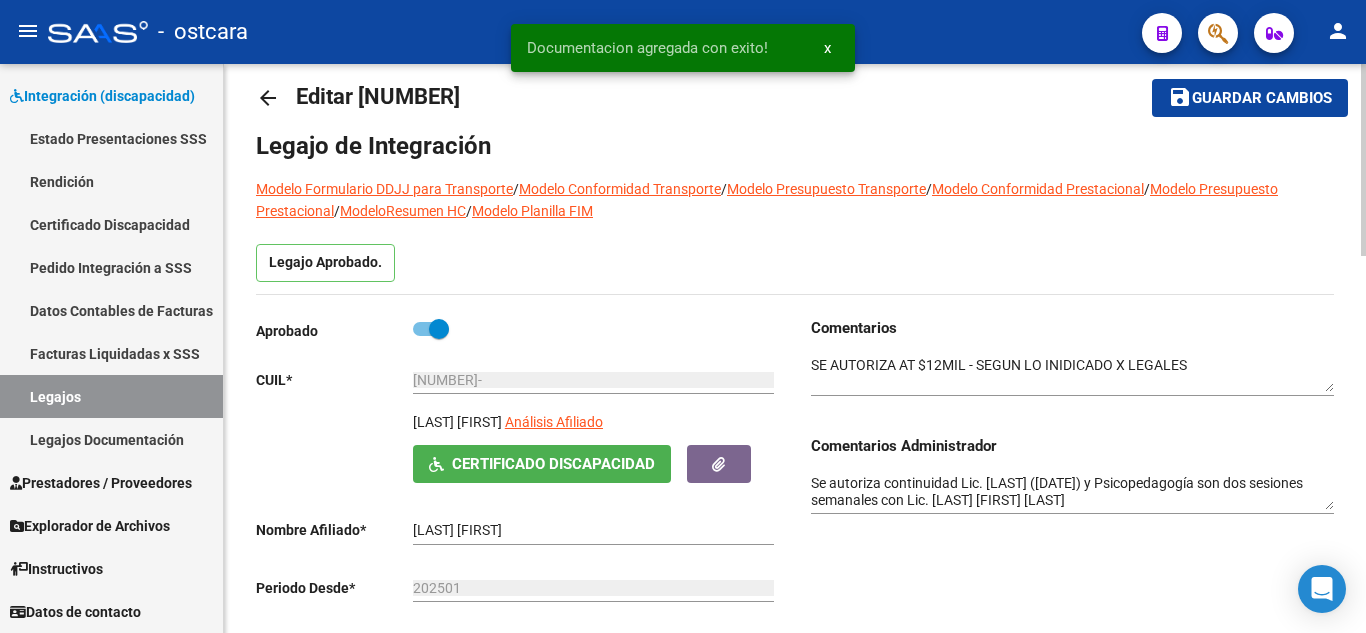 scroll, scrollTop: 0, scrollLeft: 0, axis: both 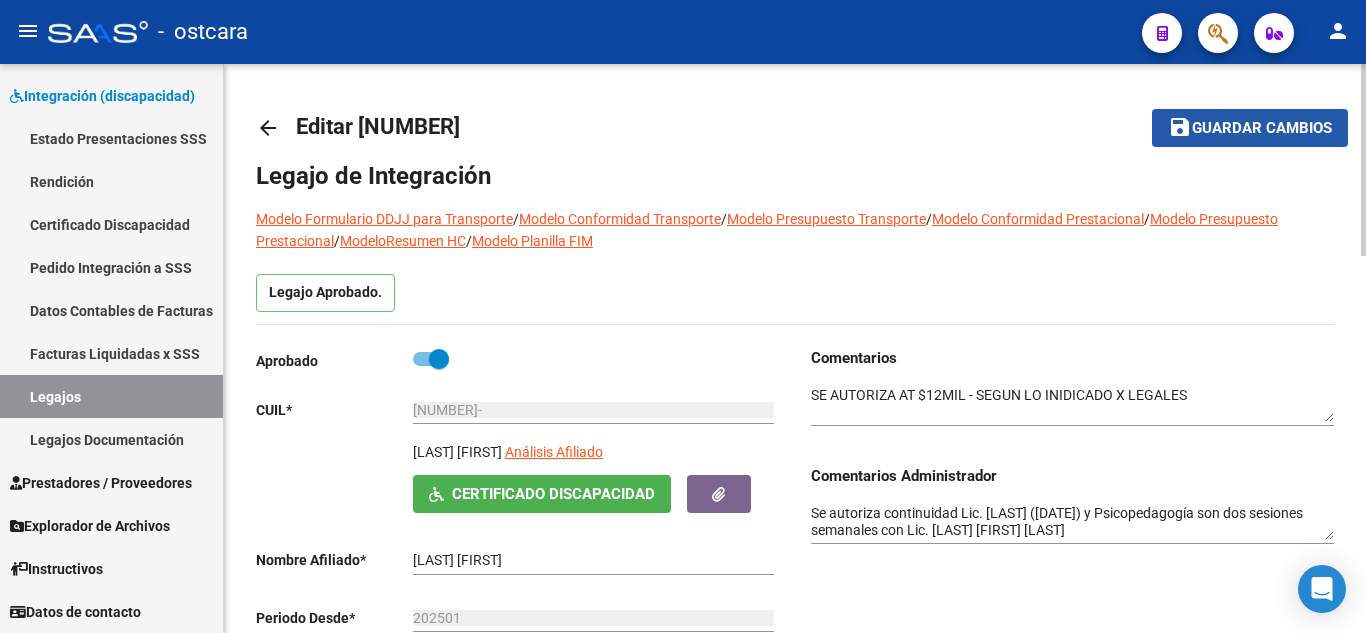 click on "Guardar cambios" 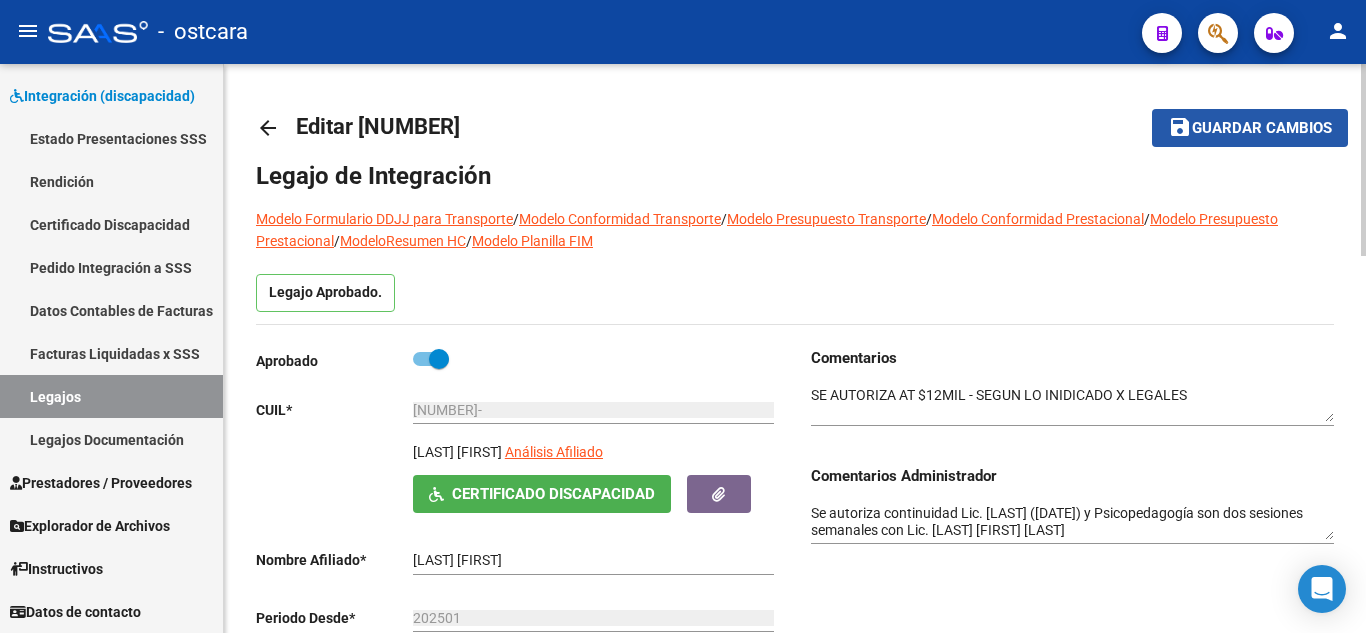 click on "Guardar cambios" 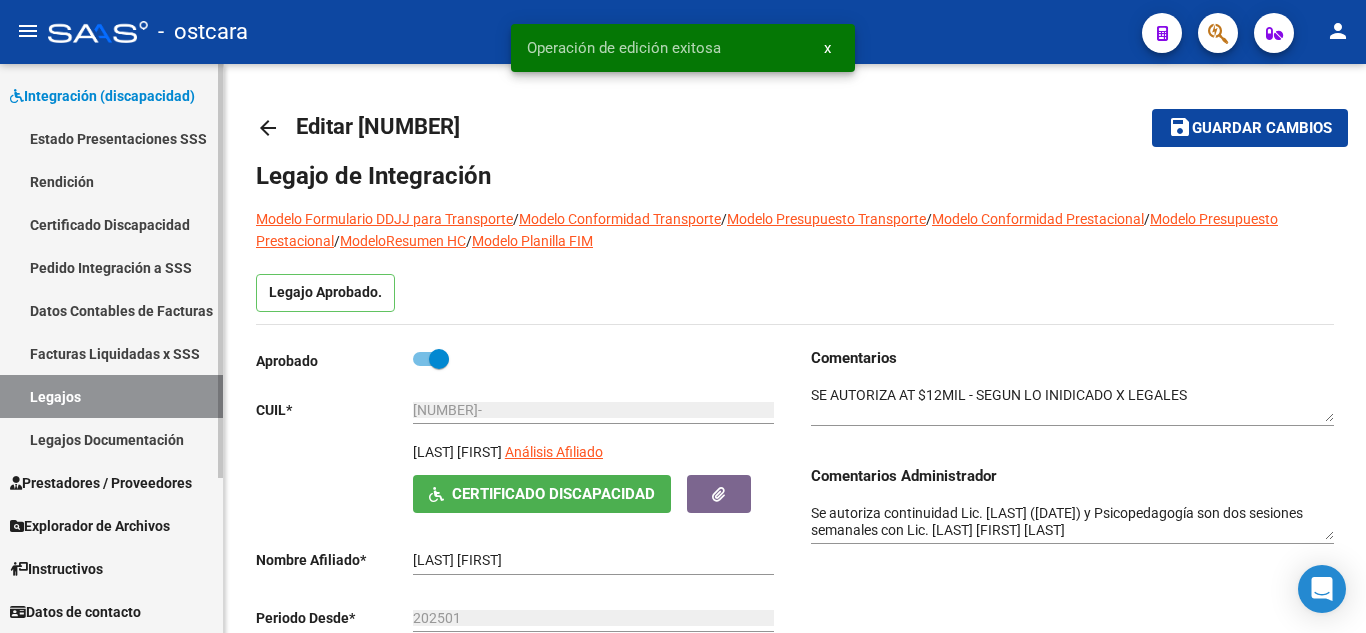 click on "Legajos" at bounding box center (111, 396) 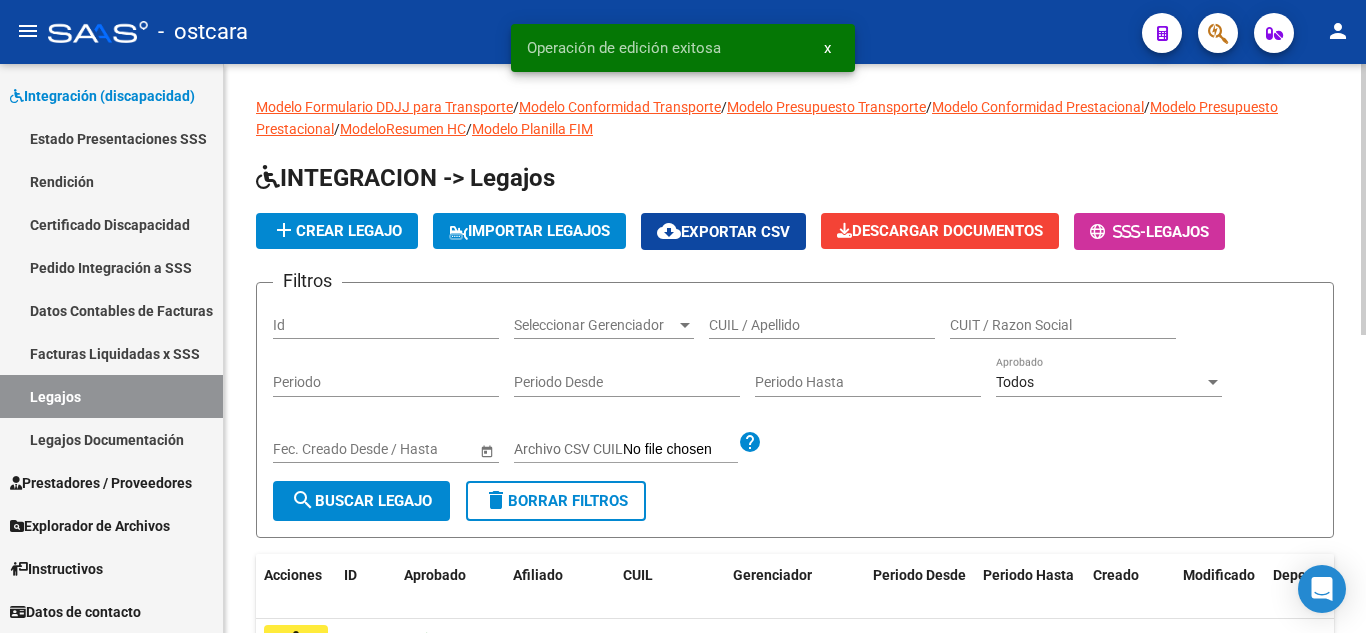 click on "CUIL / Apellido" at bounding box center (822, 325) 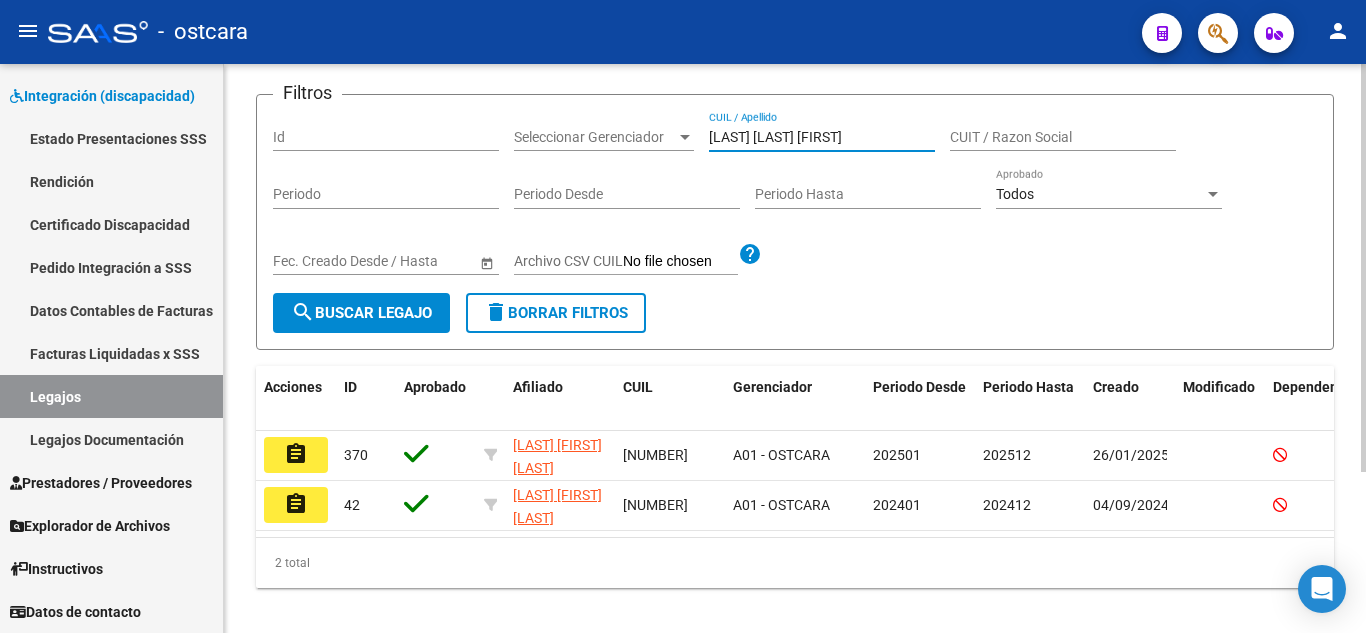 scroll, scrollTop: 200, scrollLeft: 0, axis: vertical 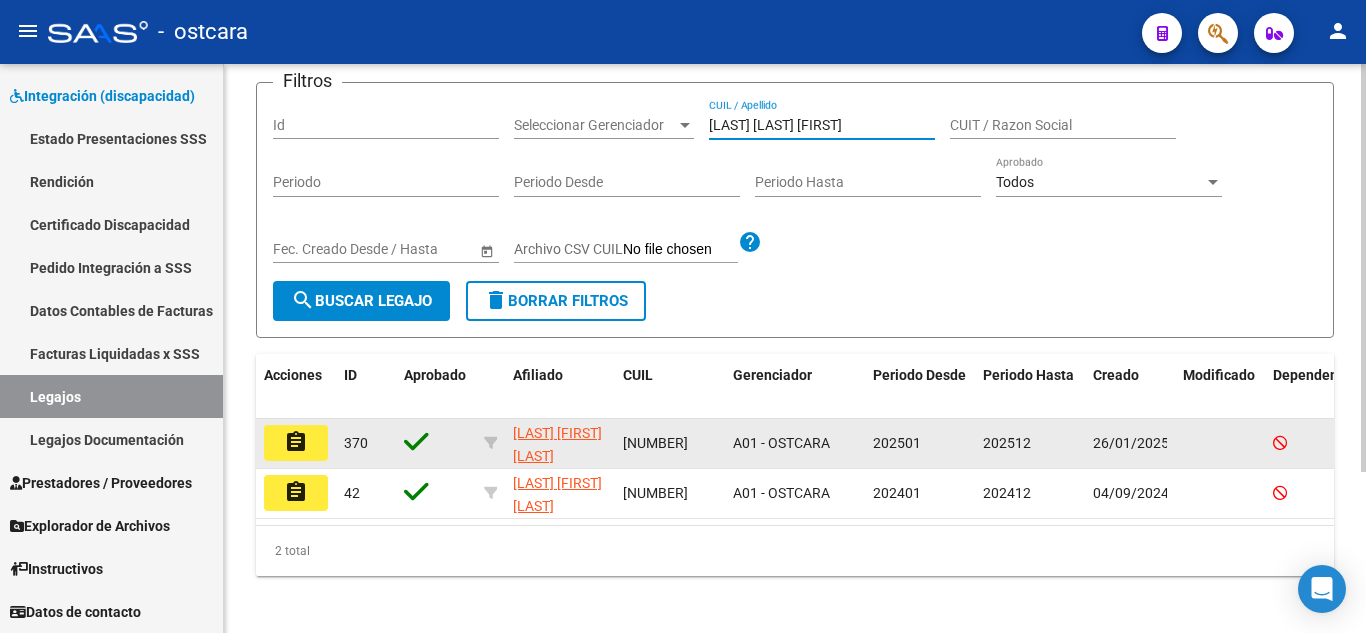 type on "[LAST] [LAST] [FIRST]" 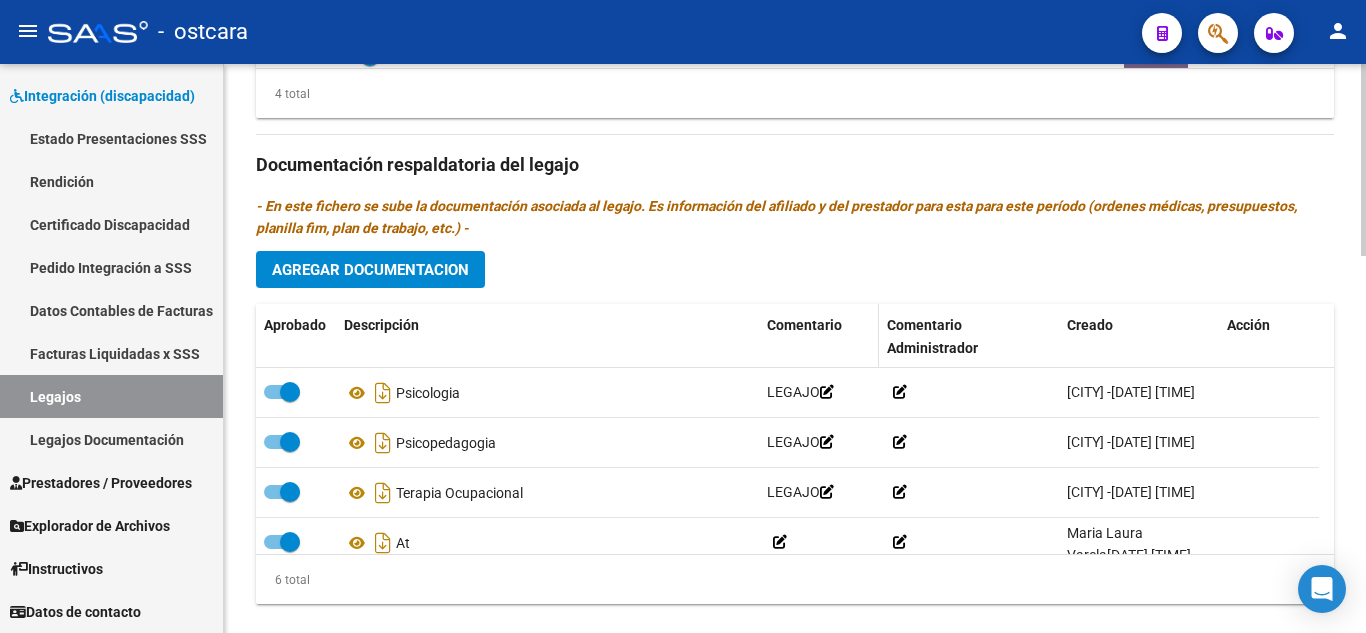 scroll, scrollTop: 1115, scrollLeft: 0, axis: vertical 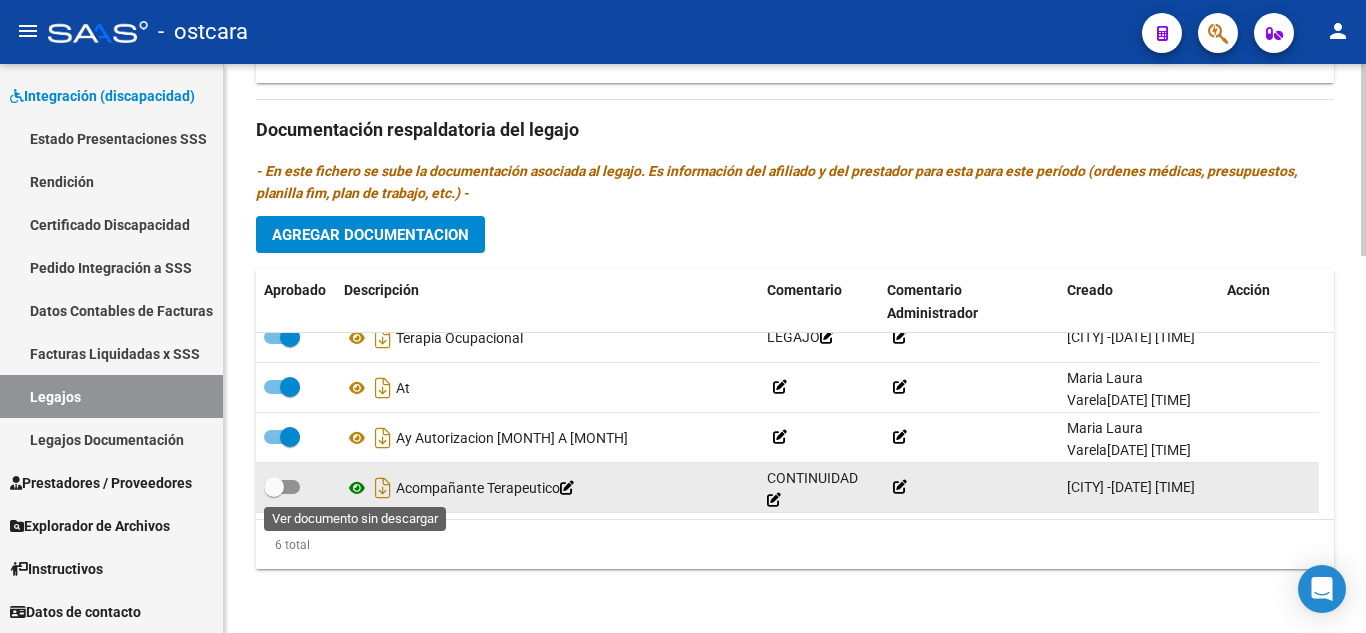 click 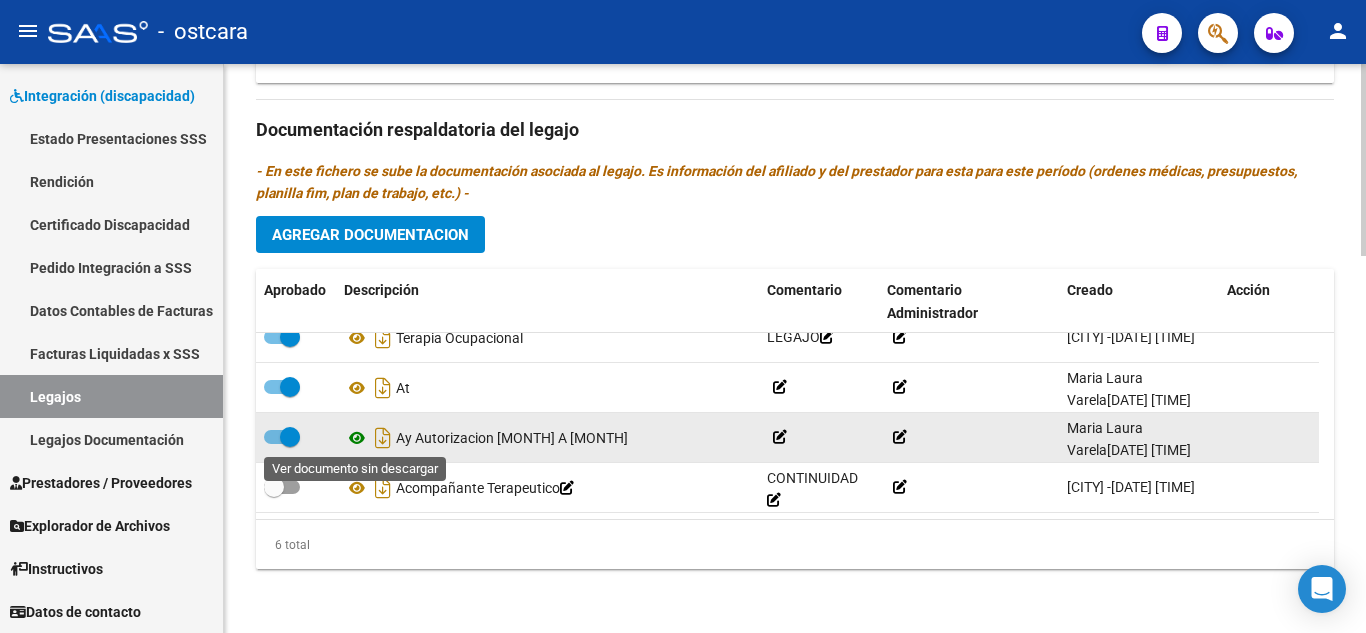 click 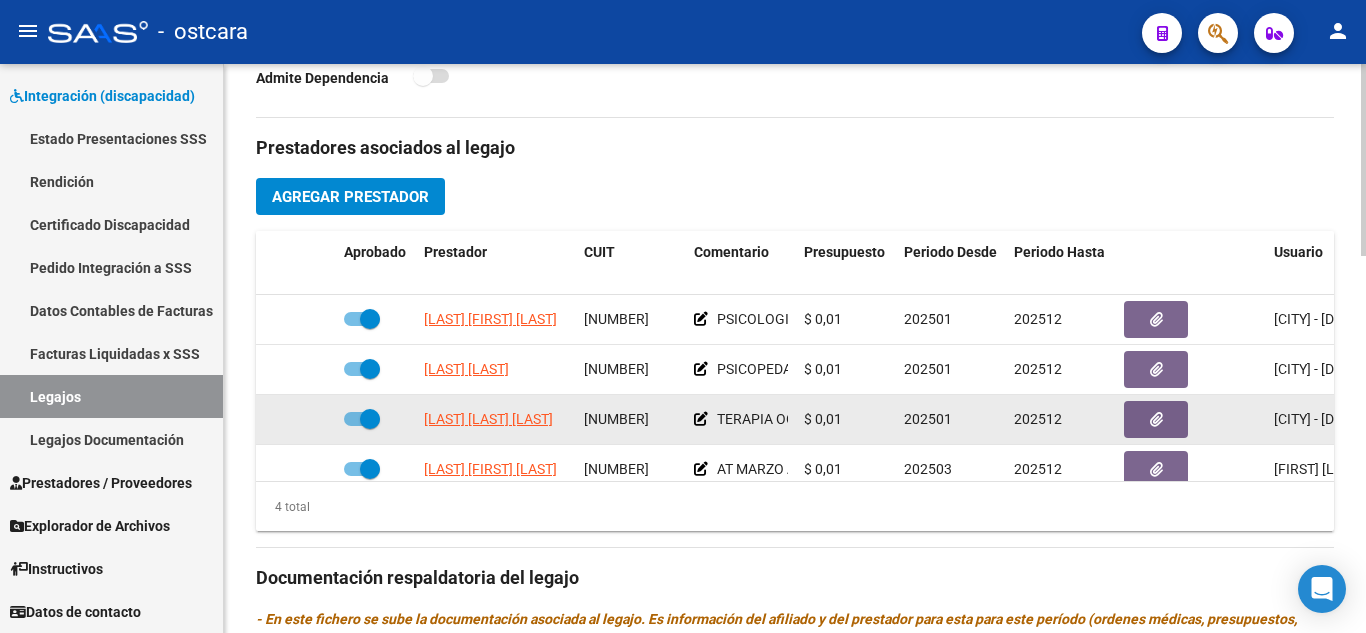 scroll, scrollTop: 615, scrollLeft: 0, axis: vertical 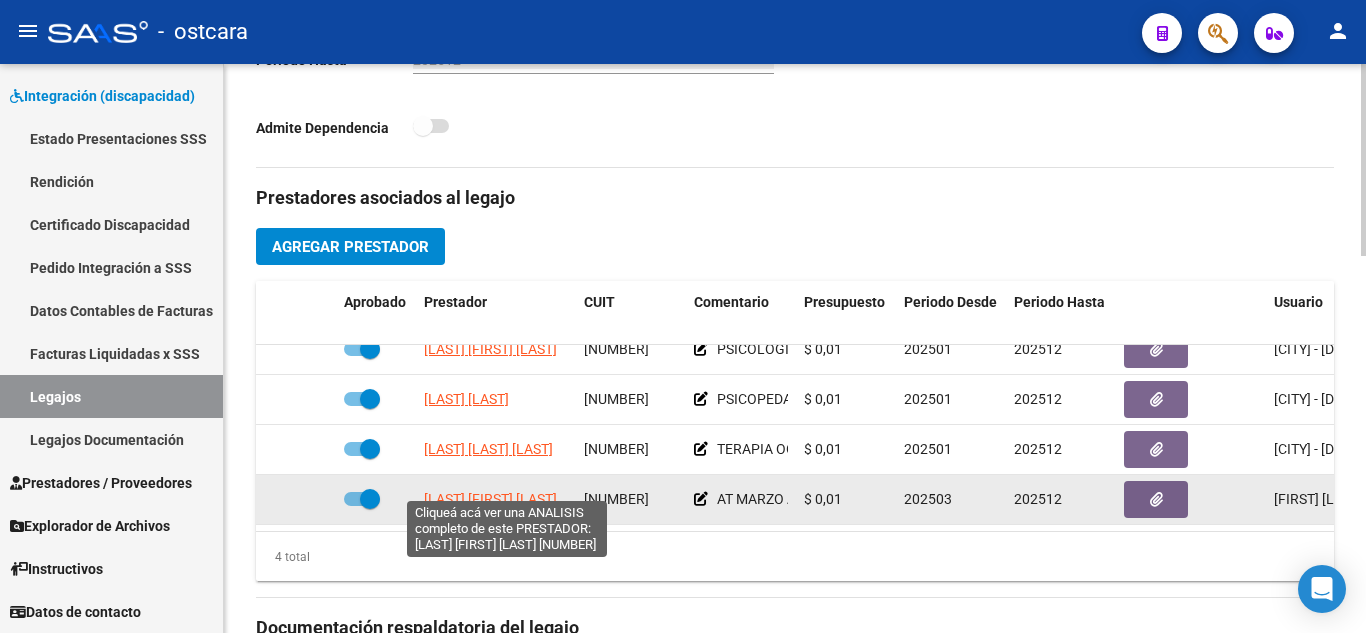 click on "[LAST] [FIRST] [LAST]" 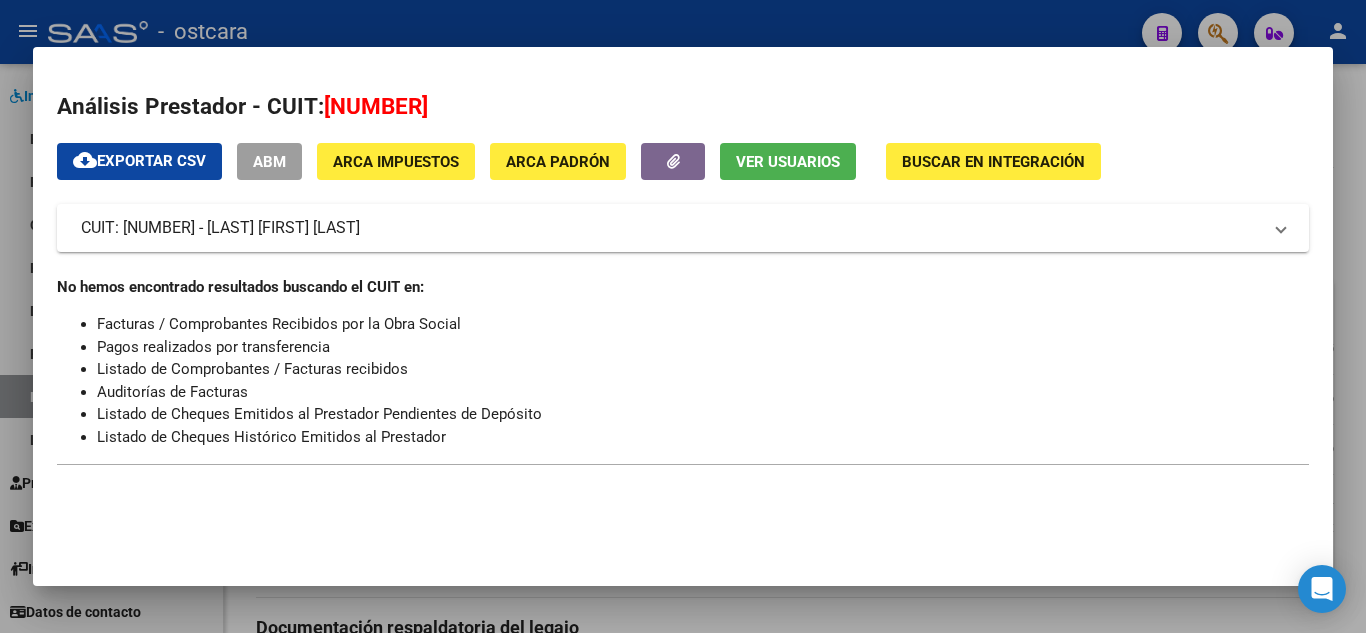 click on "Ver Usuarios" 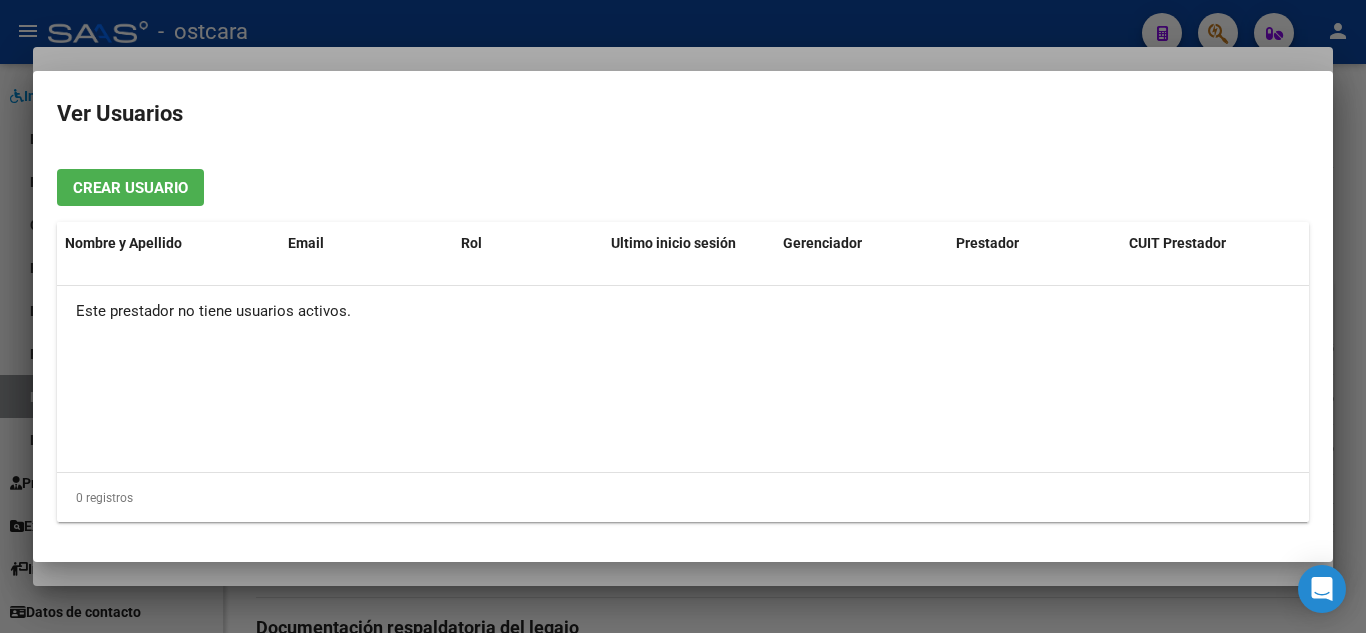 click at bounding box center [683, 316] 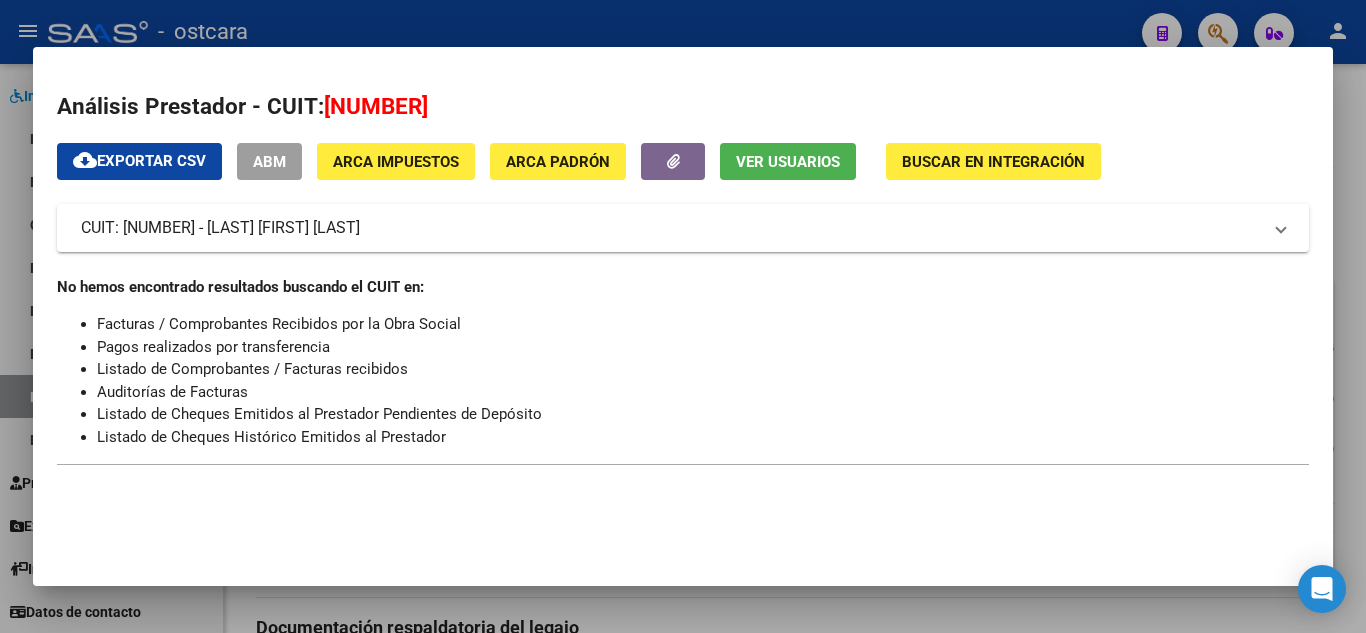 click at bounding box center (683, 316) 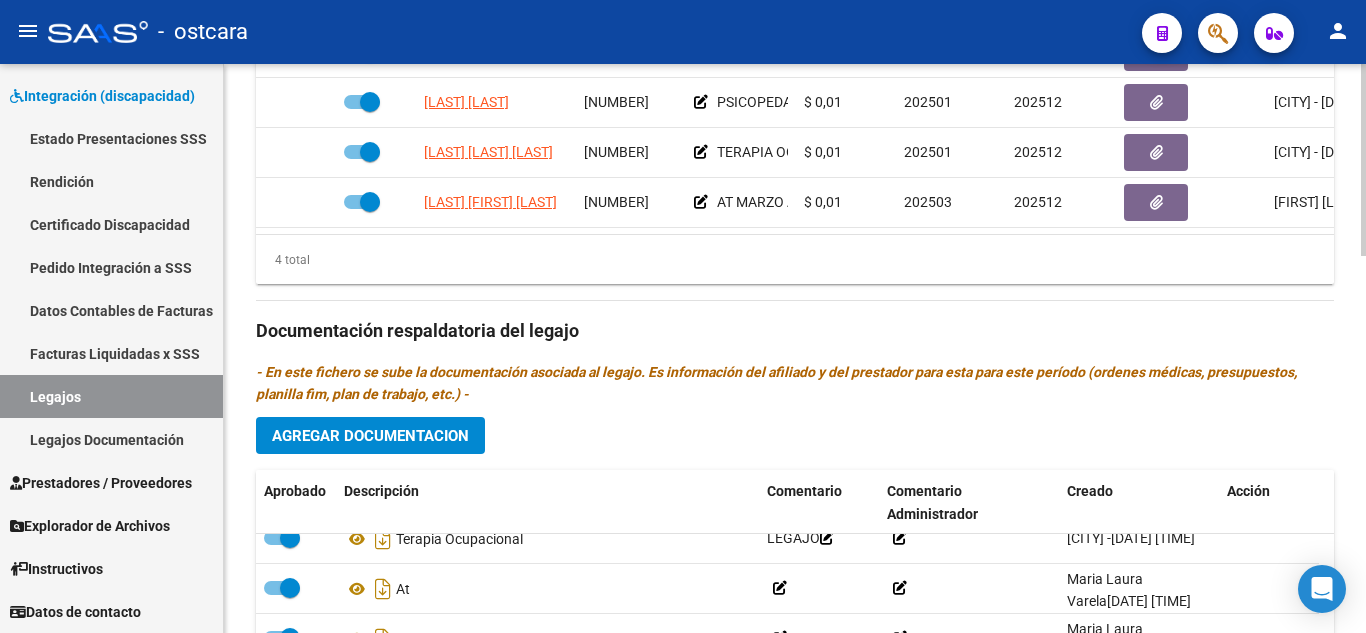 scroll, scrollTop: 815, scrollLeft: 0, axis: vertical 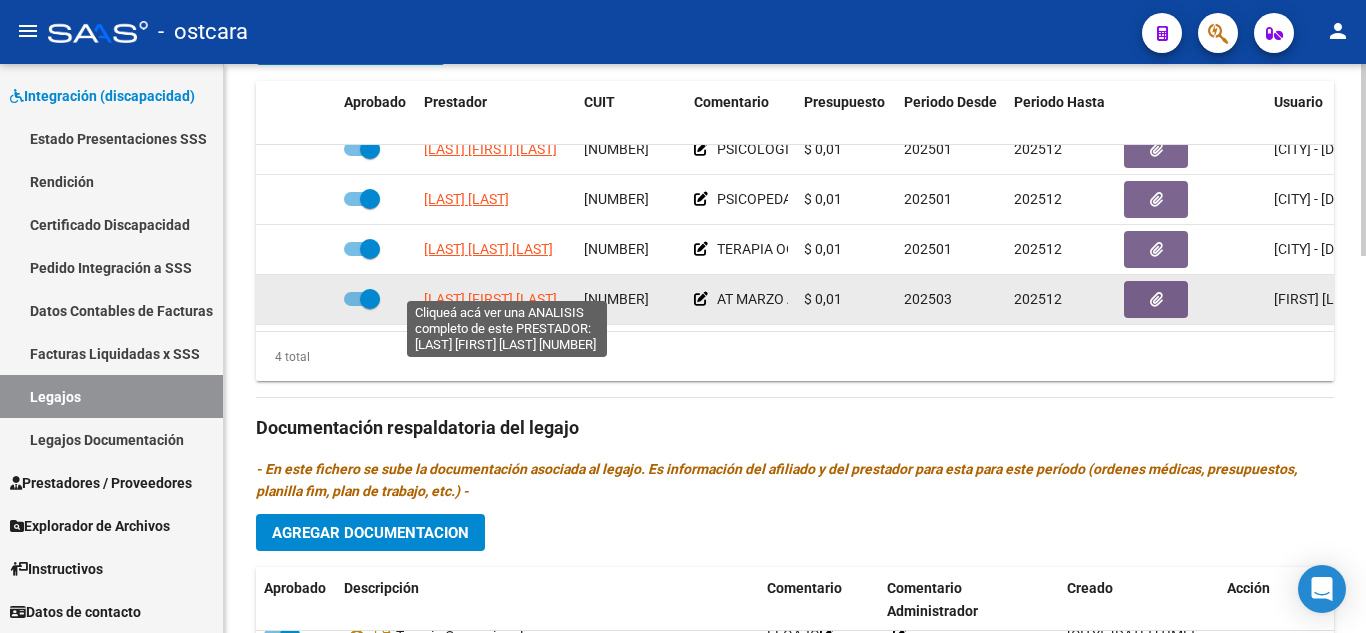 click on "[LAST] [FIRST] [LAST]" 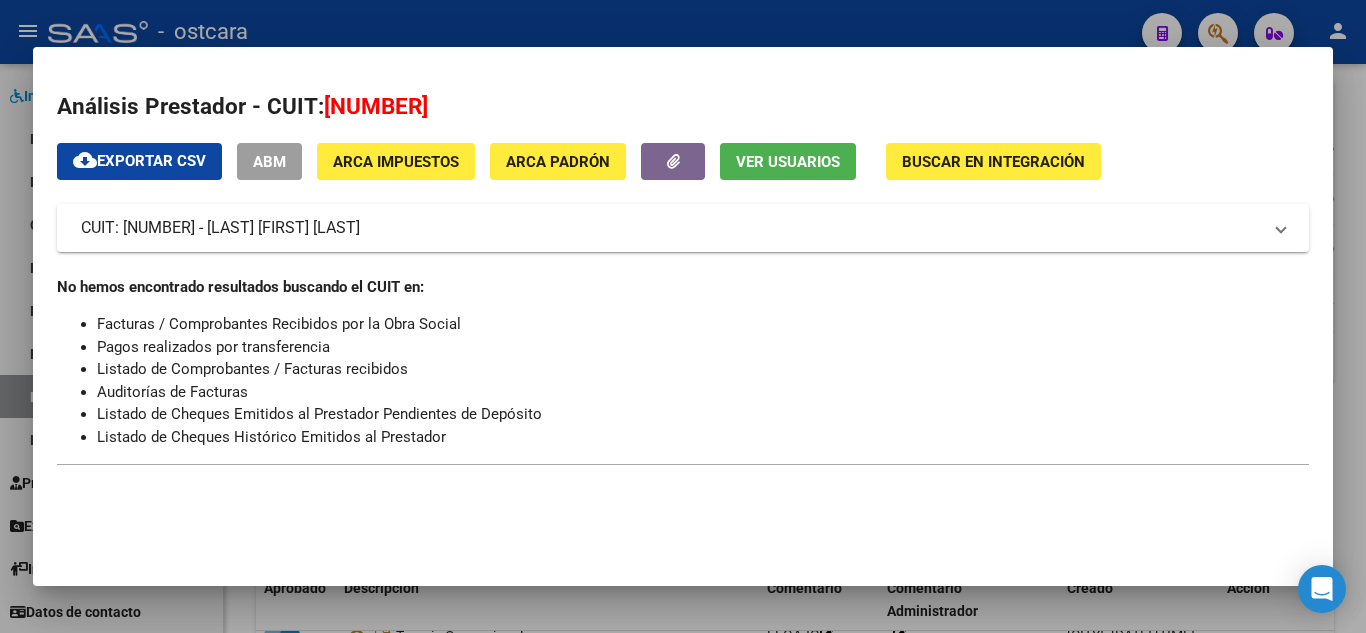 click at bounding box center (683, 316) 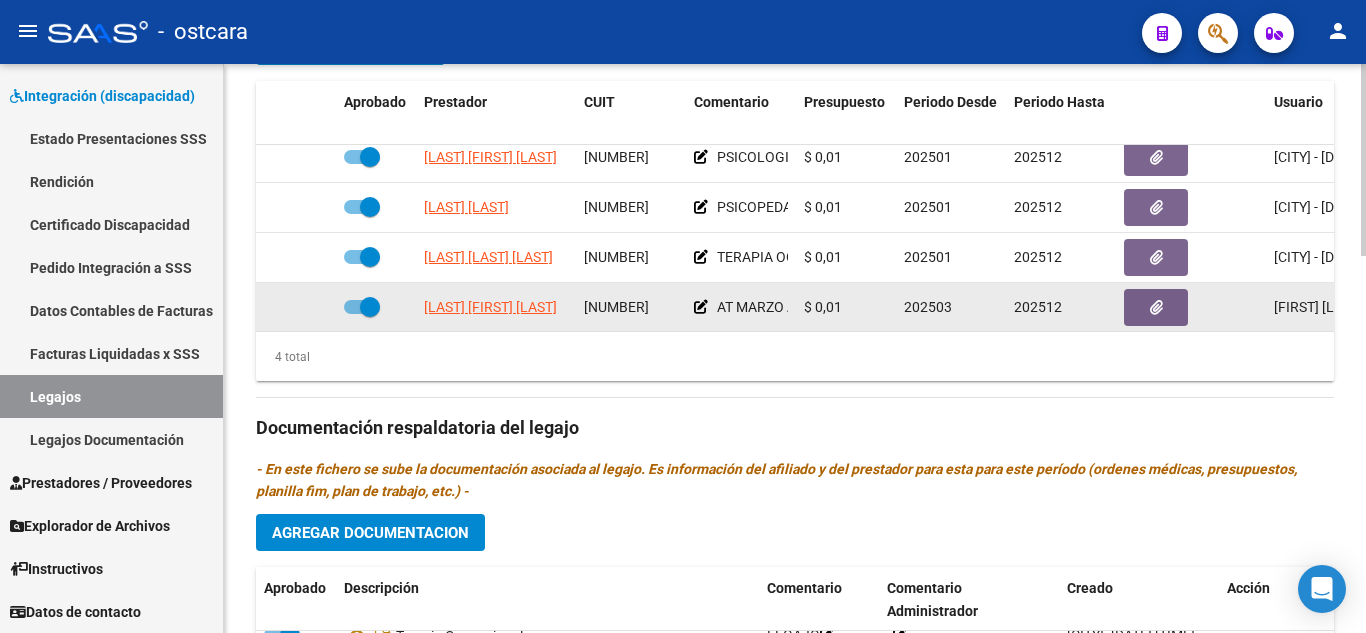 scroll, scrollTop: 0, scrollLeft: 0, axis: both 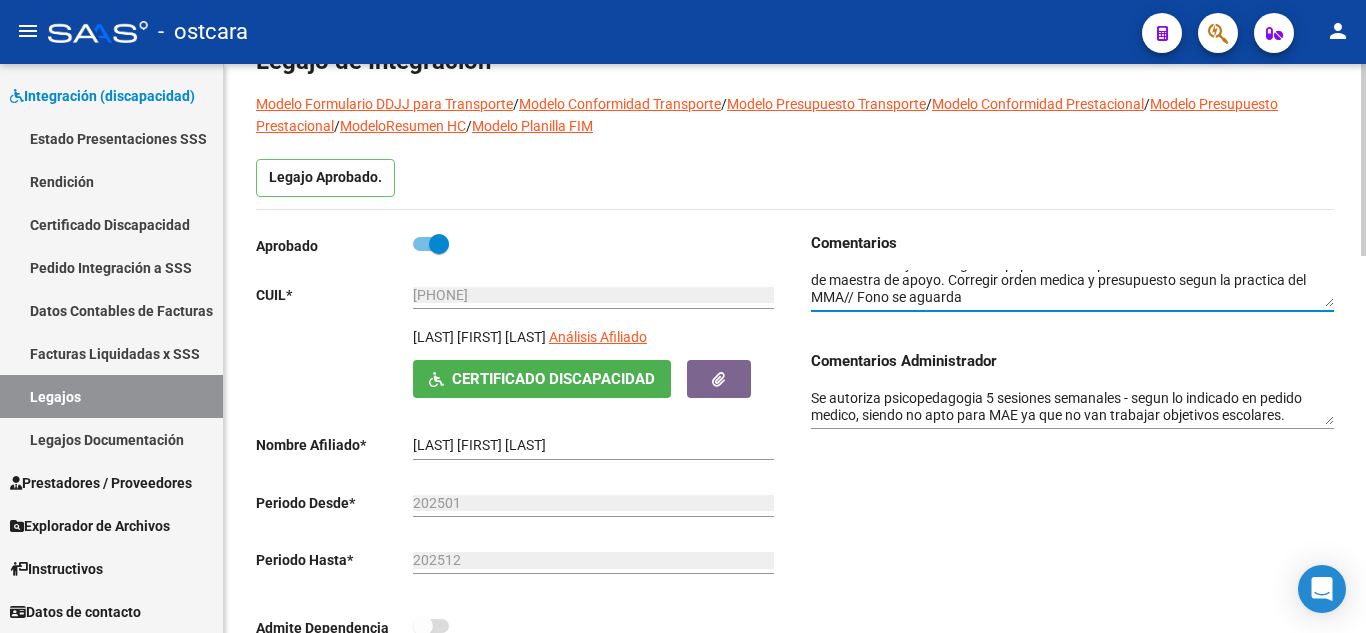 click on "Se autoriza psicopedagogia 5 sesiones semanales - segun lo indicado en pedido medico, siendo no apto para MAE ya que no van trabajar objetivos escolares." at bounding box center (1072, 407) 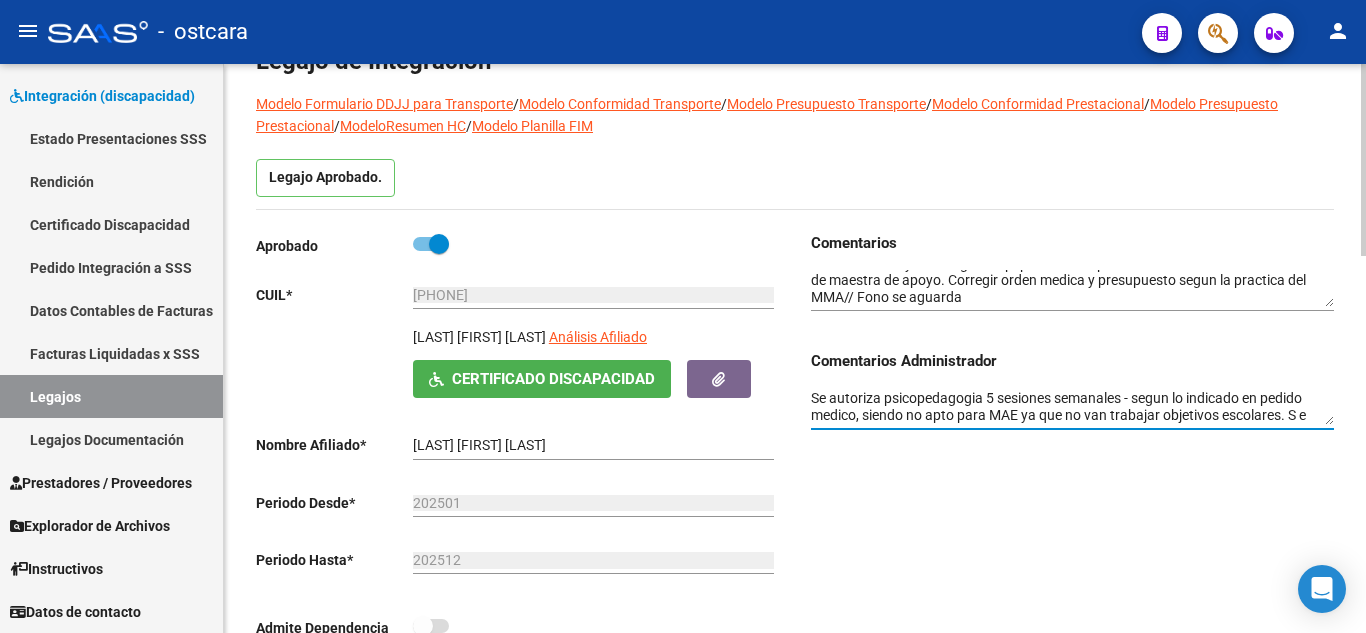 scroll, scrollTop: 15, scrollLeft: 0, axis: vertical 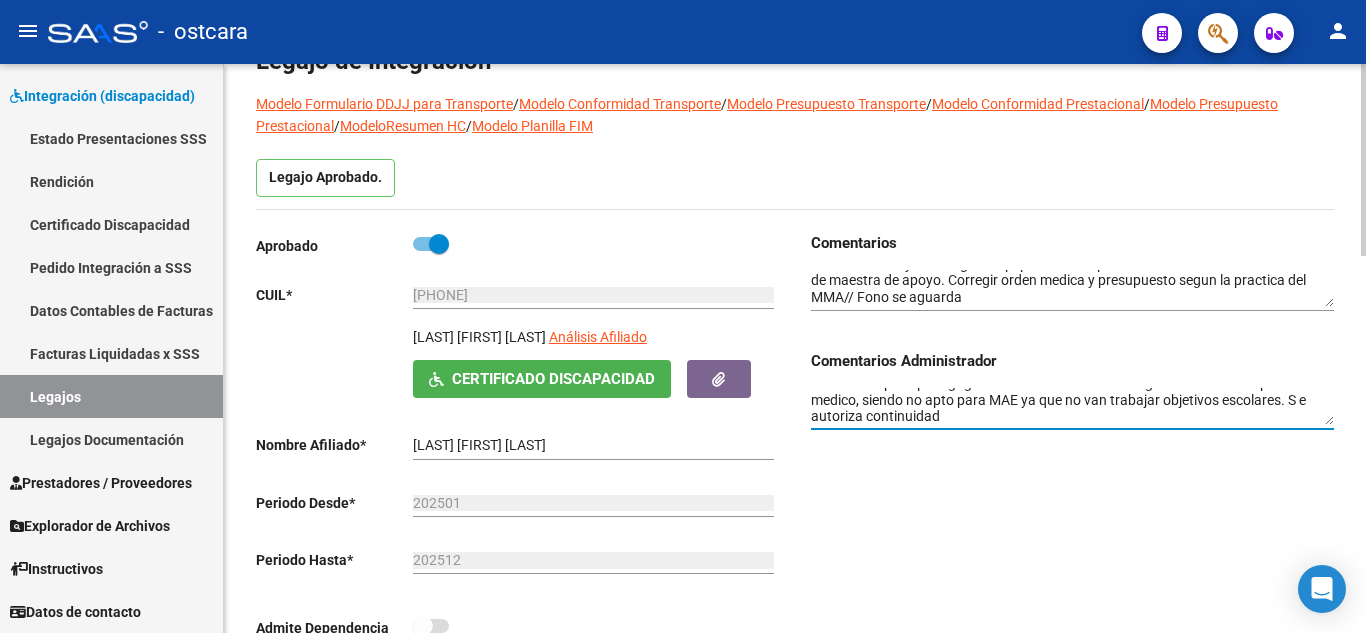 click on "Se autoriza psicopedagogia 5 sesiones semanales - segun lo indicado en pedido medico, siendo no apto para MAE ya que no van trabajar objetivos escolares. S e autoriza continuidad" at bounding box center [1072, 407] 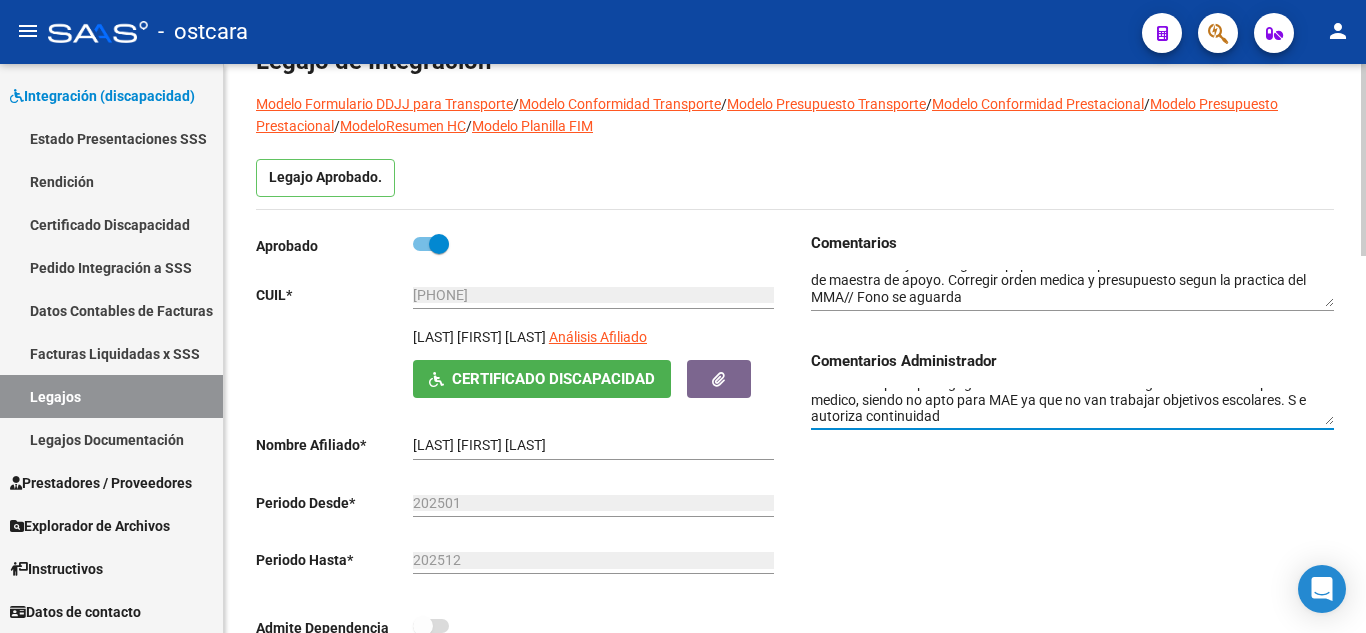 click on "Se autoriza psicopedagogia 5 sesiones semanales - segun lo indicado en pedido medico, siendo no apto para MAE ya que no van trabajar objetivos escolares. S e autoriza continuidad" at bounding box center (1072, 407) 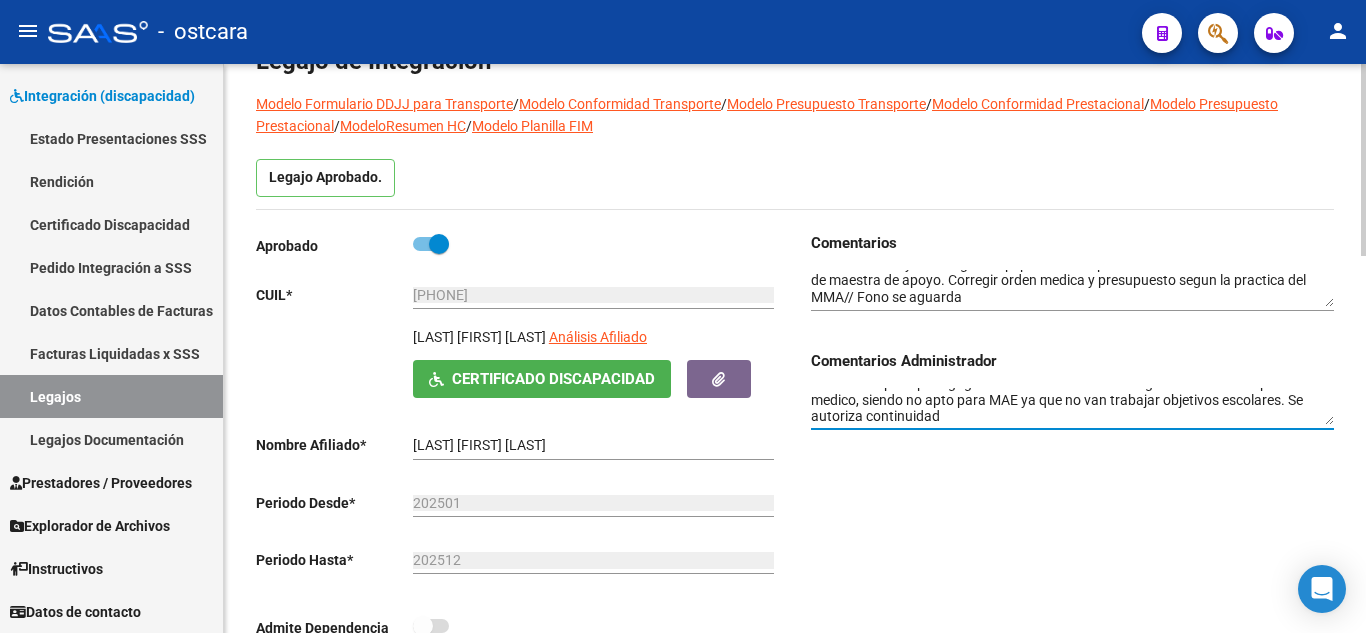 click on "Se autoriza psicopedagogia 5 sesiones semanales - segun lo indicado en pedido medico, siendo no apto para MAE ya que no van trabajar objetivos escolares. Se autoriza continuidad" at bounding box center [1072, 407] 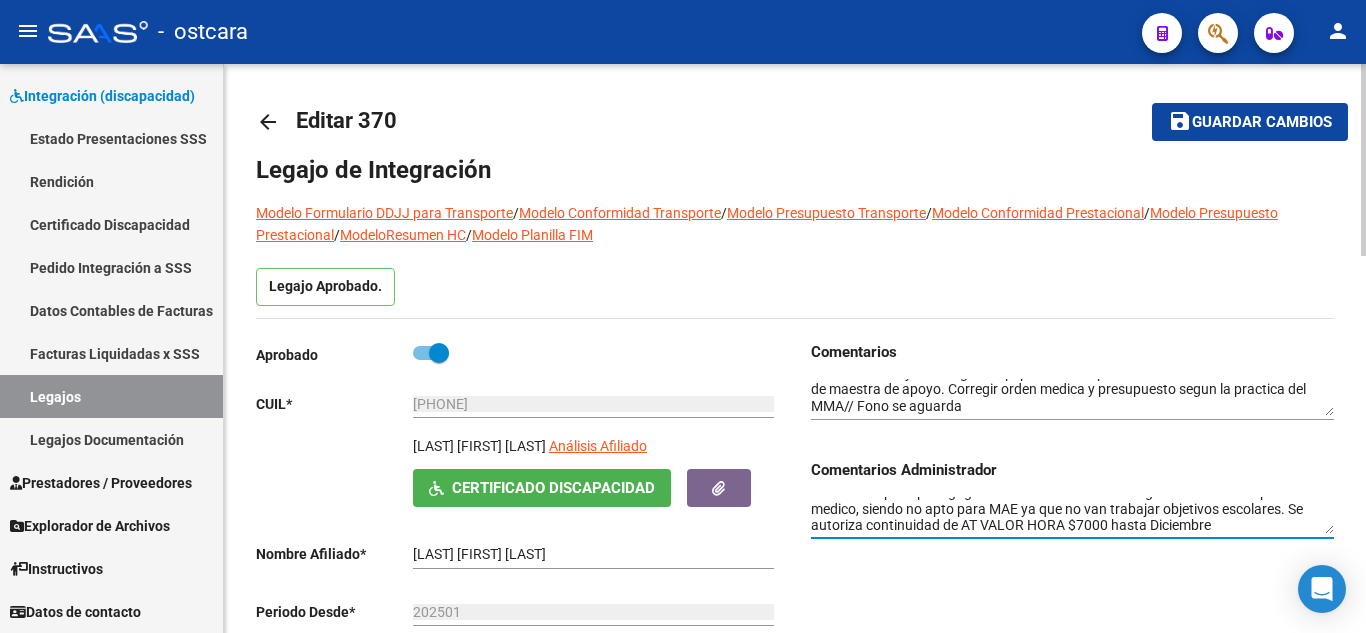 scroll, scrollTop: 0, scrollLeft: 0, axis: both 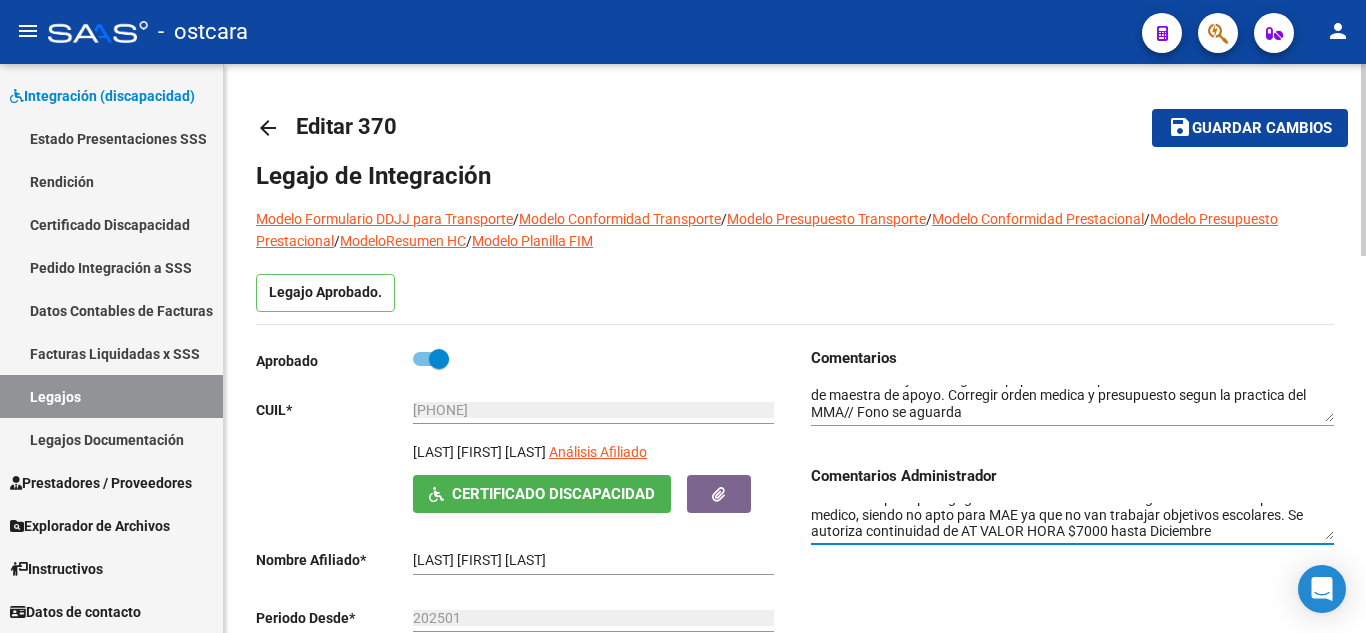 type on "Se autoriza psicopedagogia 5 sesiones semanales - segun lo indicado en pedido medico, siendo no apto para MAE ya que no van trabajar objetivos escolares. Se autoriza continuidad de AT VALOR HORA $7000 hasta Diciembre" 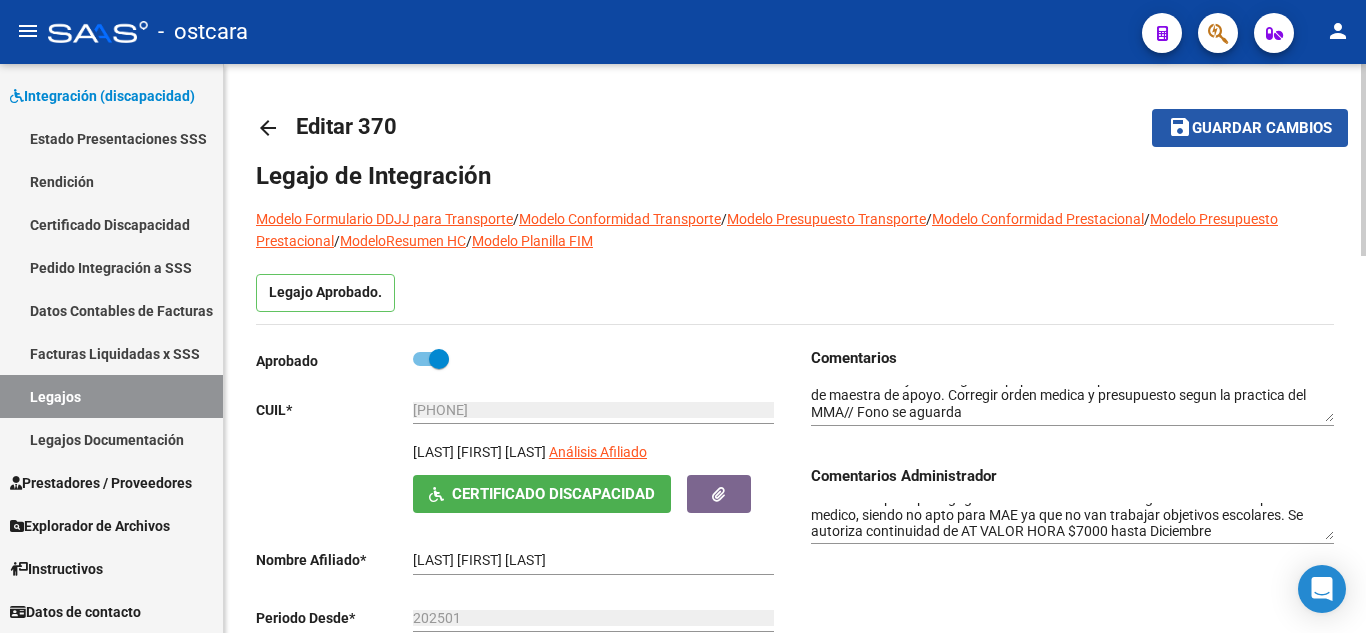 click on "Guardar cambios" 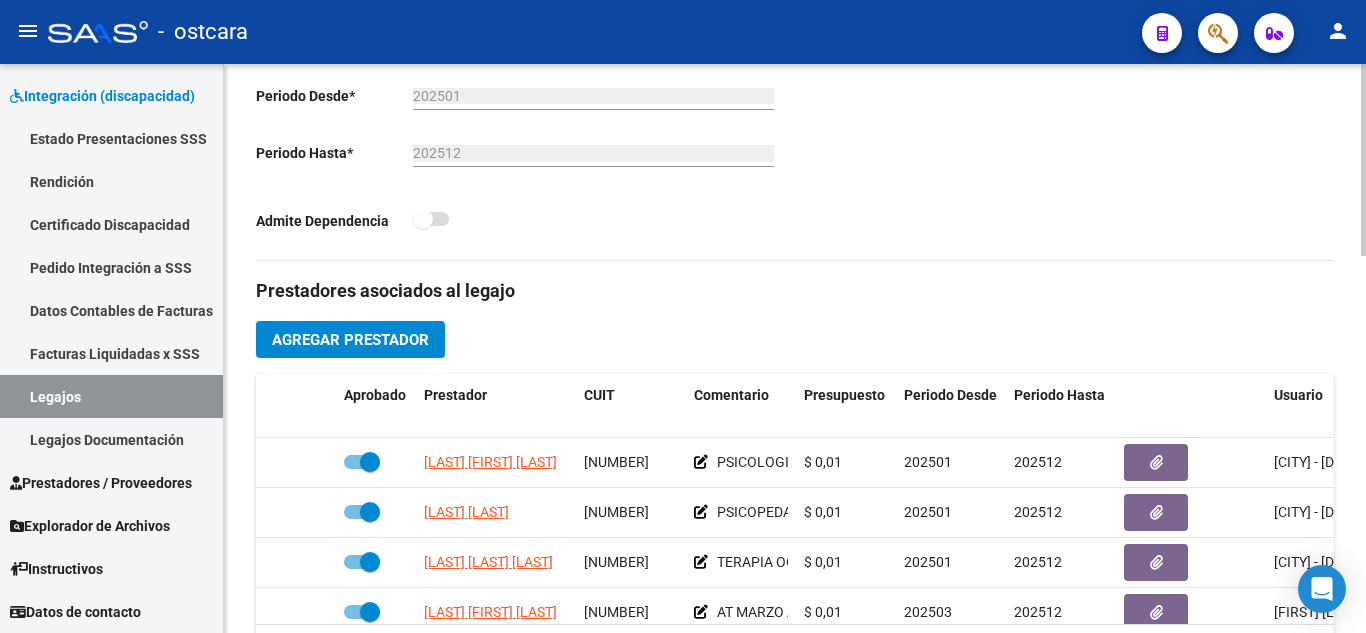 scroll, scrollTop: 700, scrollLeft: 0, axis: vertical 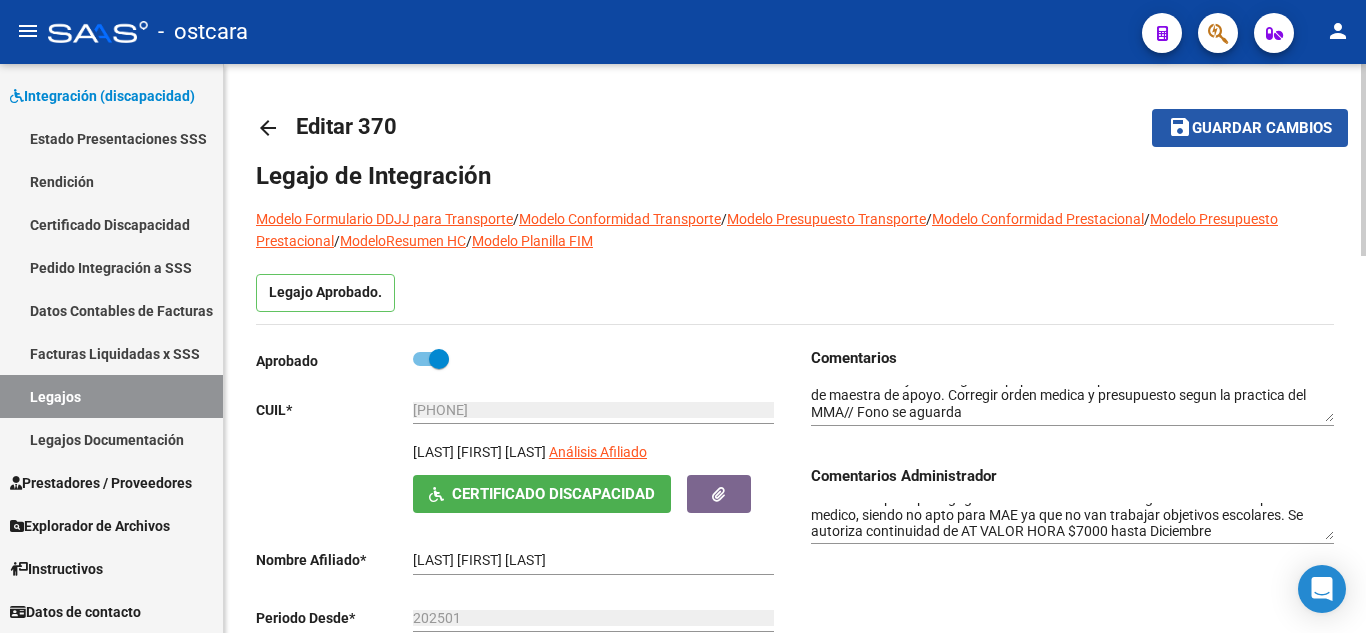click on "save Guardar cambios" 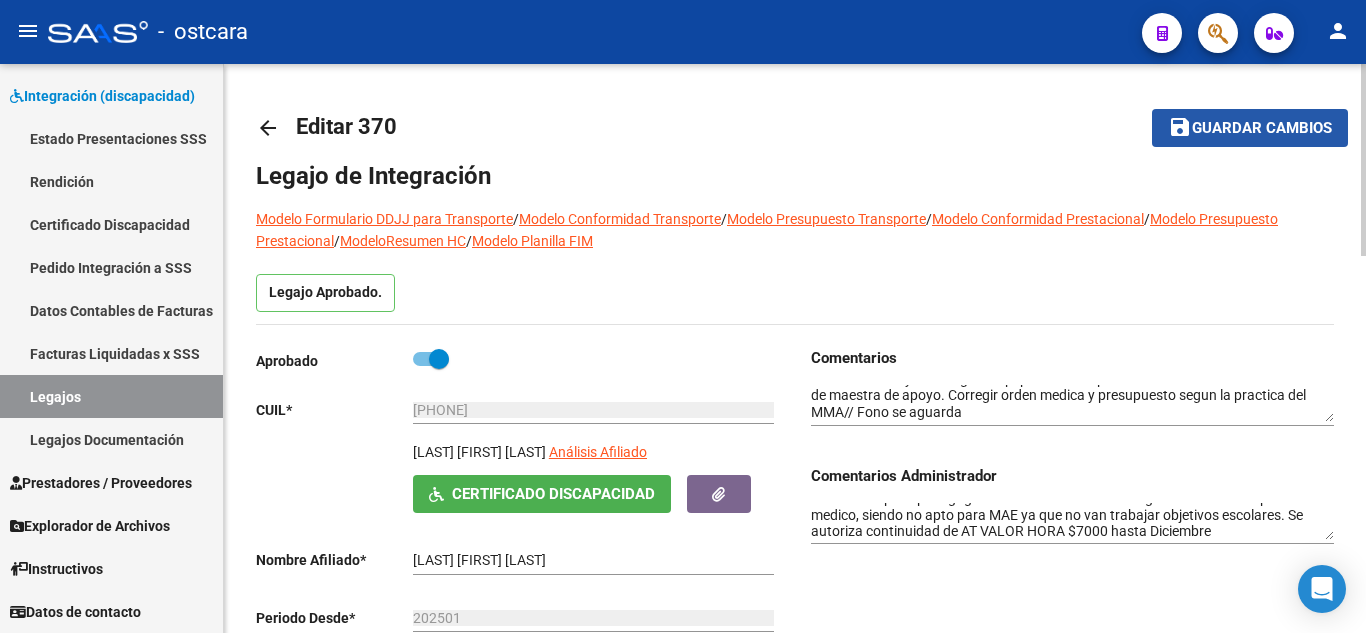 click on "Guardar cambios" 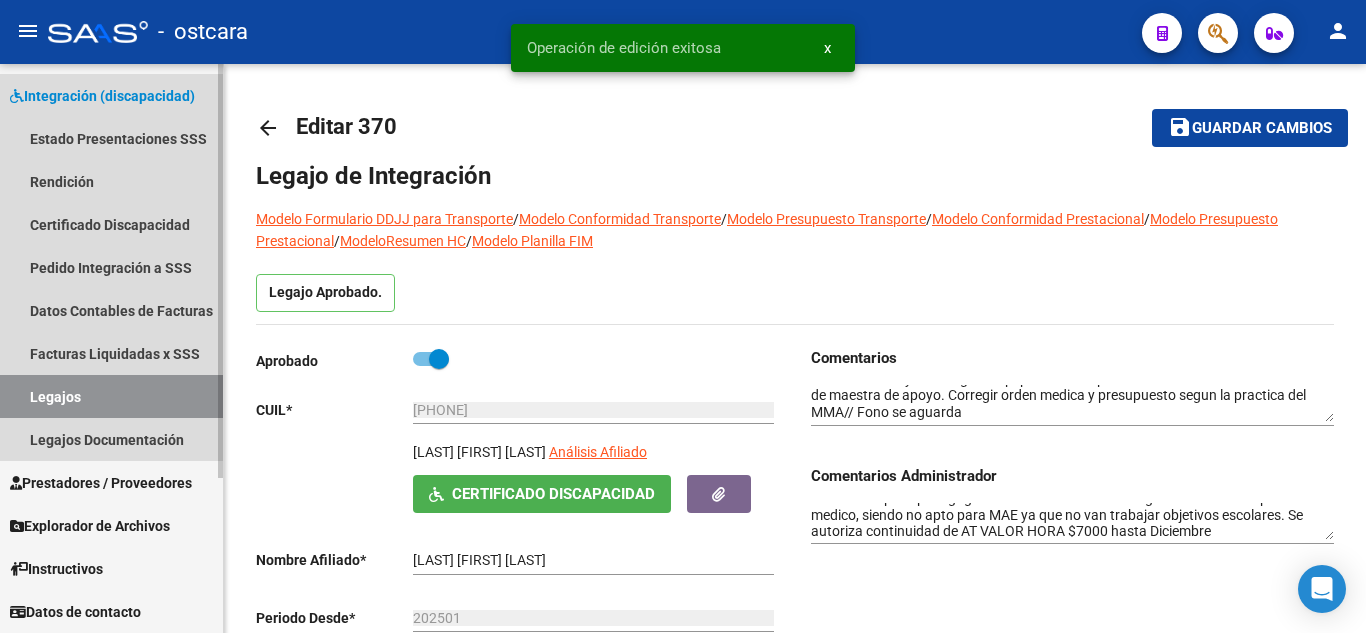 click on "Legajos" at bounding box center (111, 396) 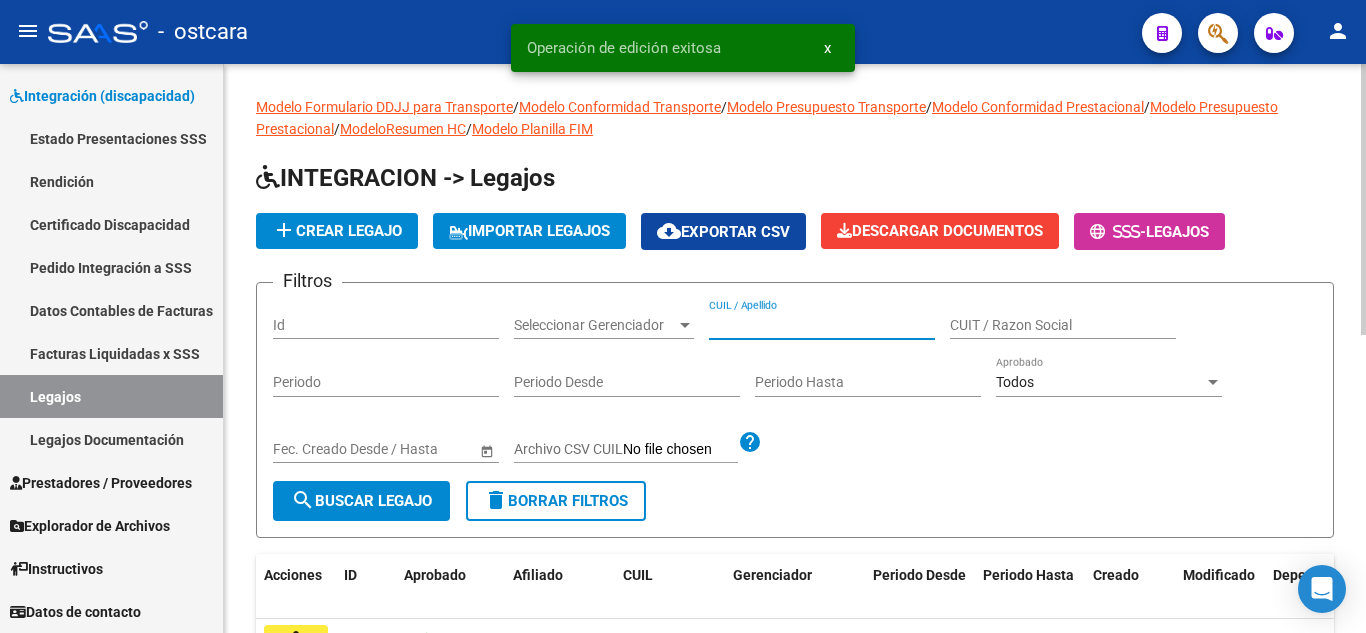 click on "CUIL / Apellido" at bounding box center [822, 325] 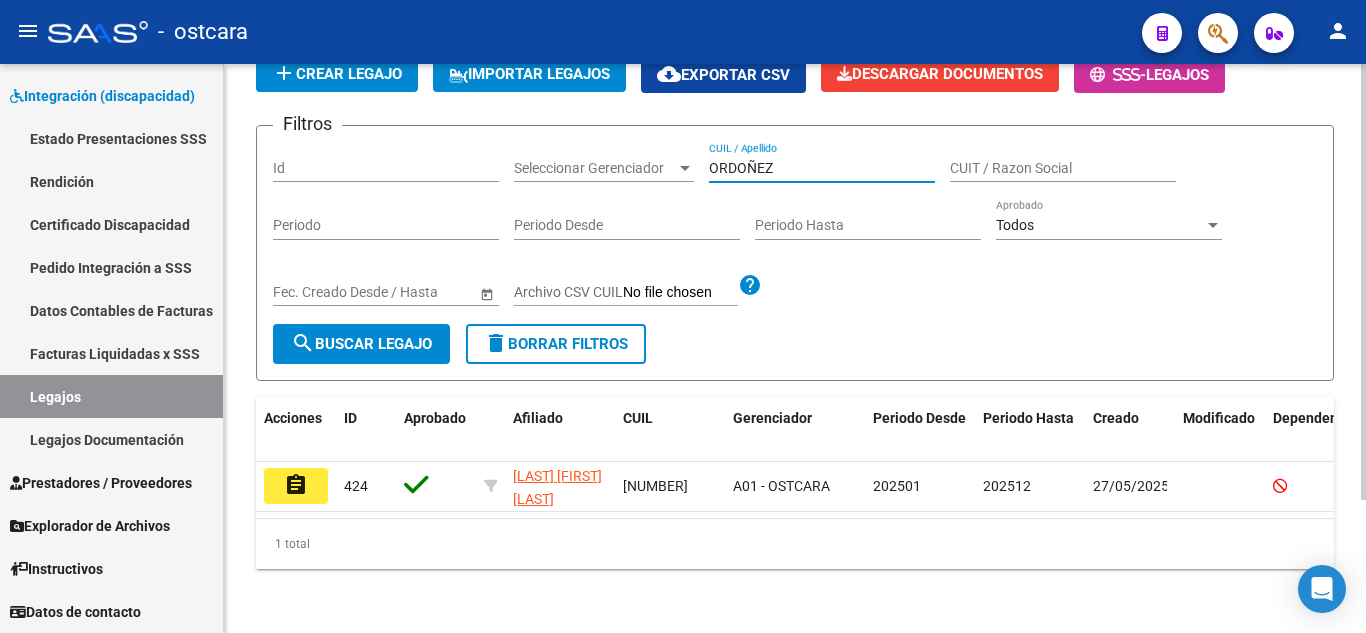 scroll, scrollTop: 174, scrollLeft: 0, axis: vertical 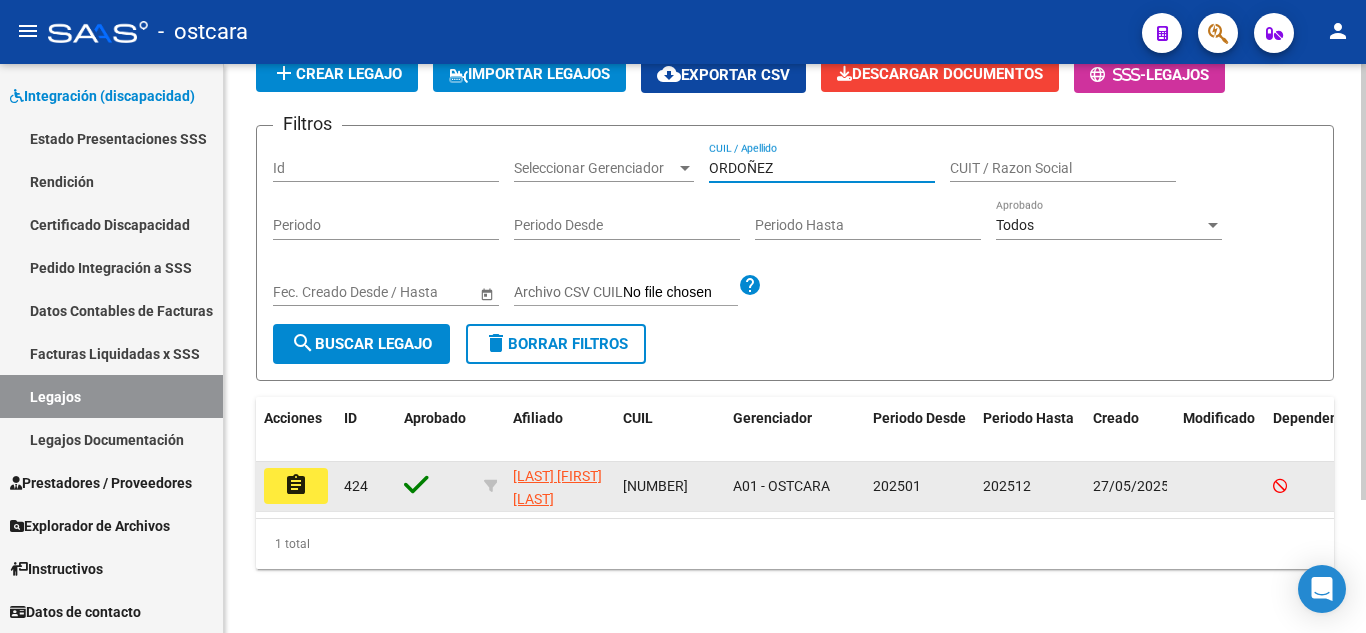 type on "ORDOÑEZ" 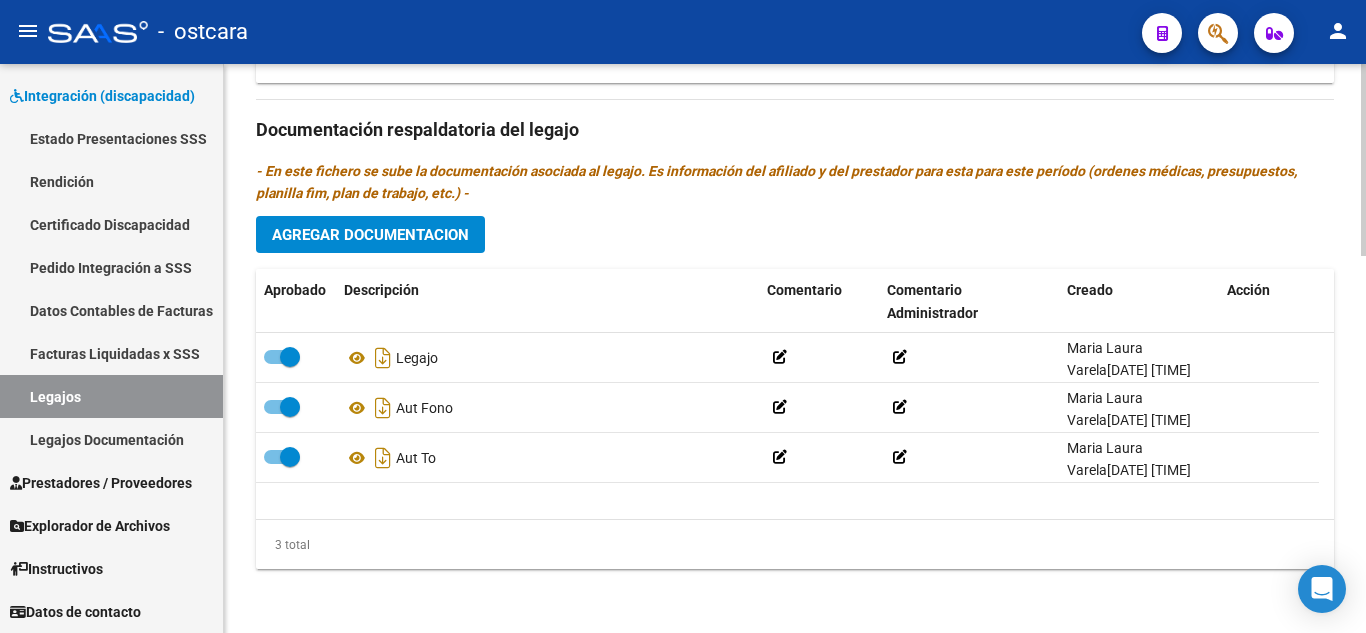 scroll, scrollTop: 1115, scrollLeft: 0, axis: vertical 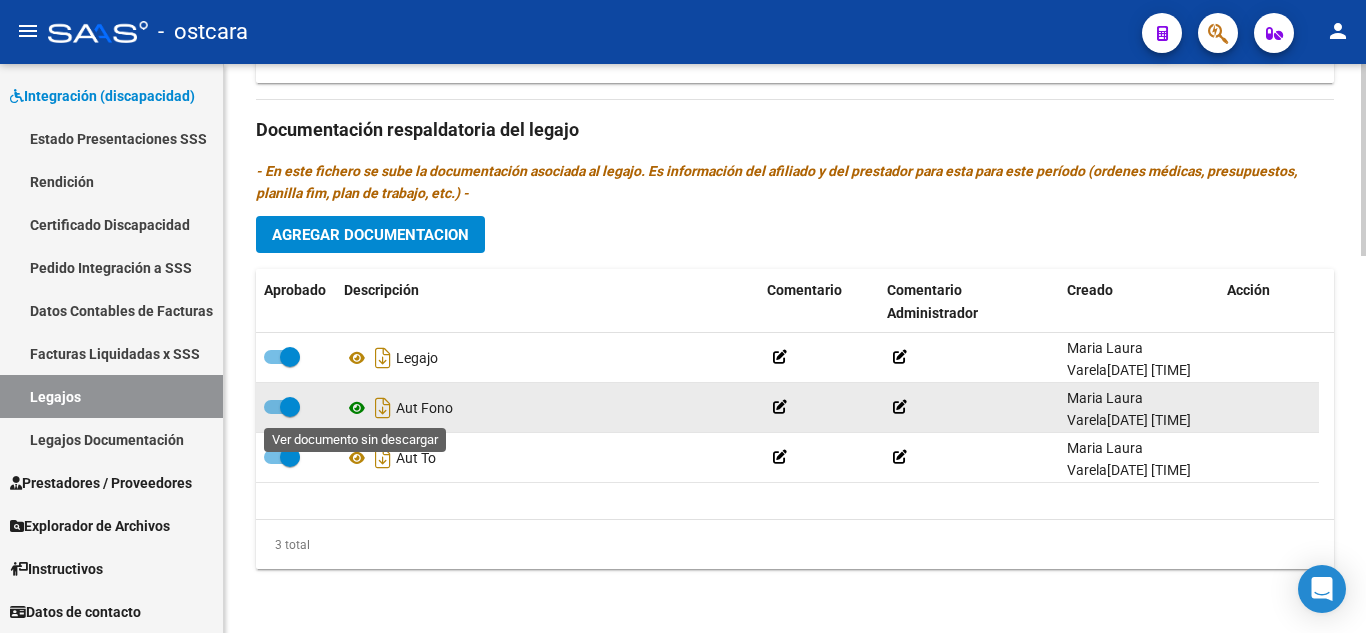 click 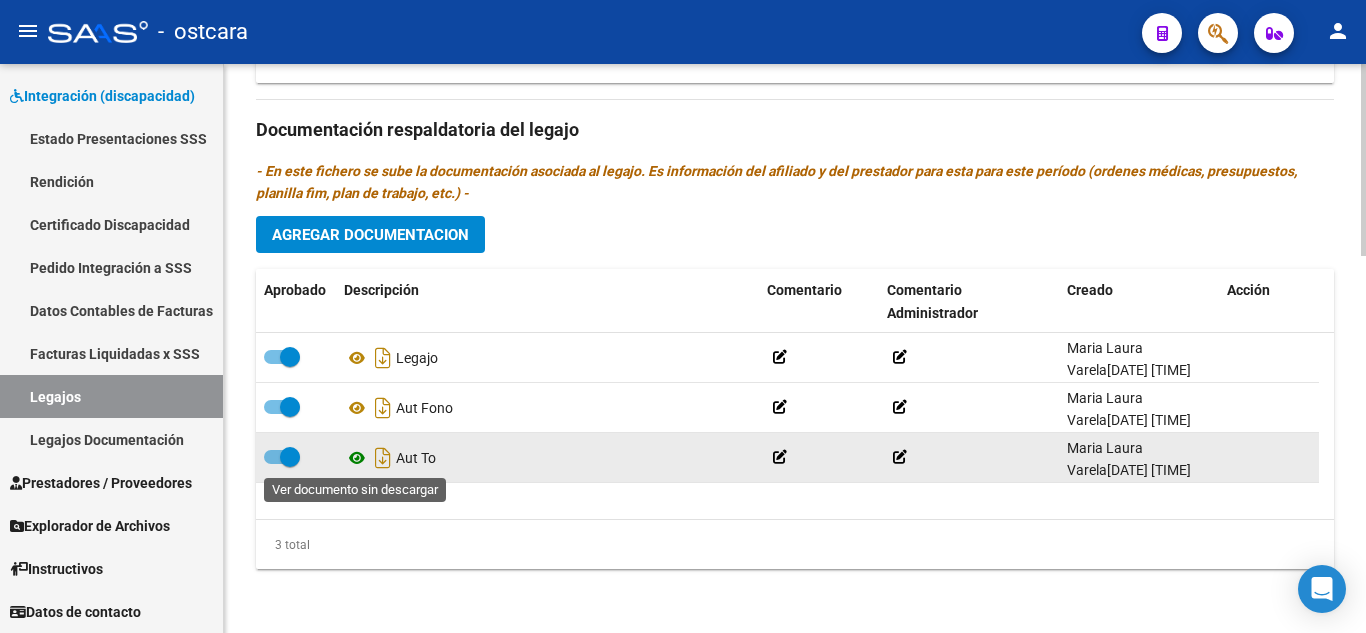 click 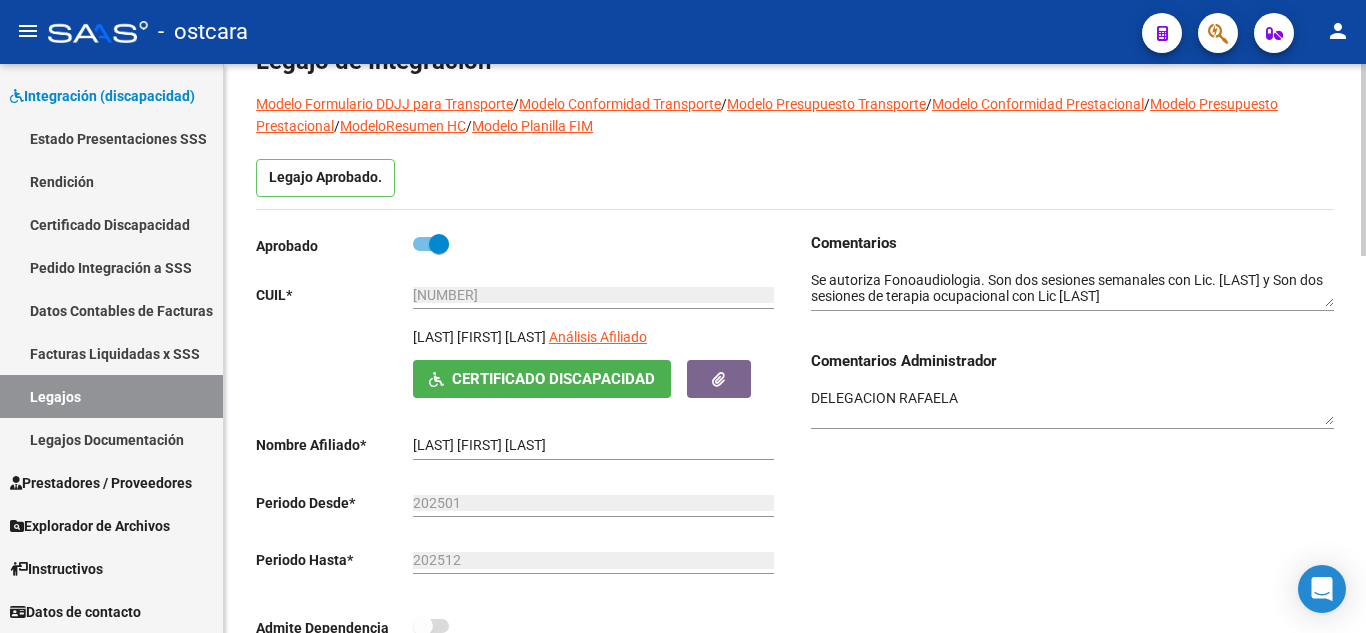 scroll, scrollTop: 0, scrollLeft: 0, axis: both 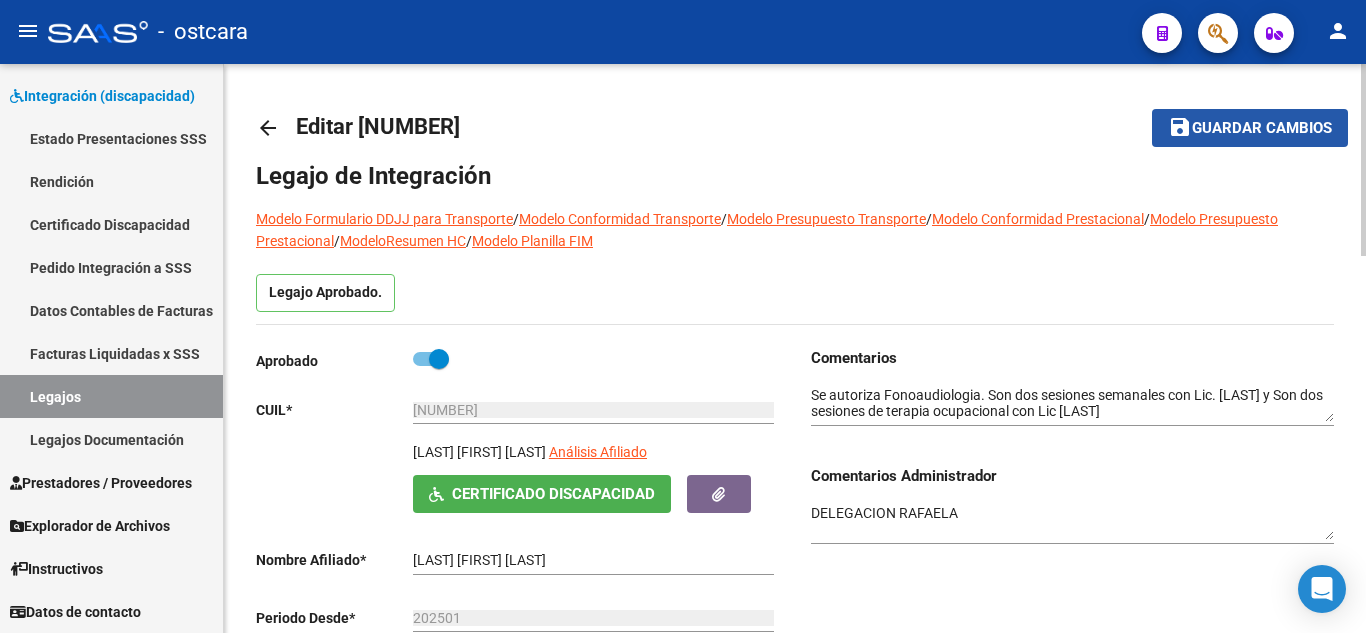 click on "Guardar cambios" 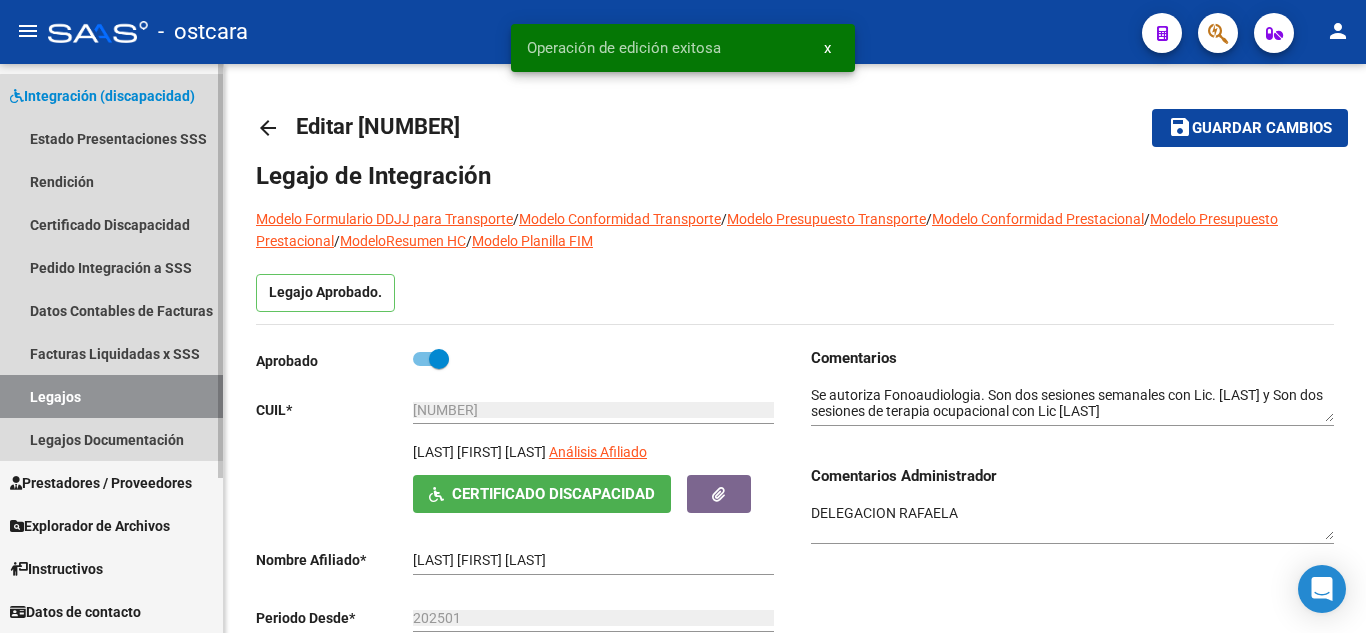 click on "Legajos" at bounding box center (111, 396) 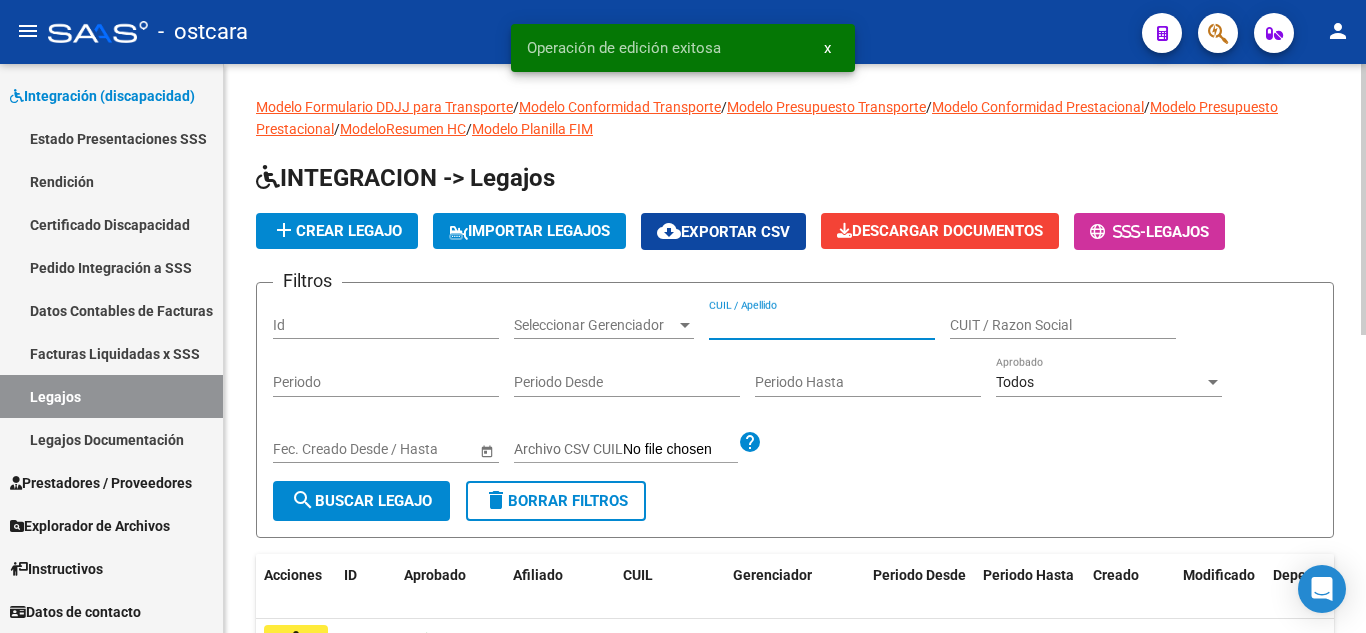 click on "CUIL / Apellido" at bounding box center [822, 325] 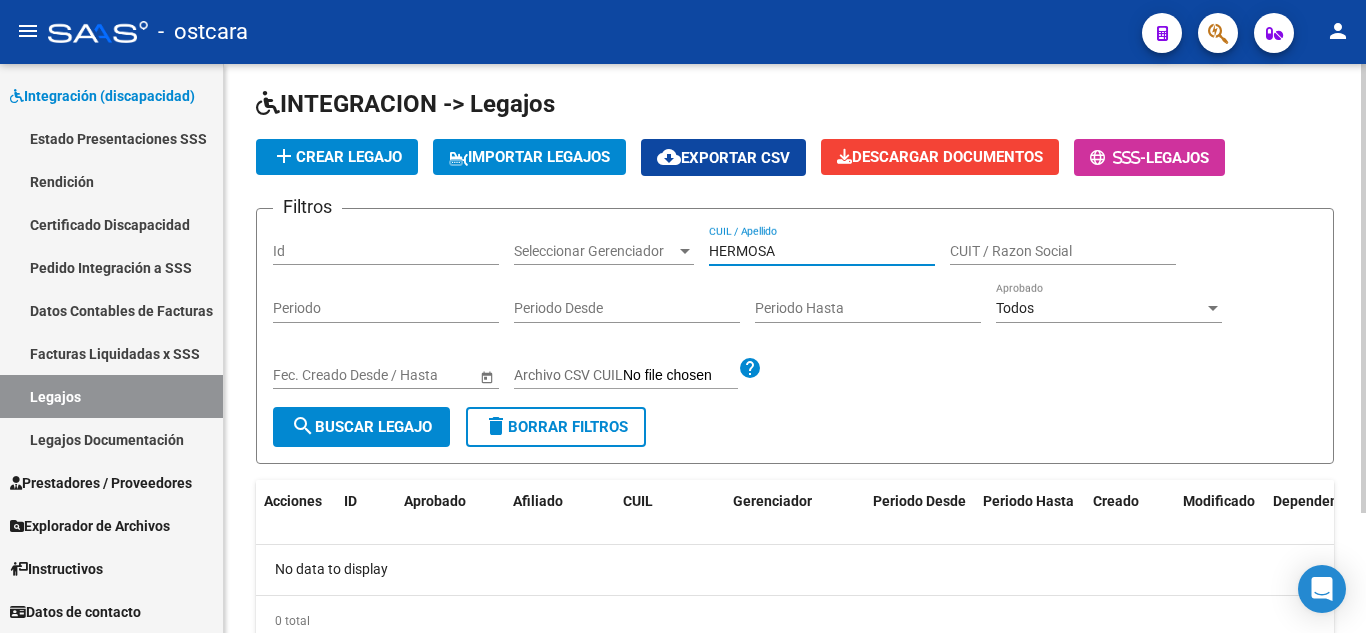 scroll, scrollTop: 0, scrollLeft: 0, axis: both 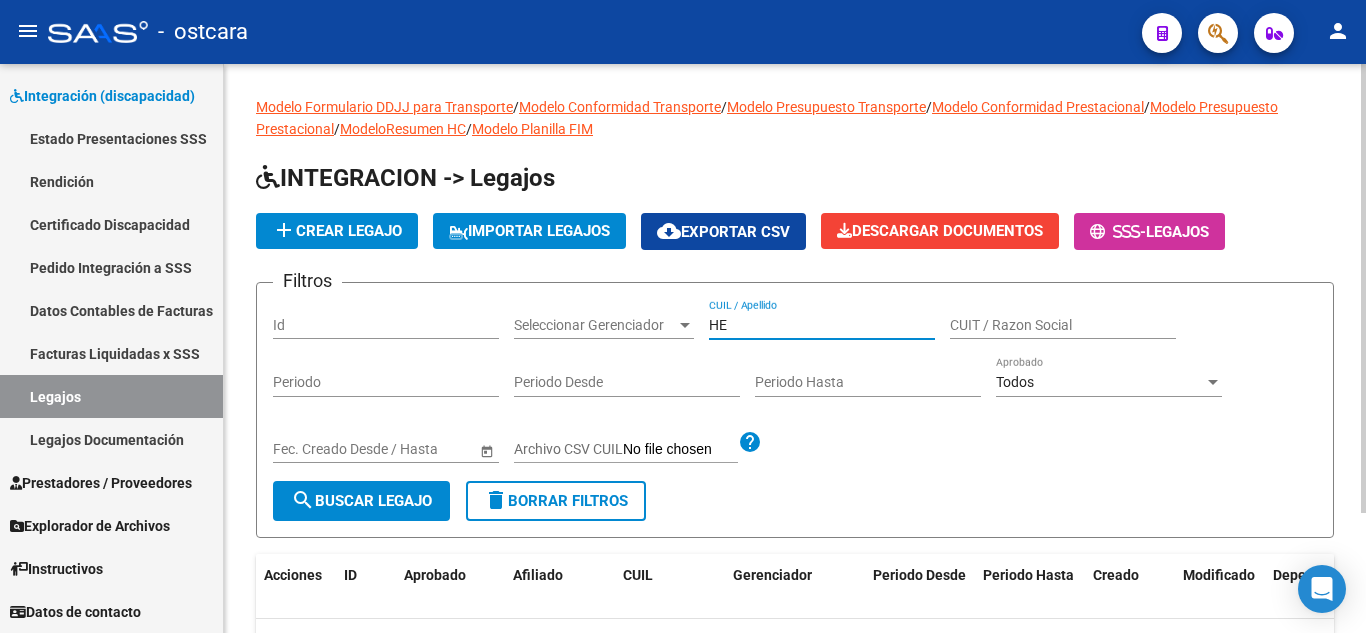 type on "H" 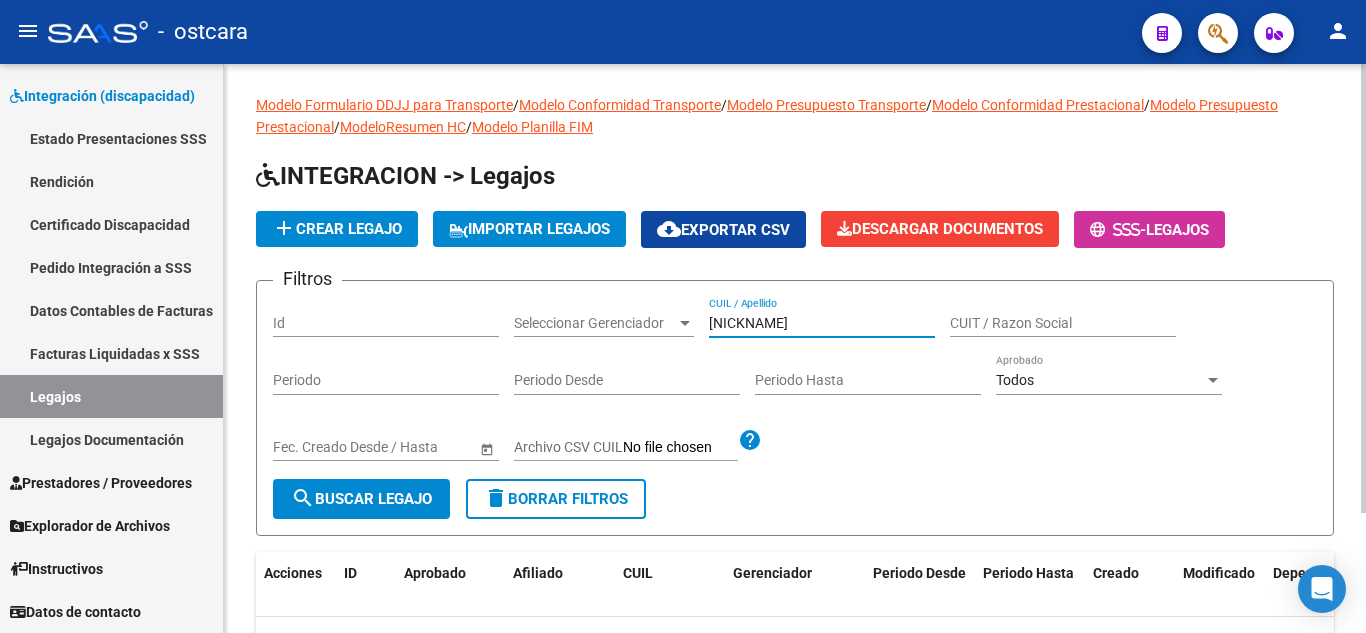 scroll, scrollTop: 0, scrollLeft: 0, axis: both 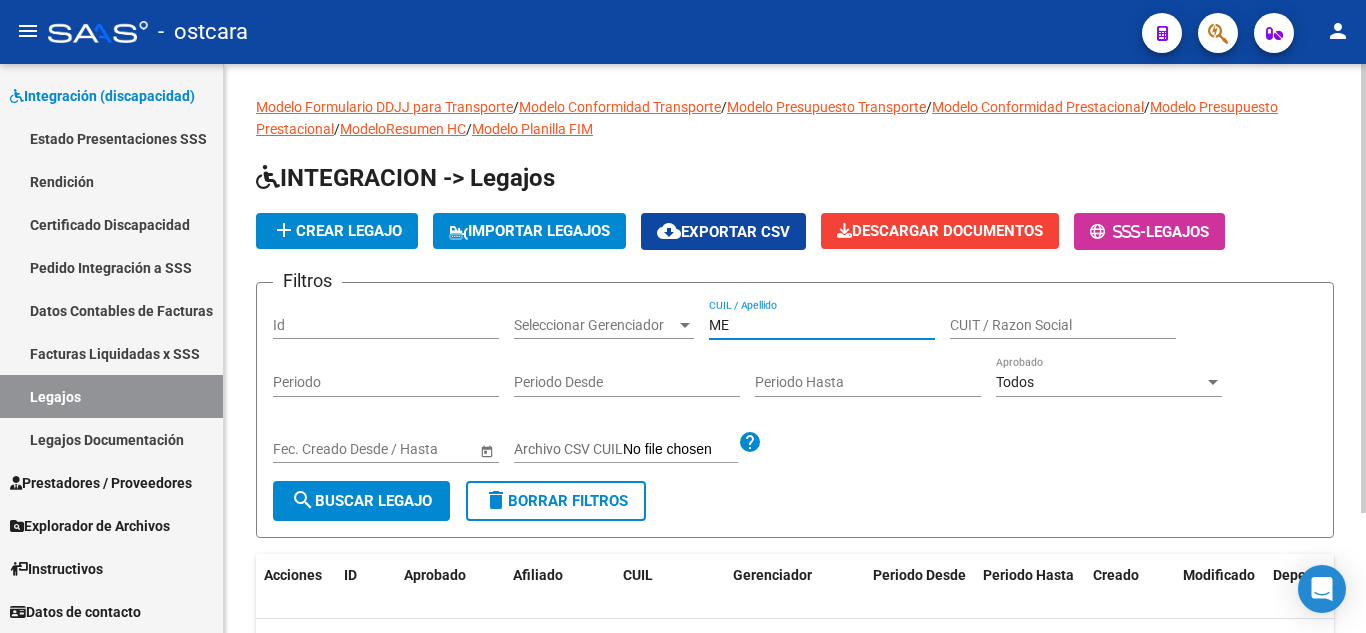 type on "M" 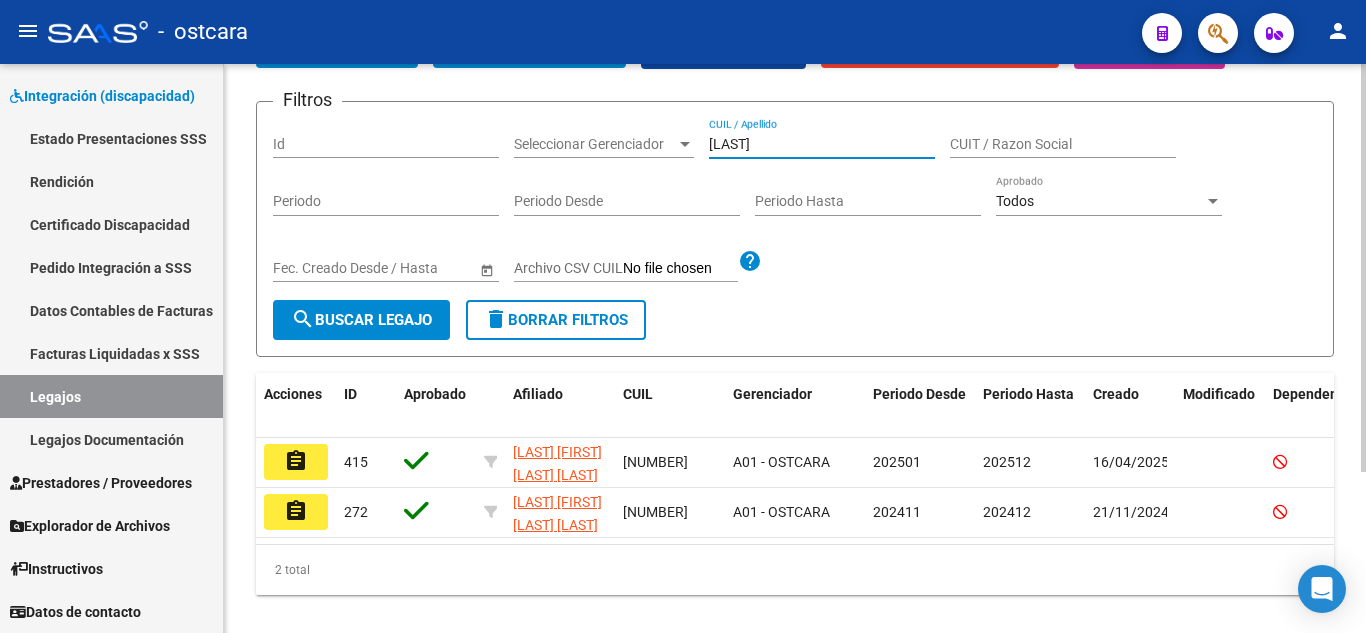 scroll, scrollTop: 200, scrollLeft: 0, axis: vertical 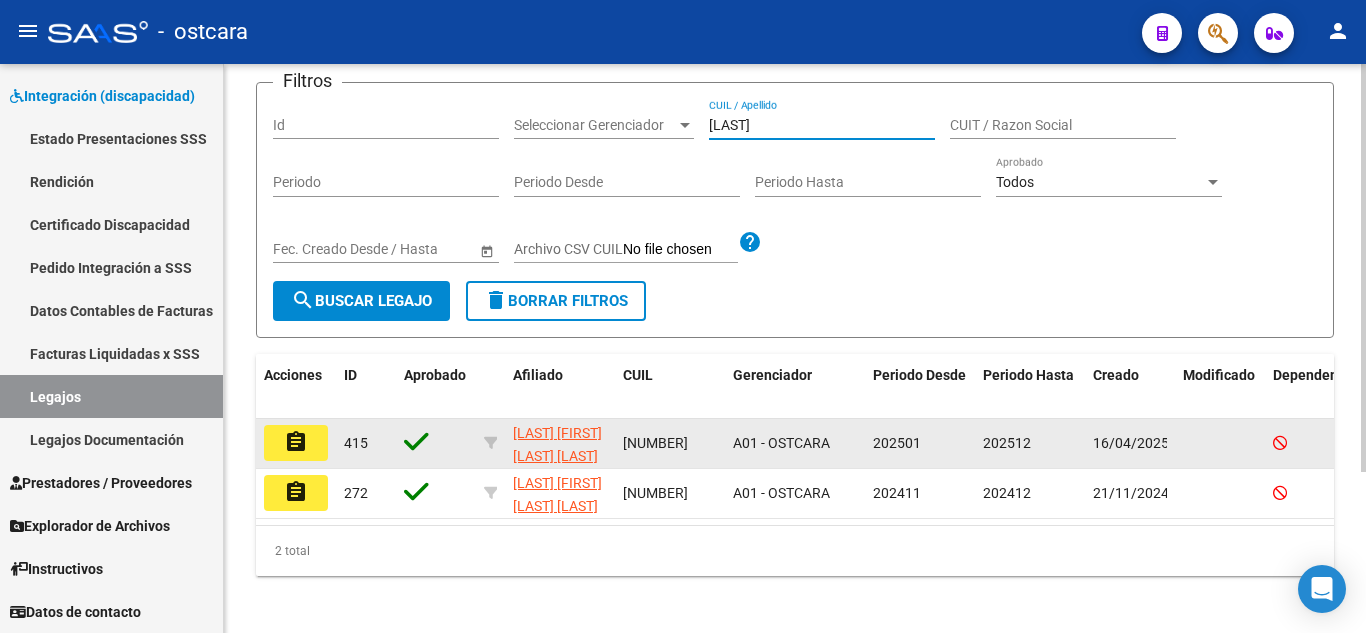 type on "[LAST]" 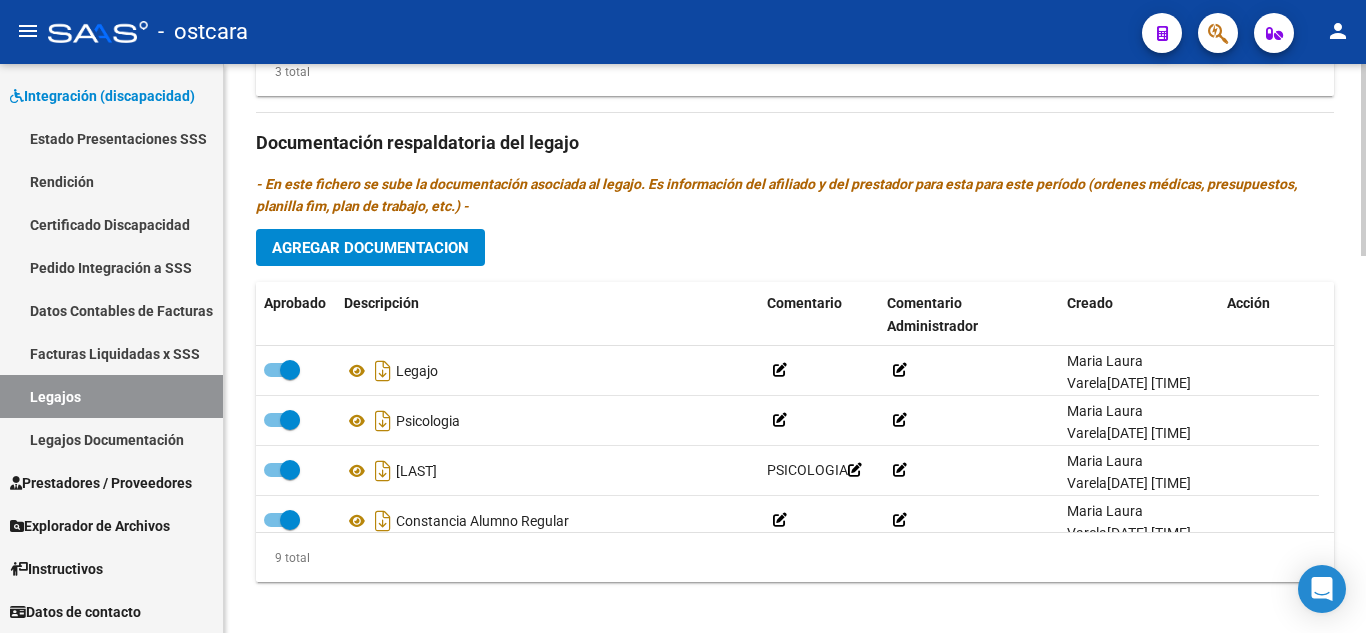 scroll, scrollTop: 1115, scrollLeft: 0, axis: vertical 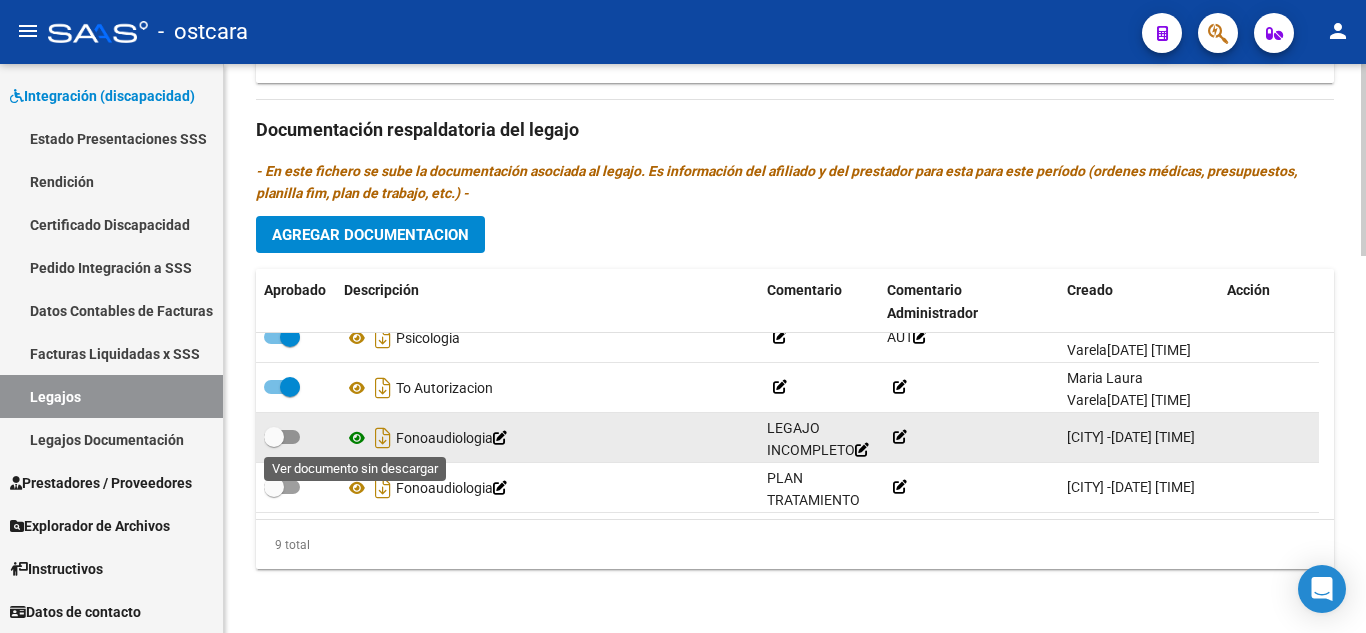 click 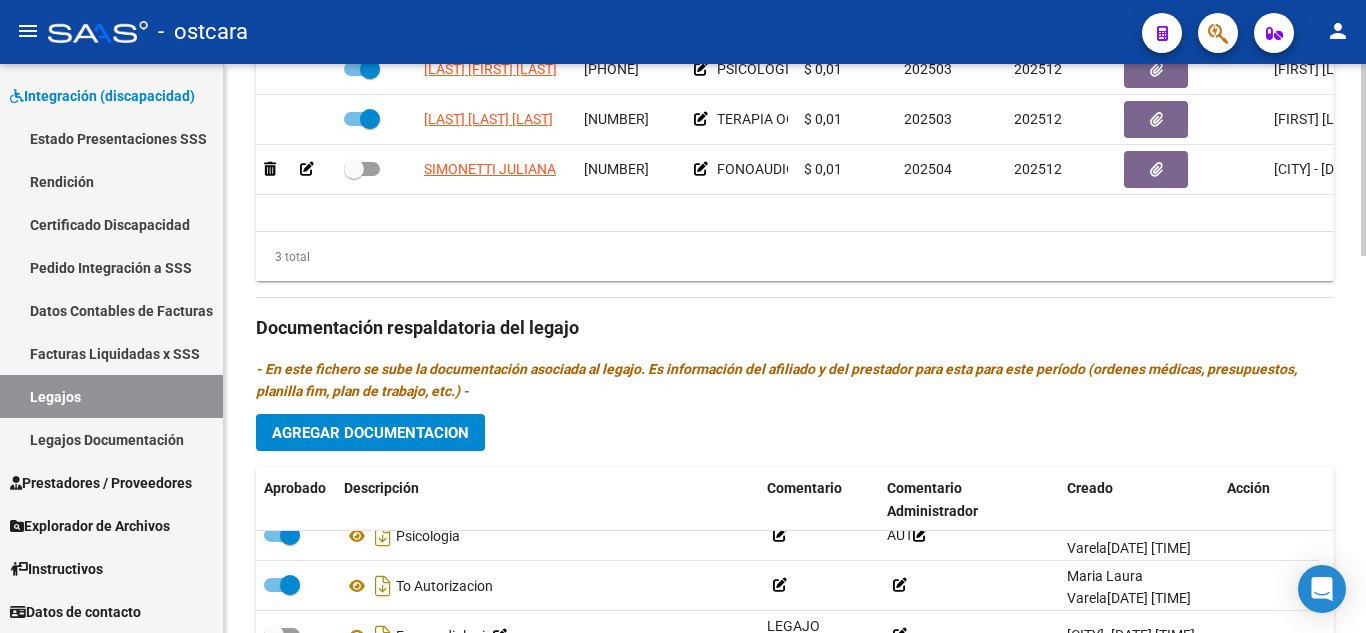 scroll, scrollTop: 815, scrollLeft: 0, axis: vertical 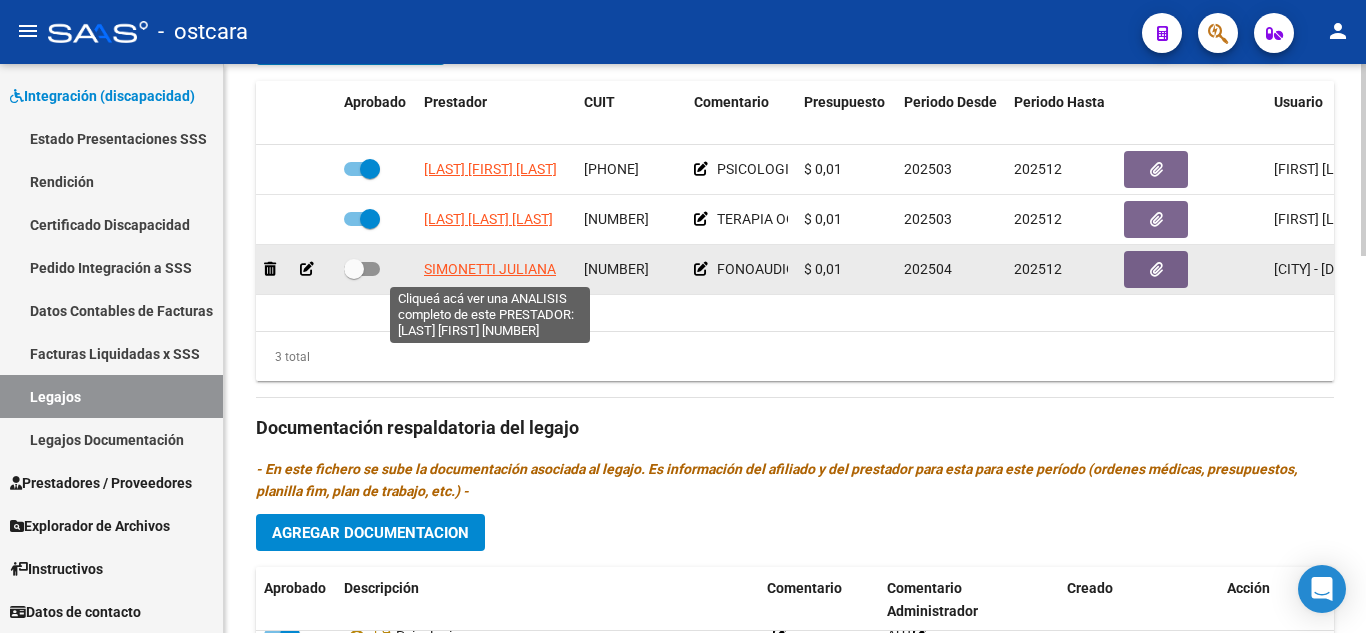 click on "SIMONETTI JULIANA" 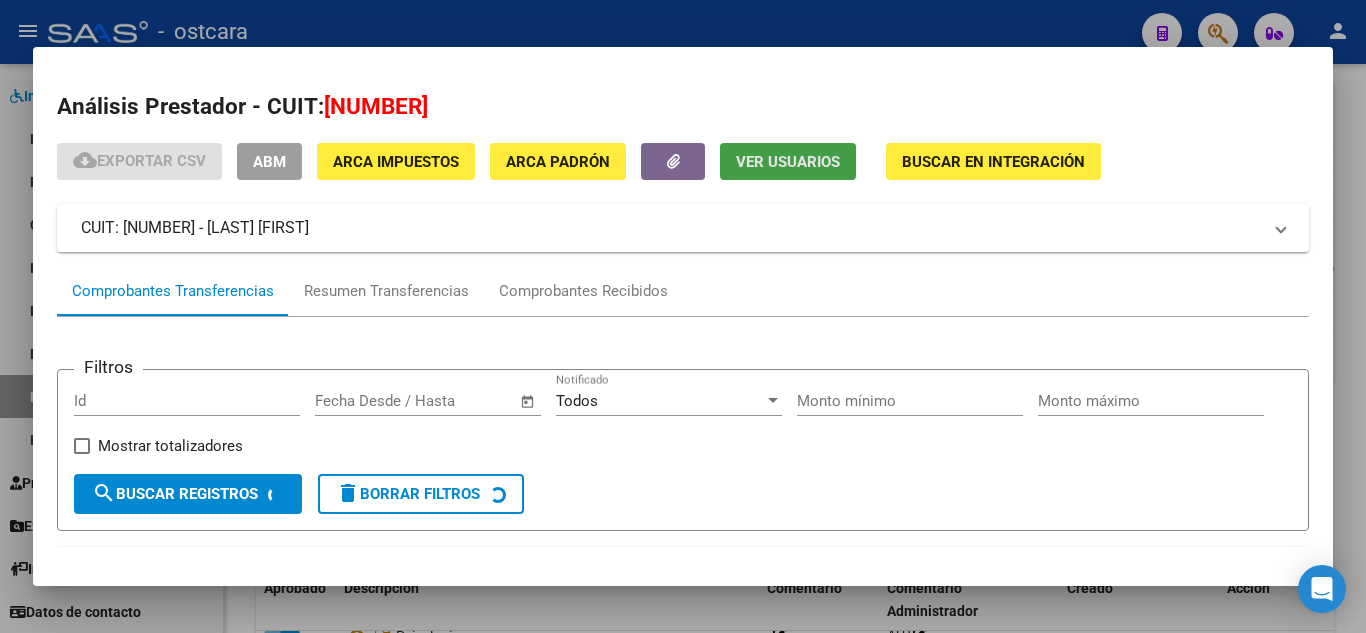 click on "Ver Usuarios" 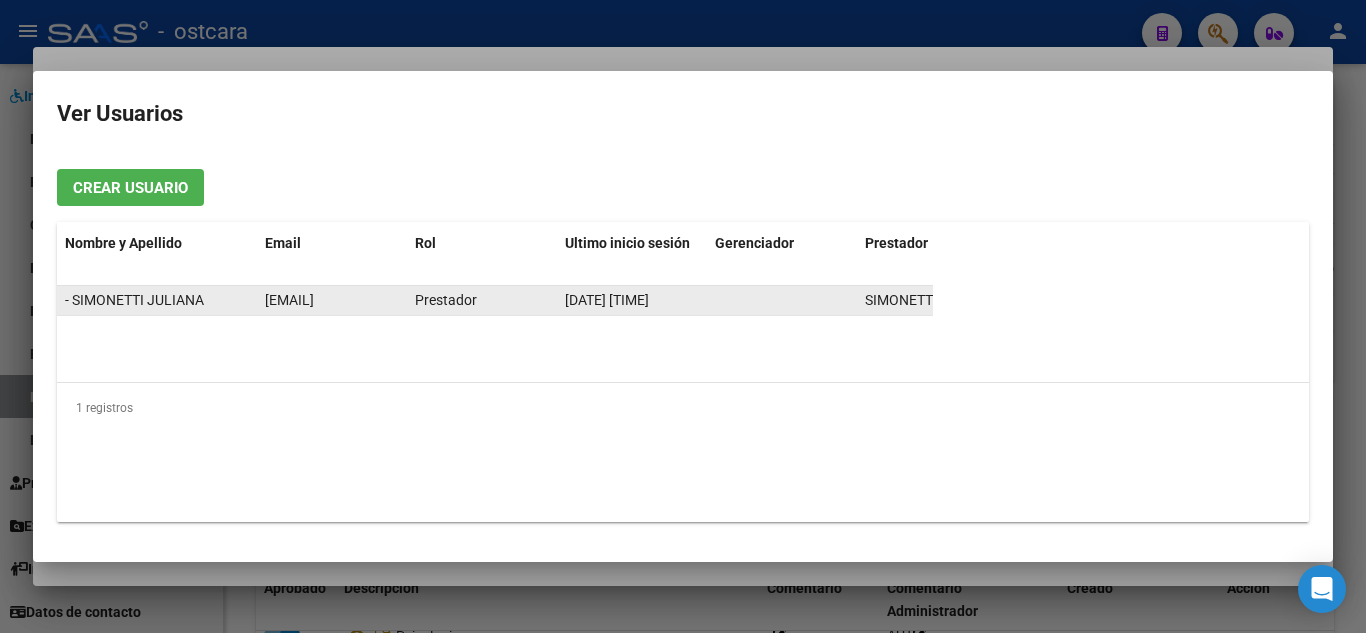 scroll, scrollTop: 0, scrollLeft: 2, axis: horizontal 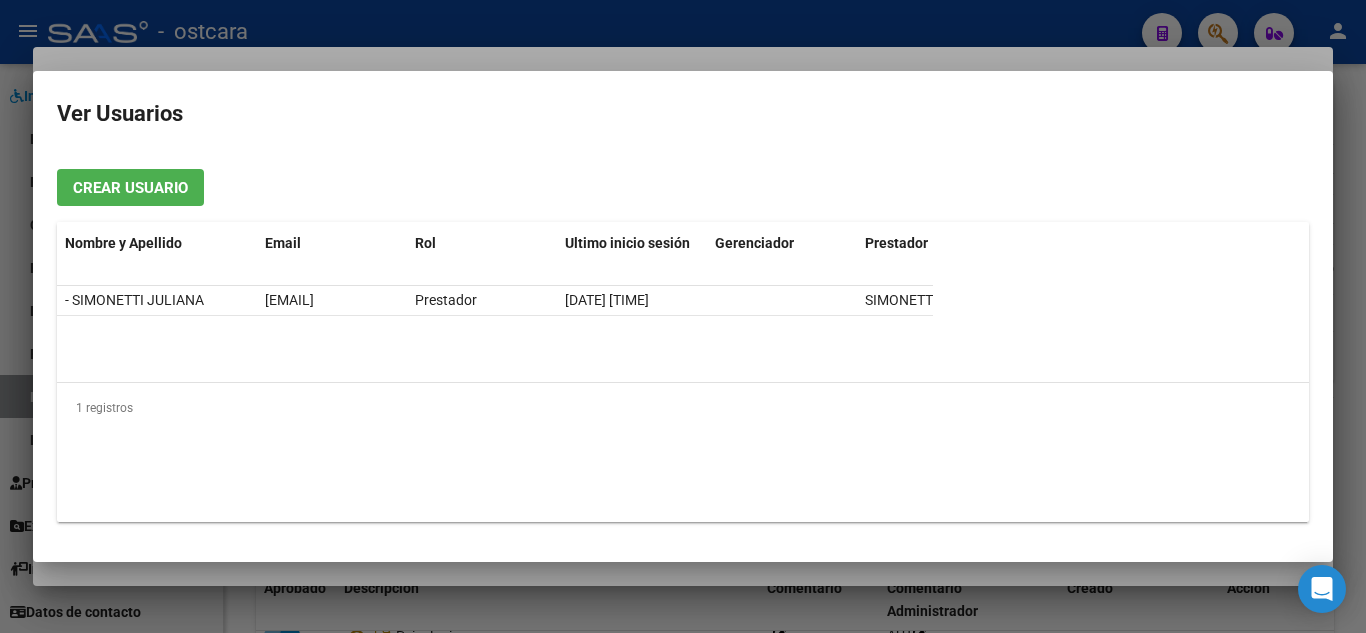 click at bounding box center (683, 316) 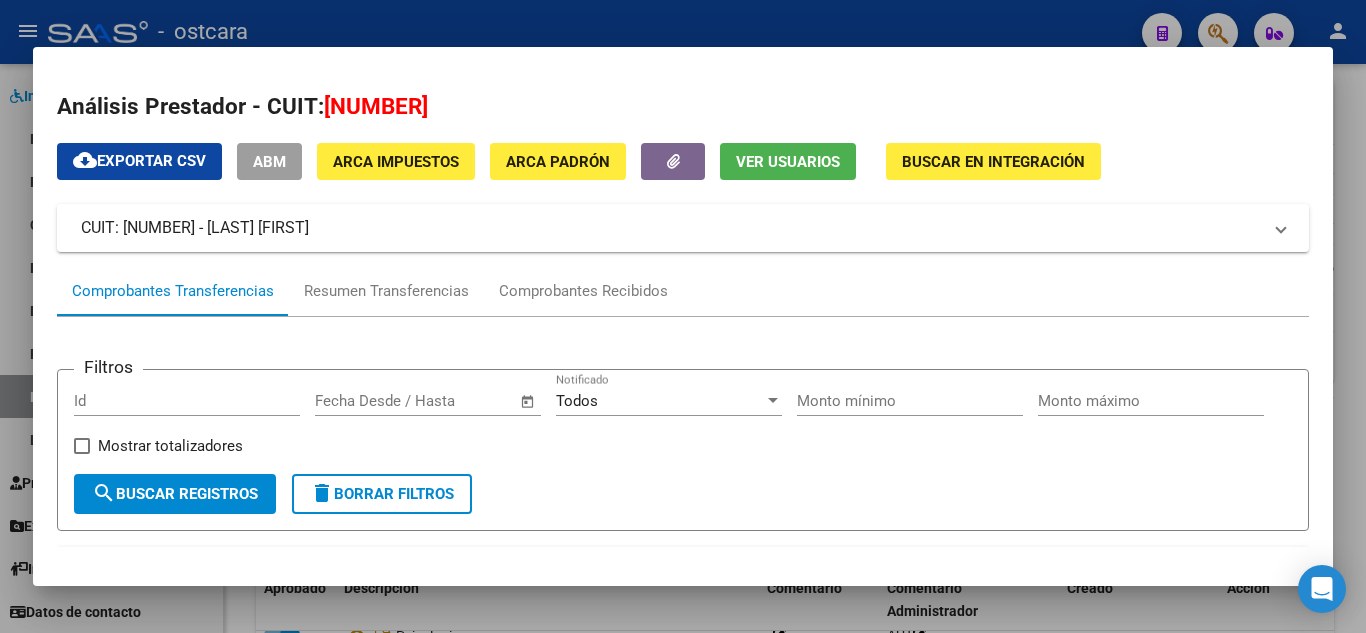 click at bounding box center [683, 316] 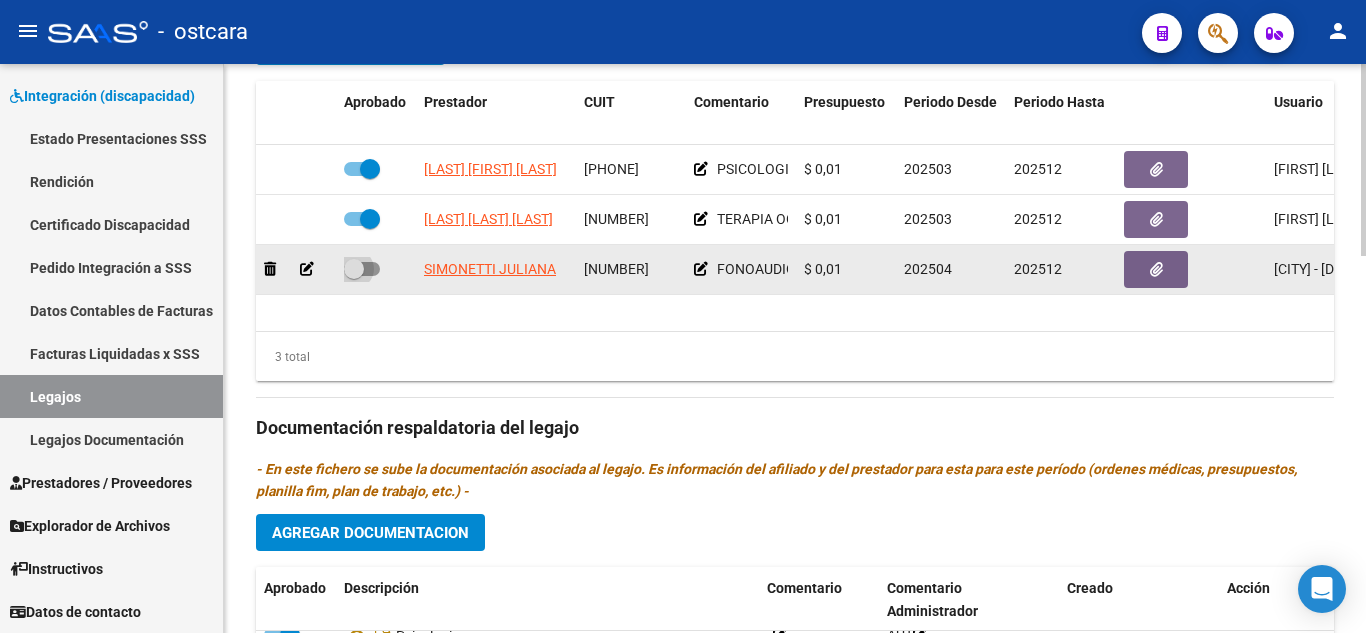 click at bounding box center (362, 269) 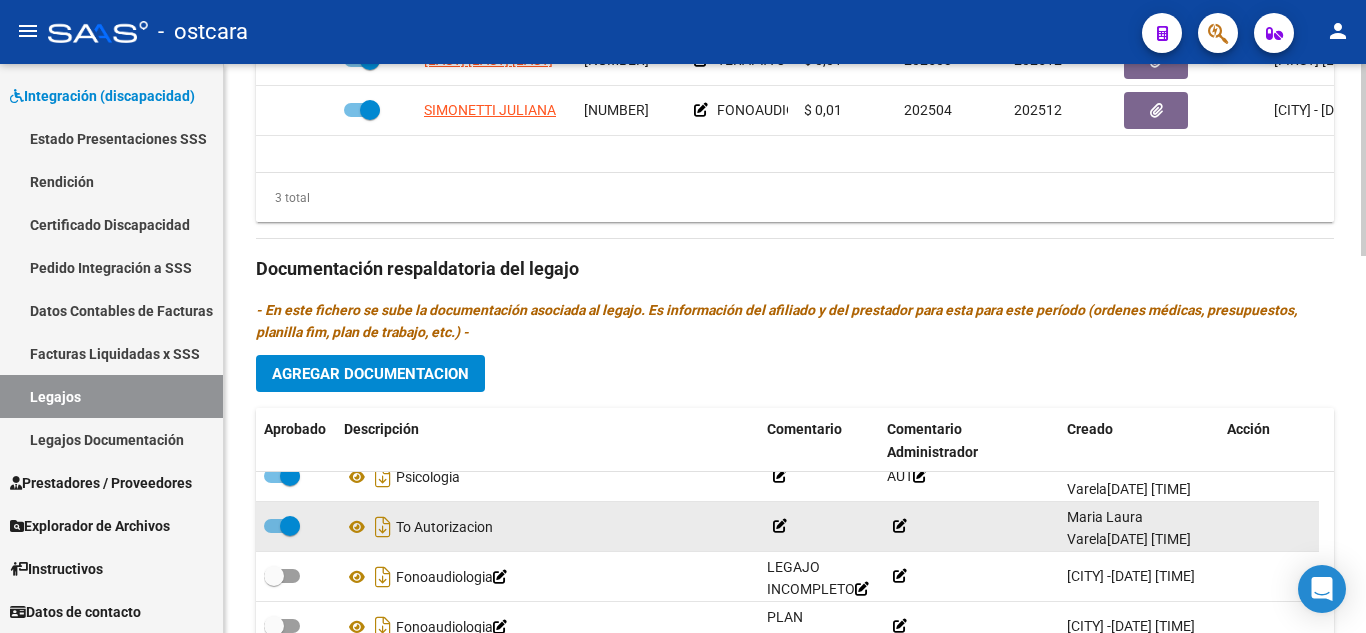 scroll, scrollTop: 1115, scrollLeft: 0, axis: vertical 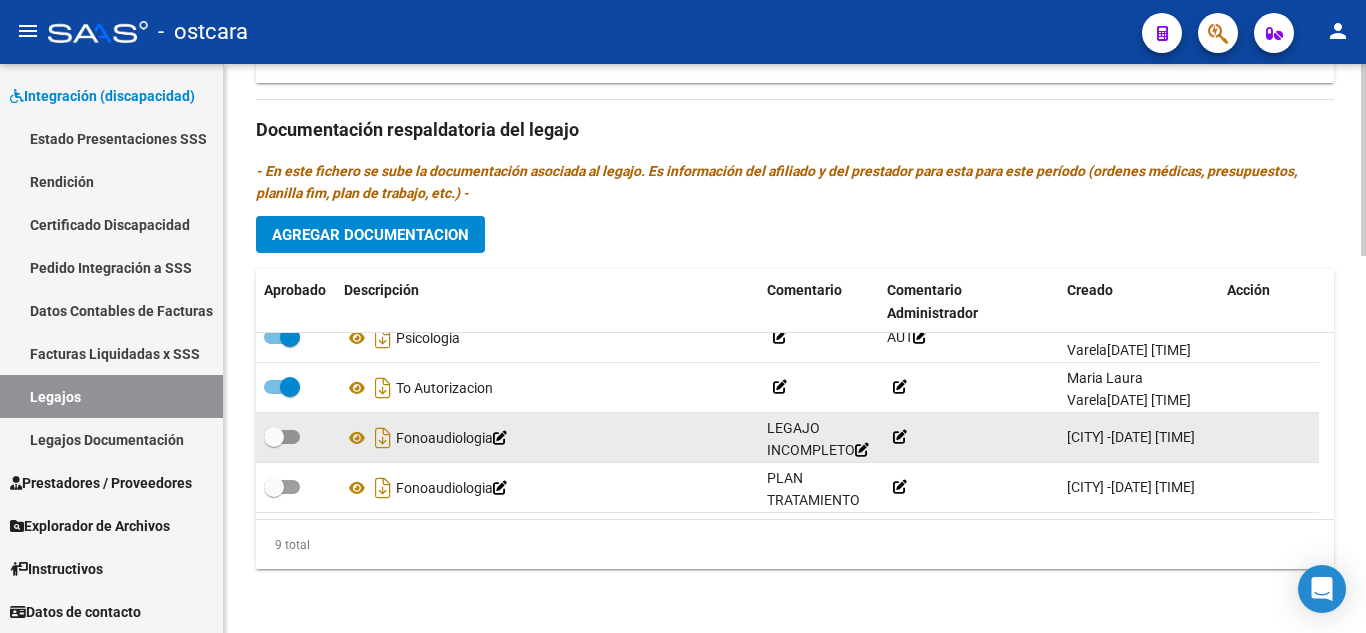 click at bounding box center [282, 437] 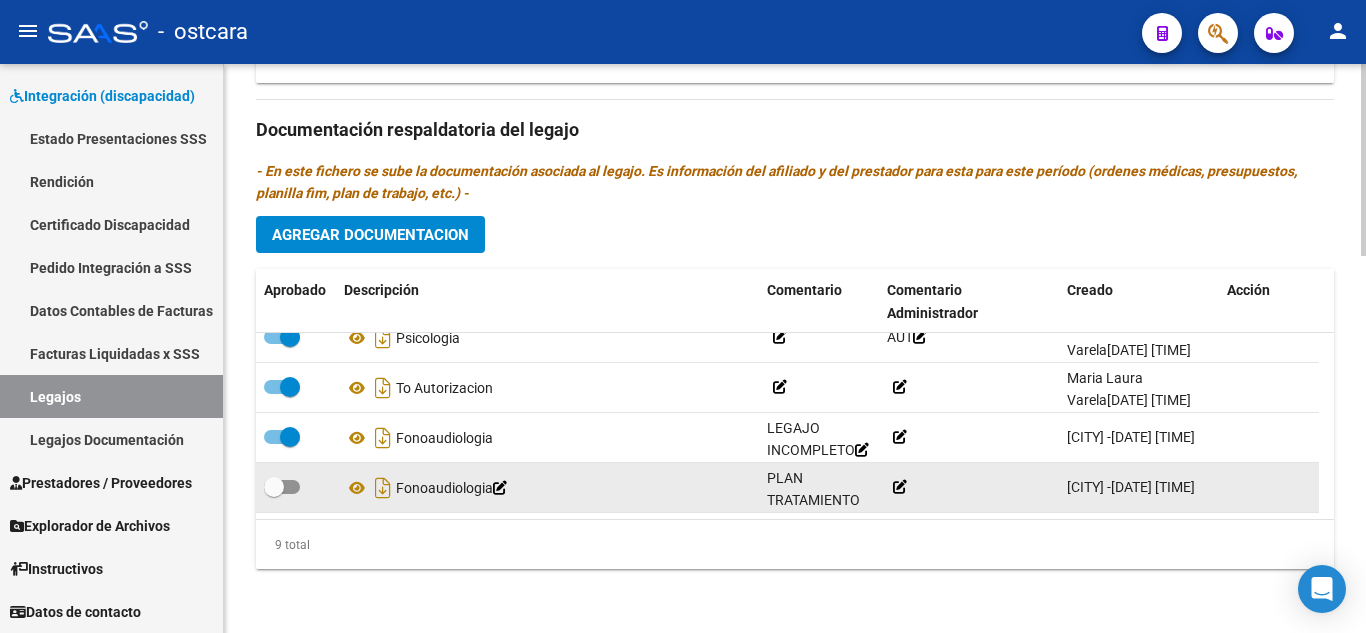 click at bounding box center (282, 487) 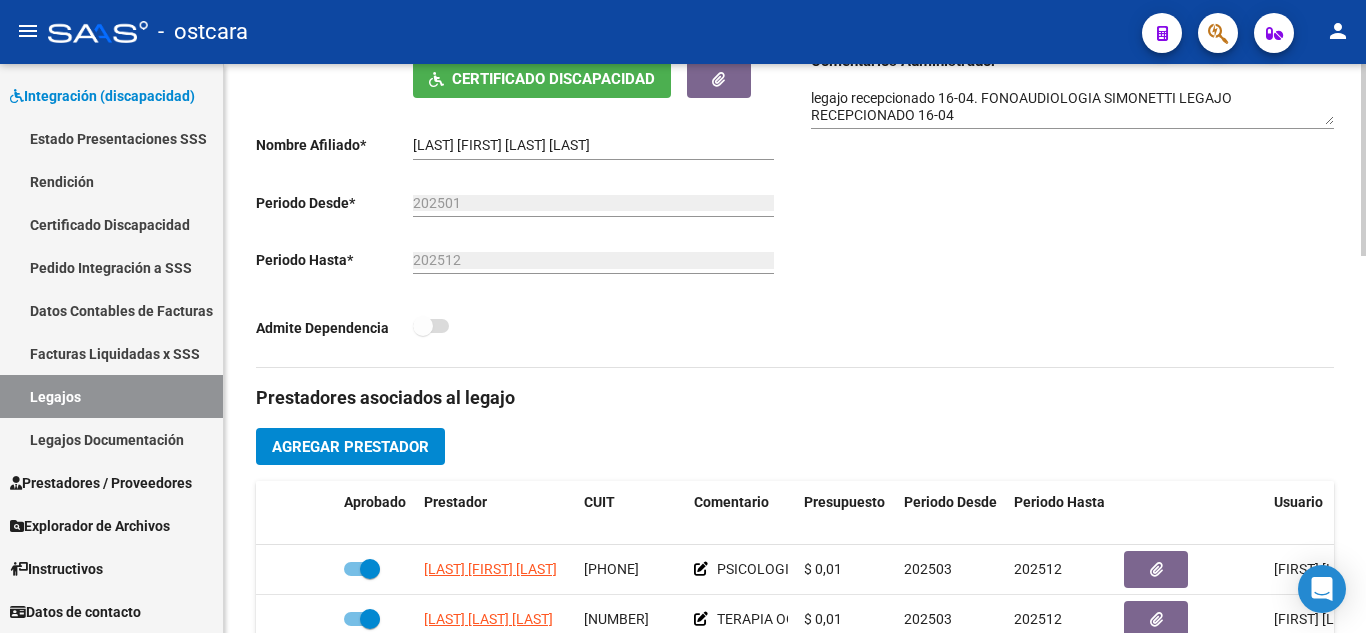 scroll, scrollTop: 0, scrollLeft: 0, axis: both 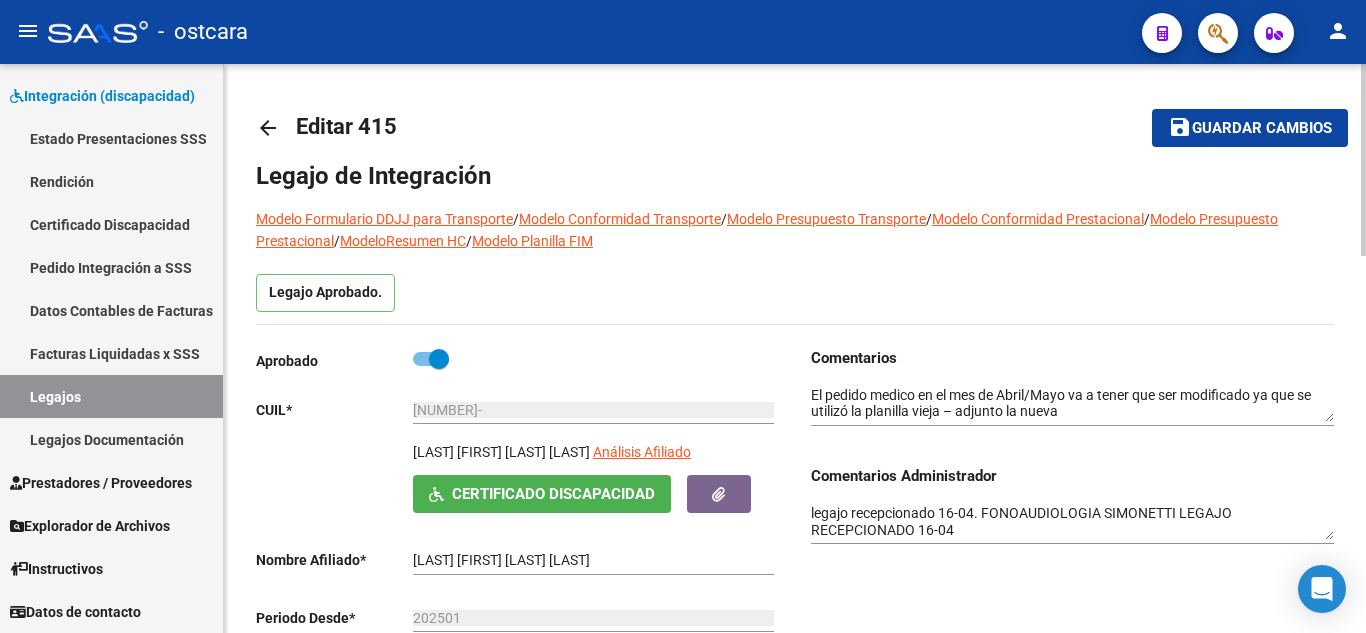 click on "Guardar cambios" 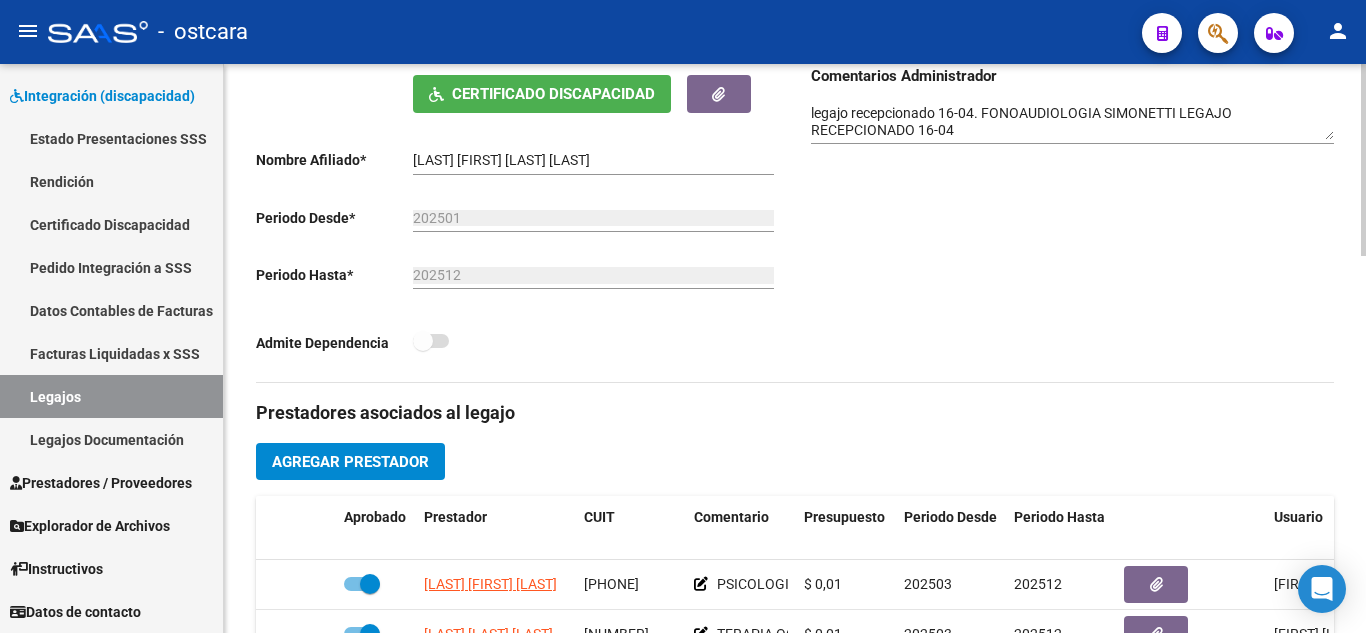 scroll, scrollTop: 300, scrollLeft: 0, axis: vertical 